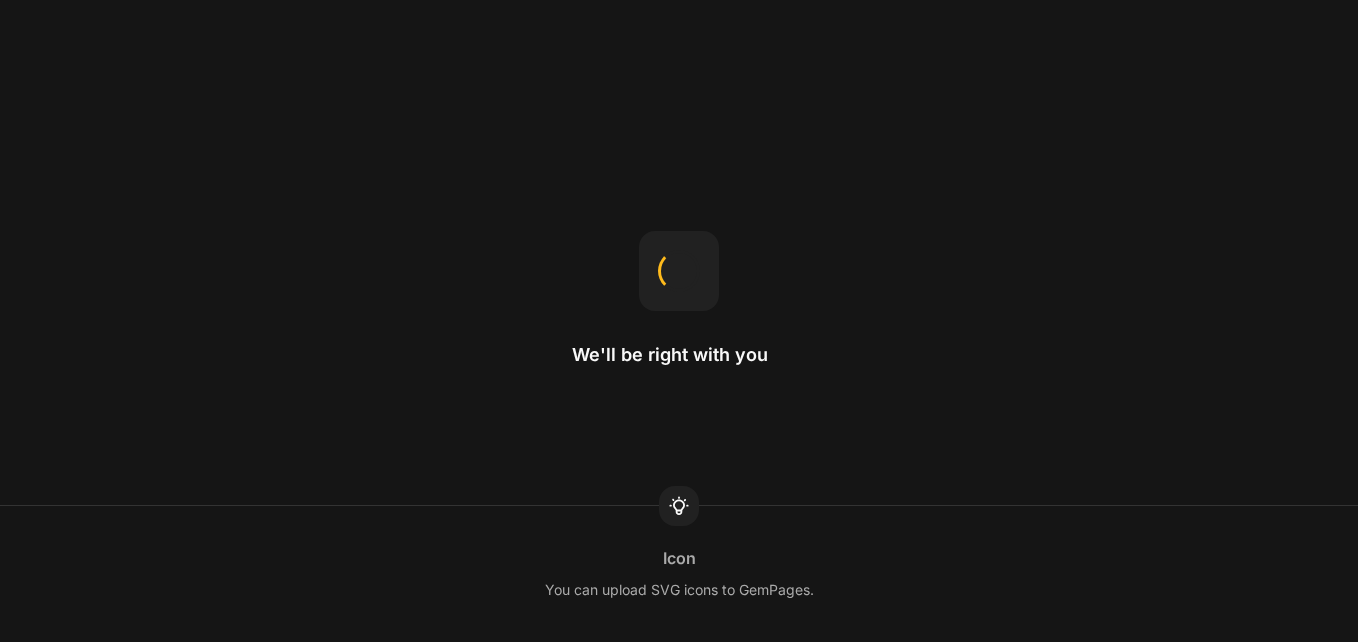 scroll, scrollTop: 0, scrollLeft: 0, axis: both 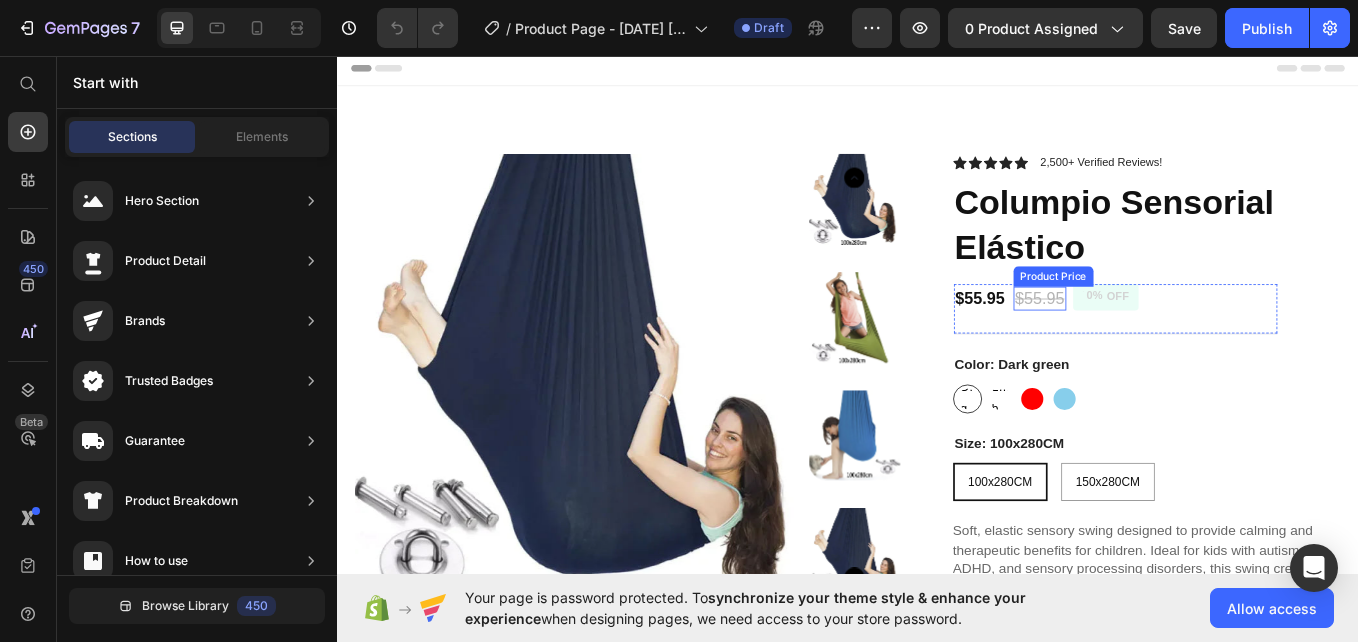 click on "$55.95" at bounding box center (1162, 341) 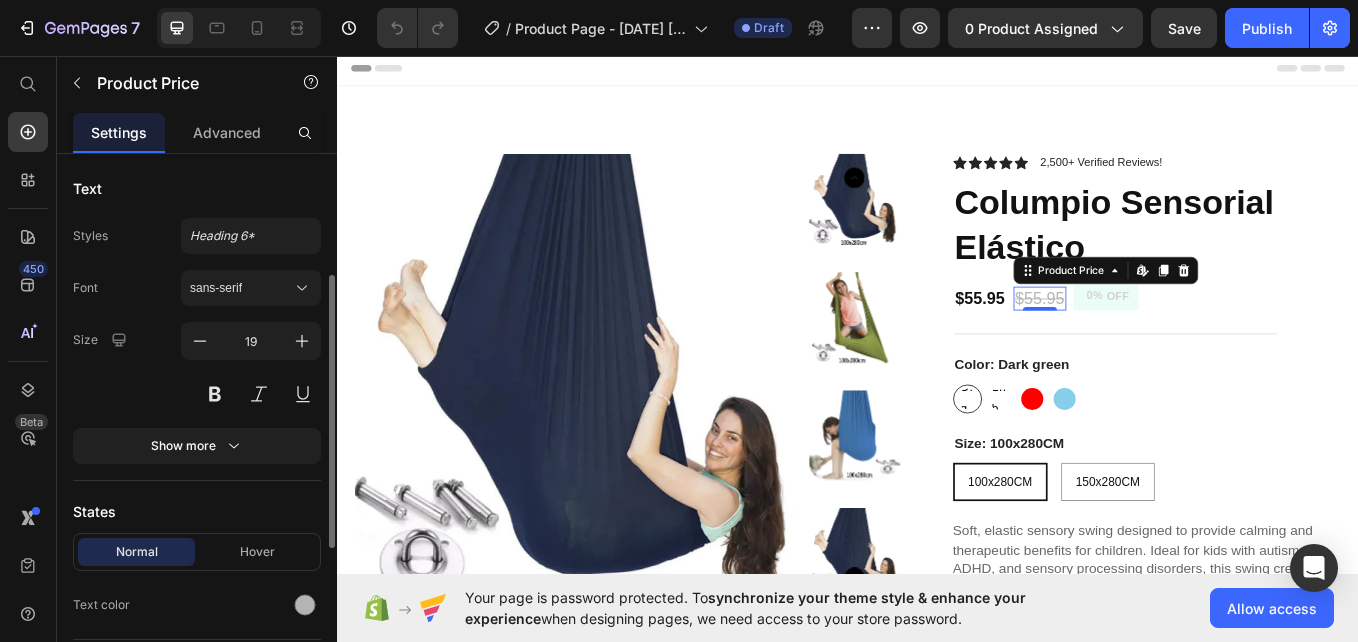 scroll, scrollTop: 235, scrollLeft: 0, axis: vertical 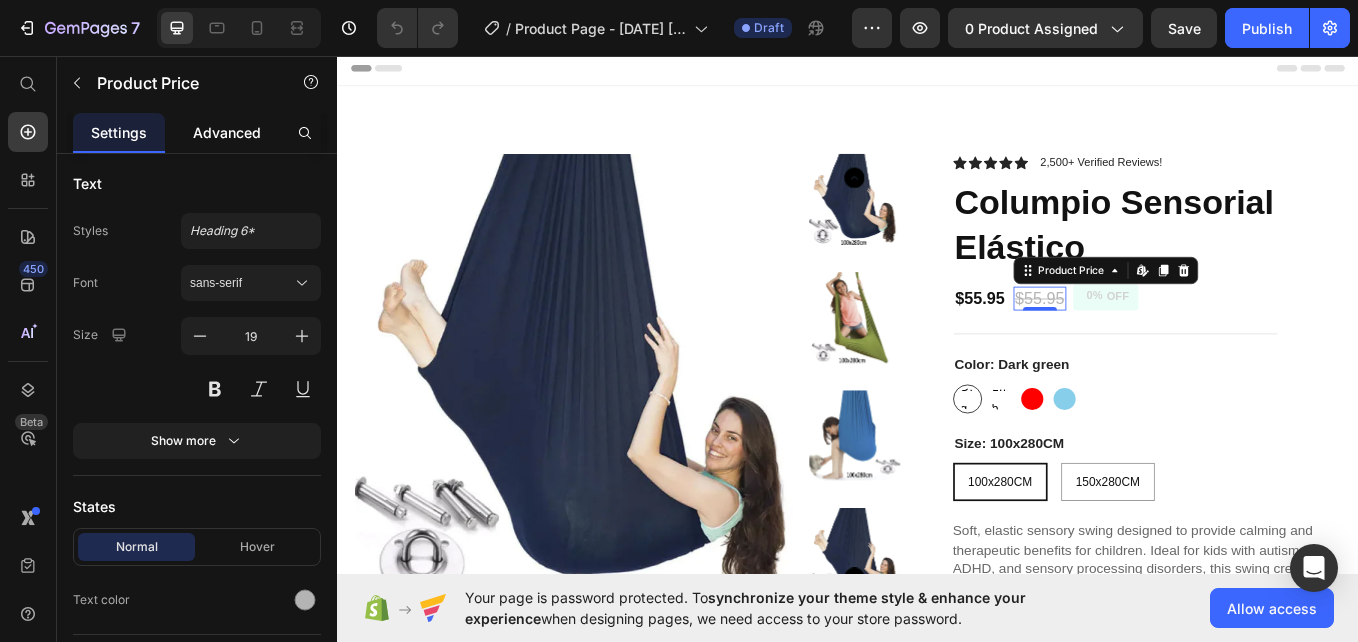 click on "Advanced" at bounding box center (227, 132) 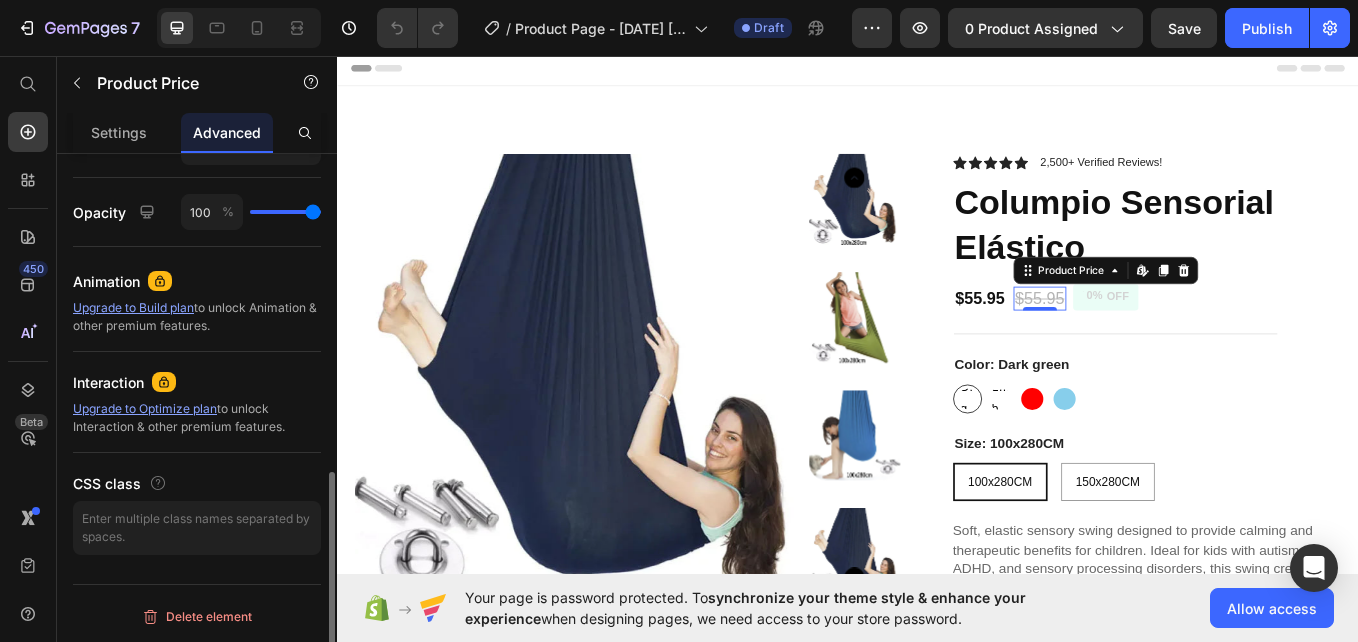 scroll, scrollTop: 760, scrollLeft: 0, axis: vertical 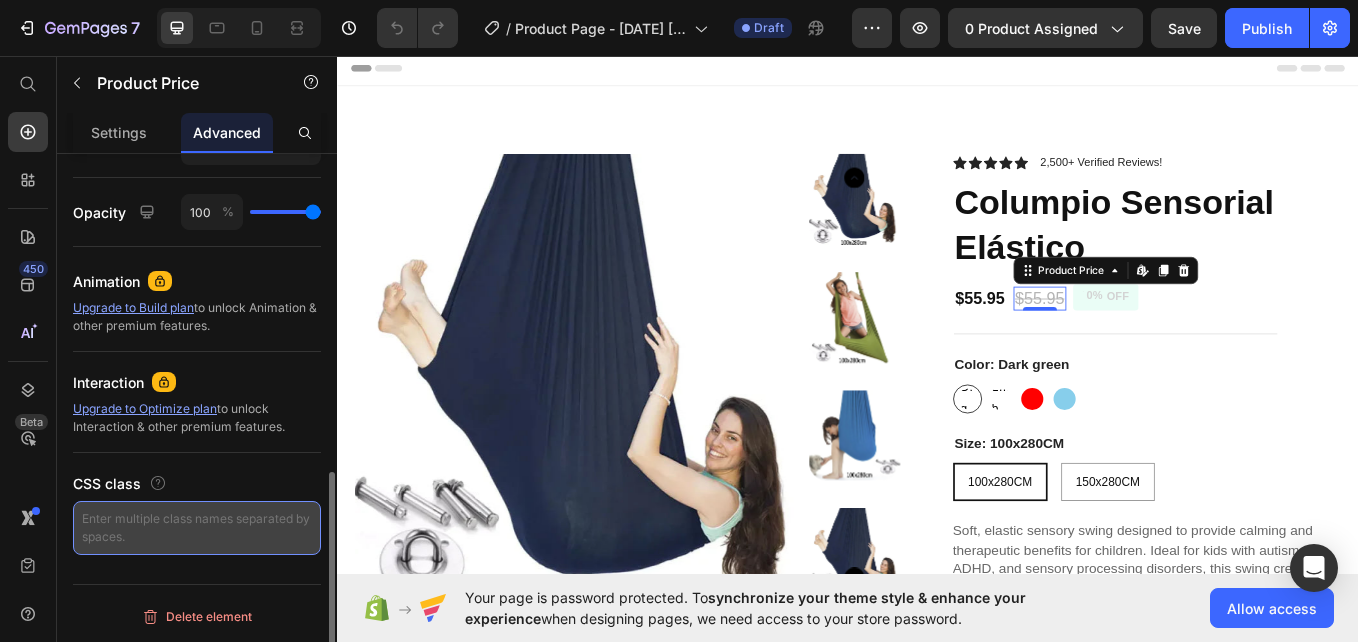 click at bounding box center [197, 528] 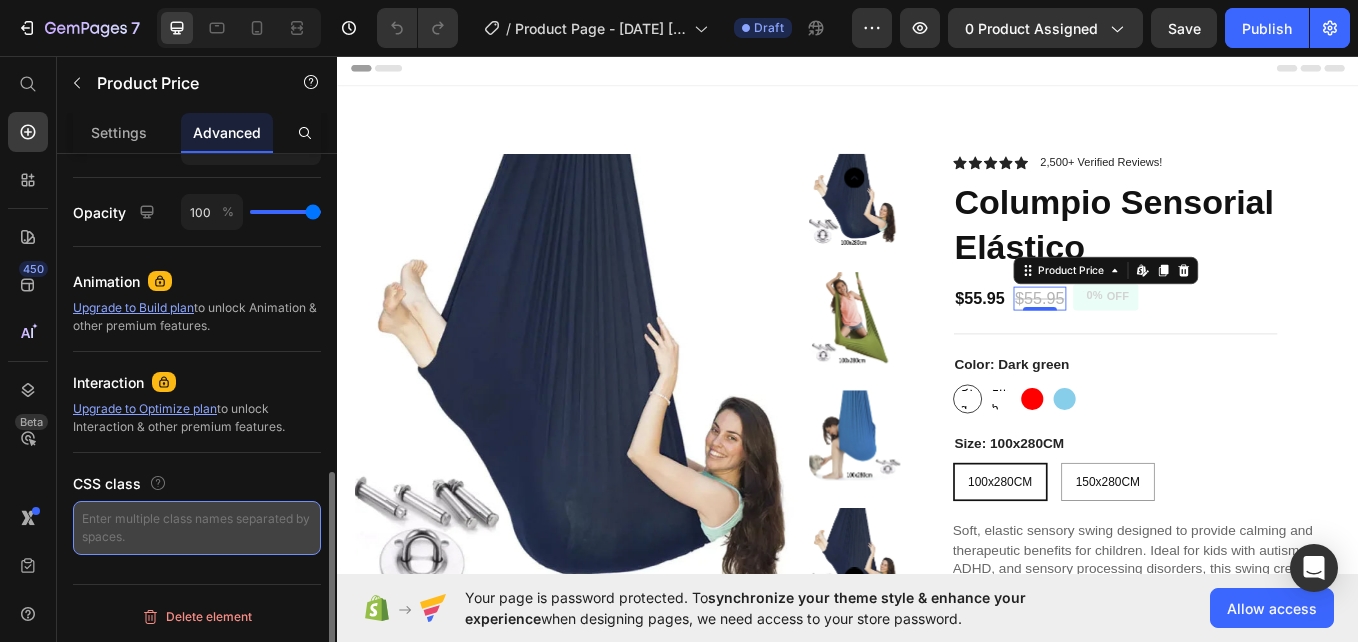 click at bounding box center [197, 528] 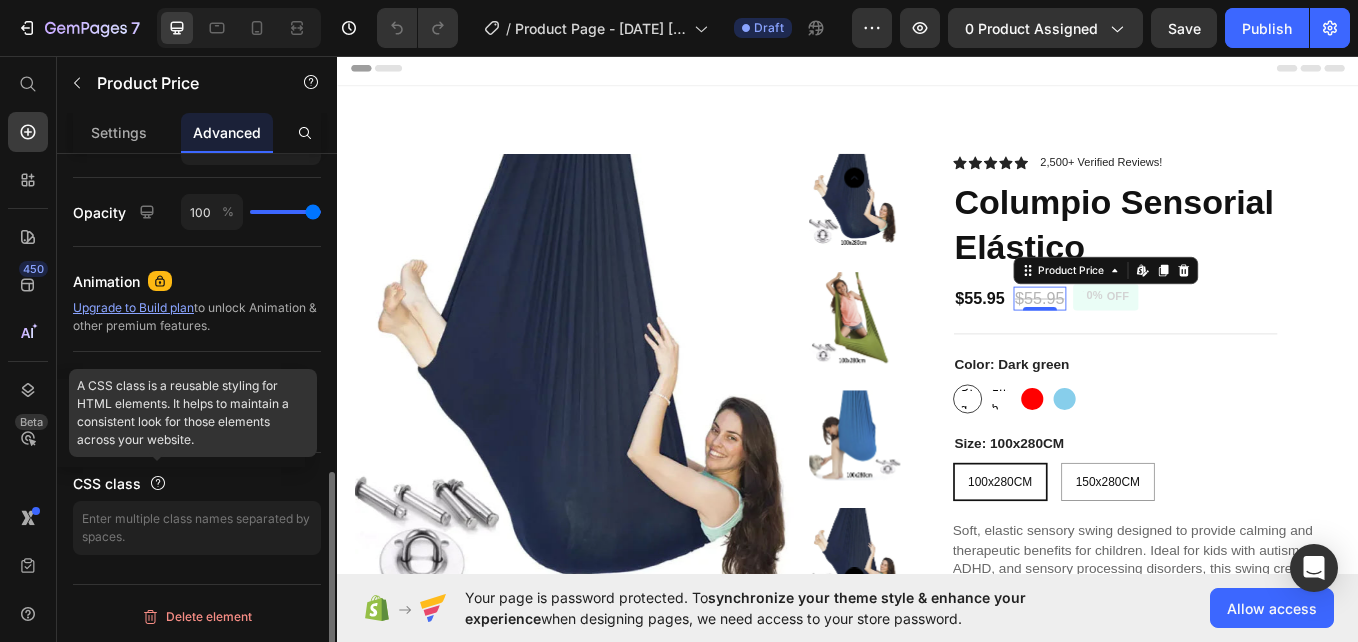 click 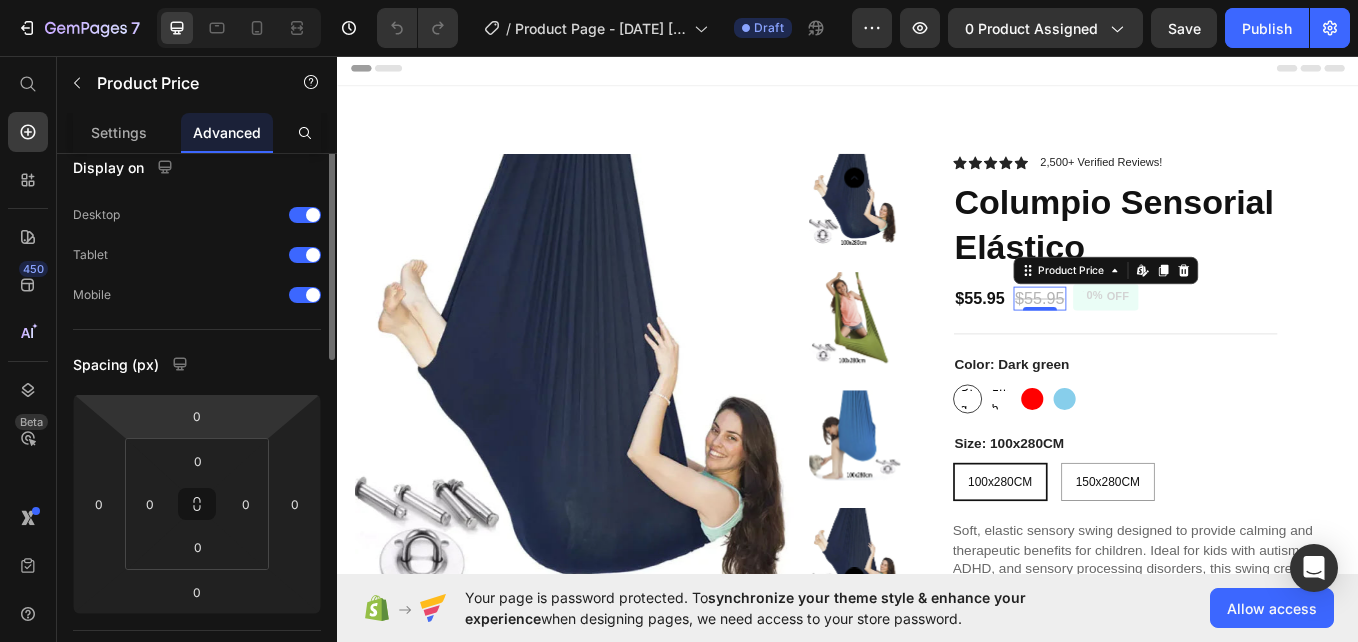 scroll, scrollTop: 0, scrollLeft: 0, axis: both 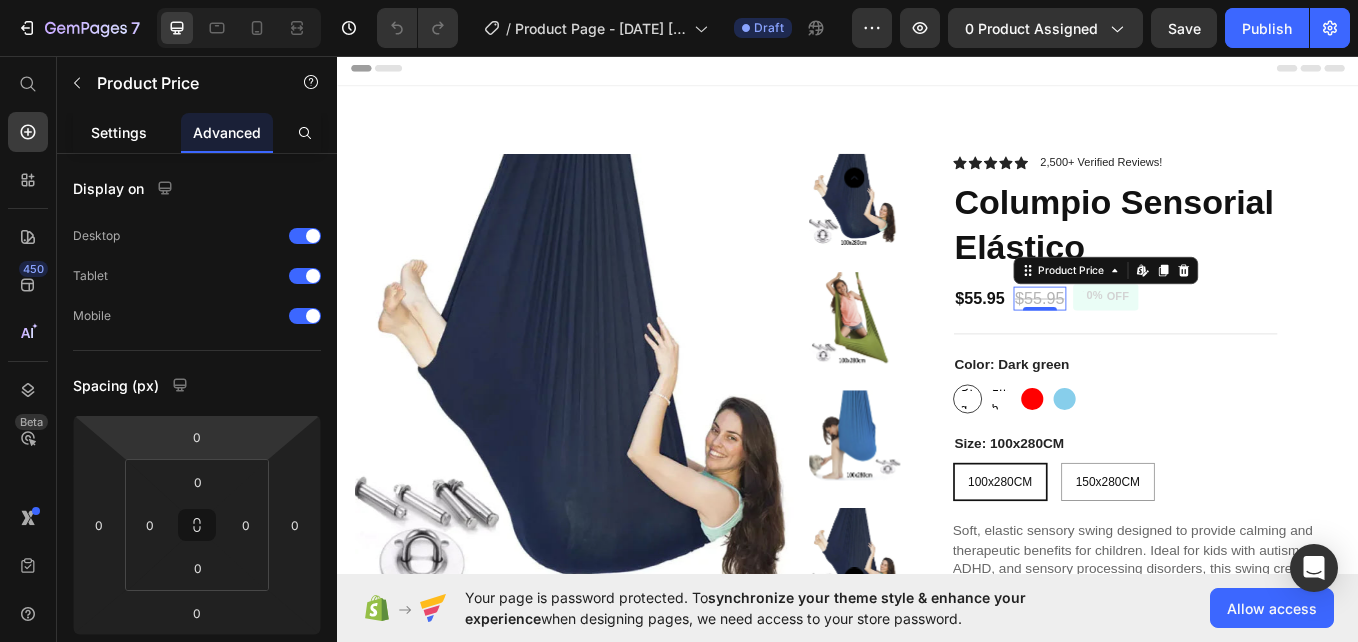 click on "Settings" at bounding box center [119, 132] 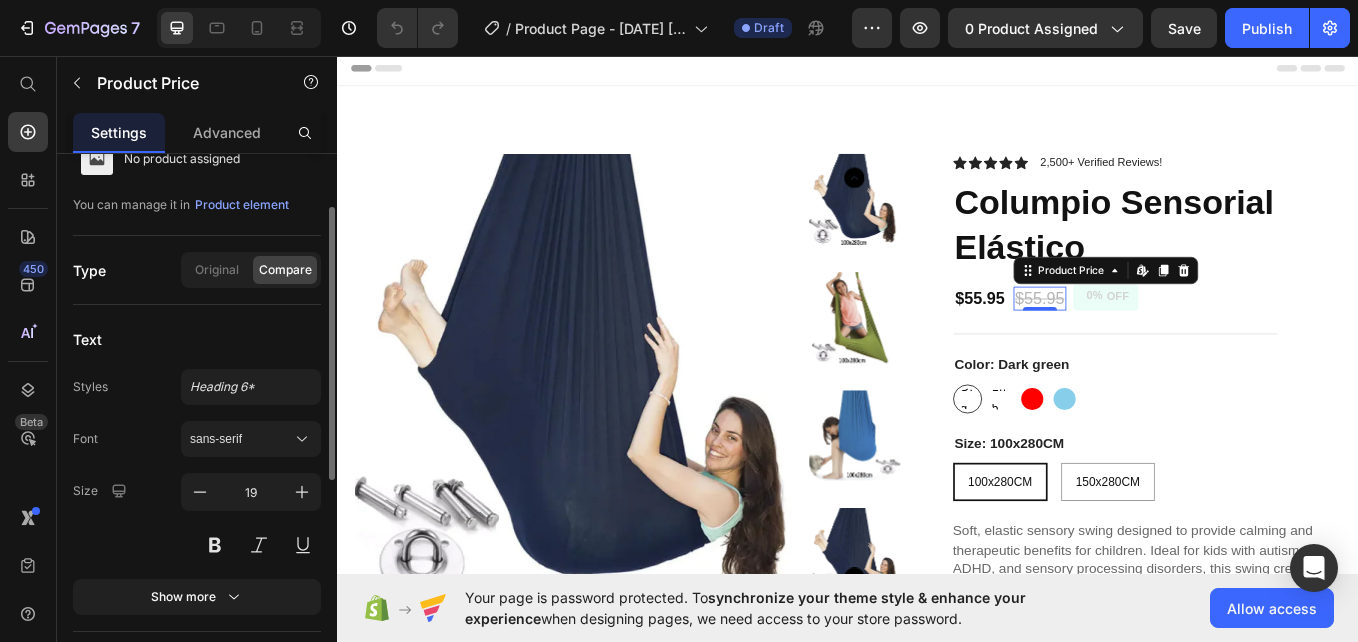 scroll, scrollTop: 92, scrollLeft: 0, axis: vertical 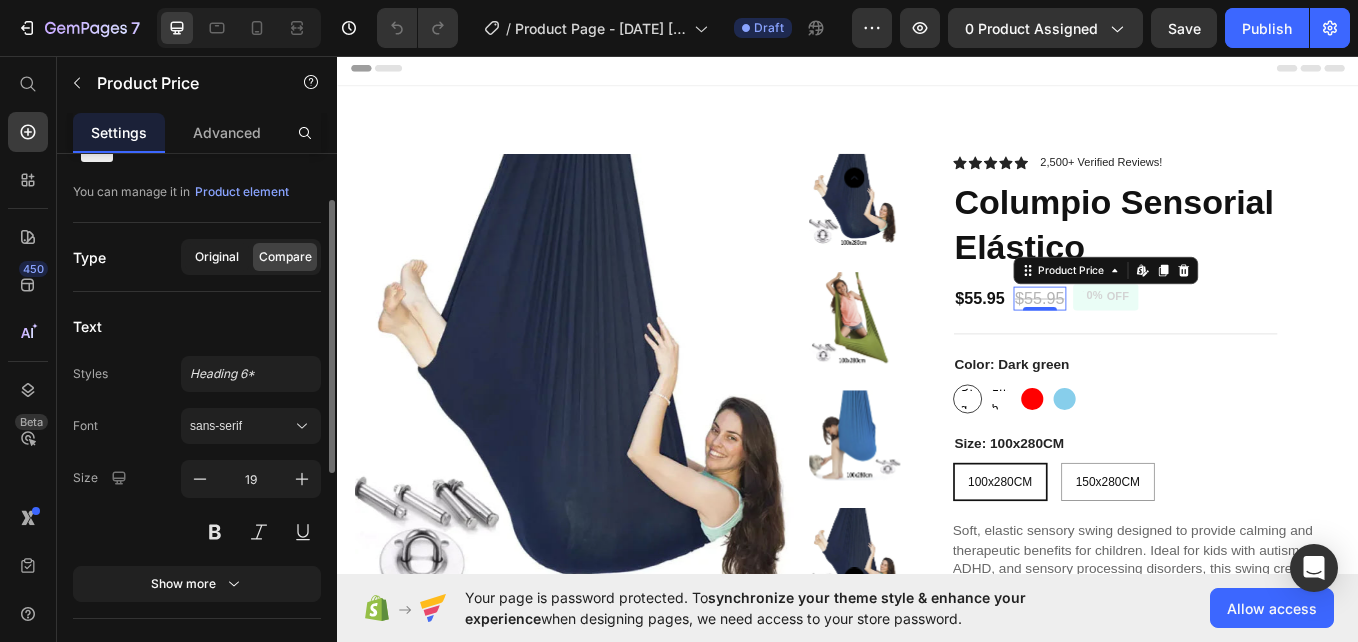 click on "Original" 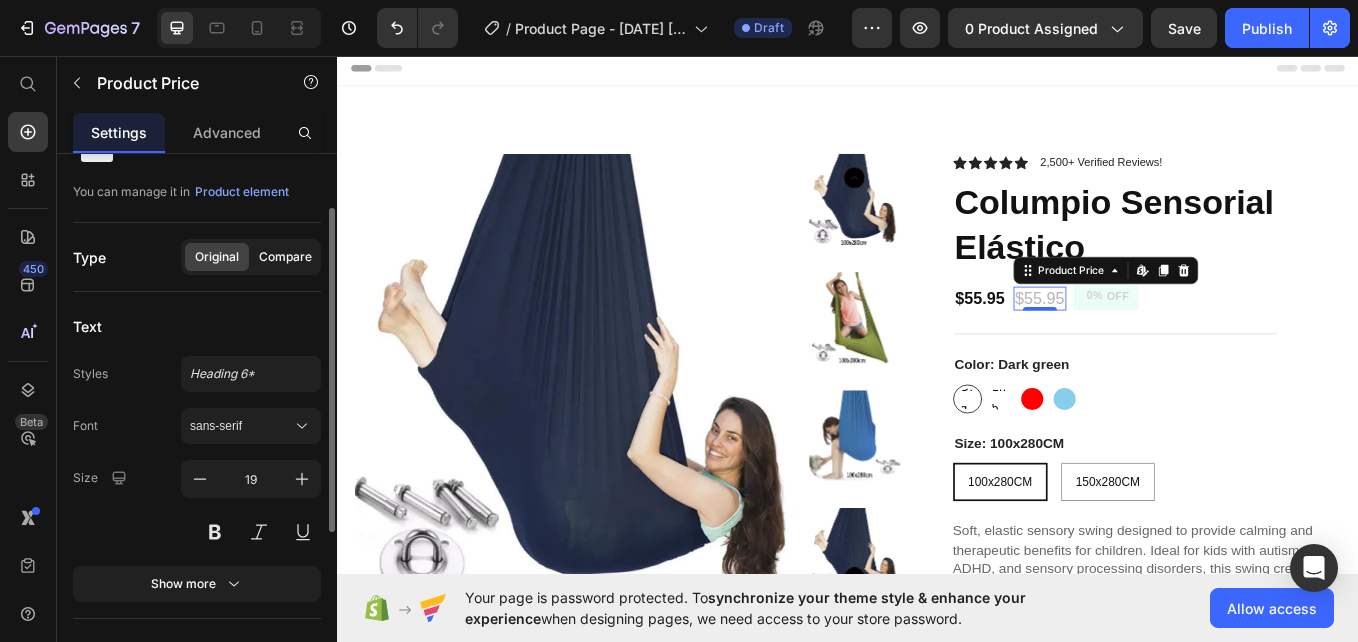 click on "Compare" 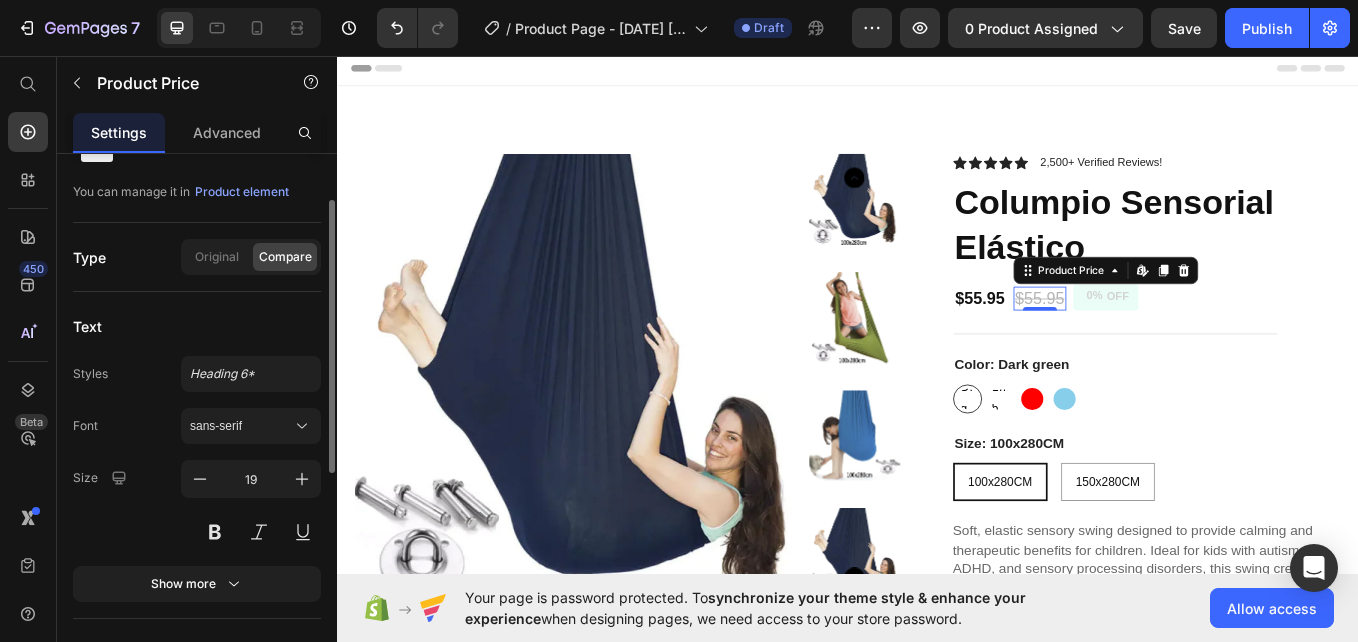 click on "Text" at bounding box center (197, 326) 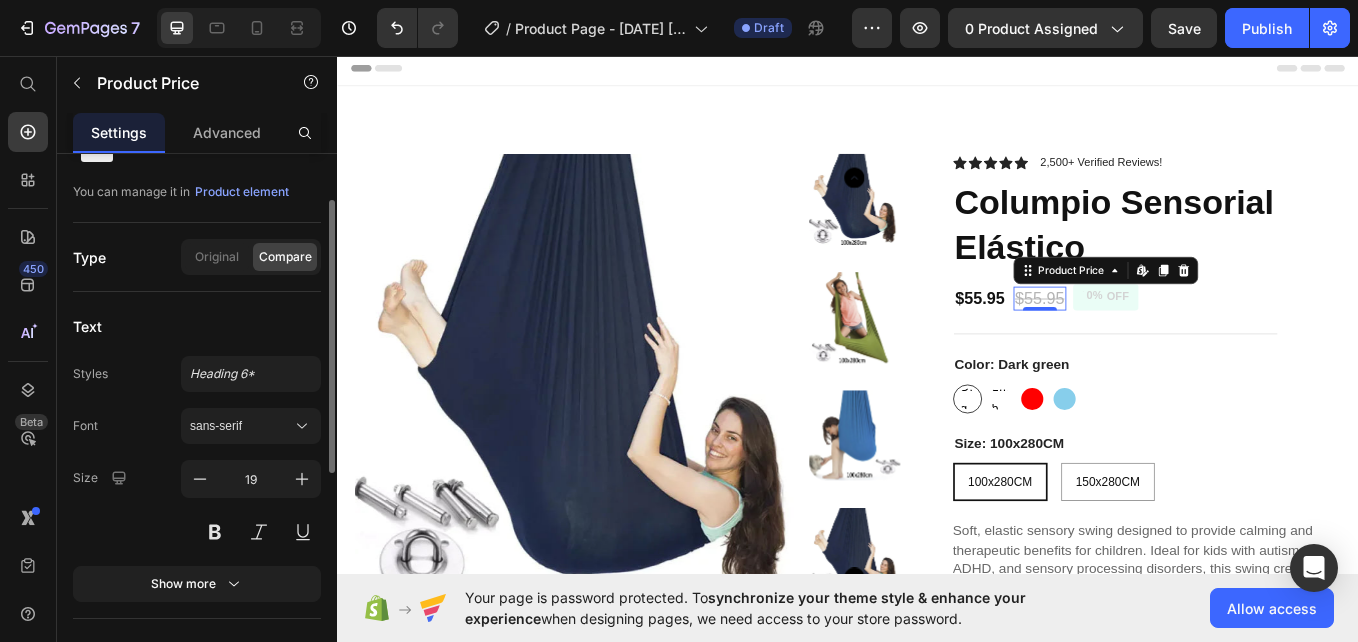 click on "Text" at bounding box center (87, 326) 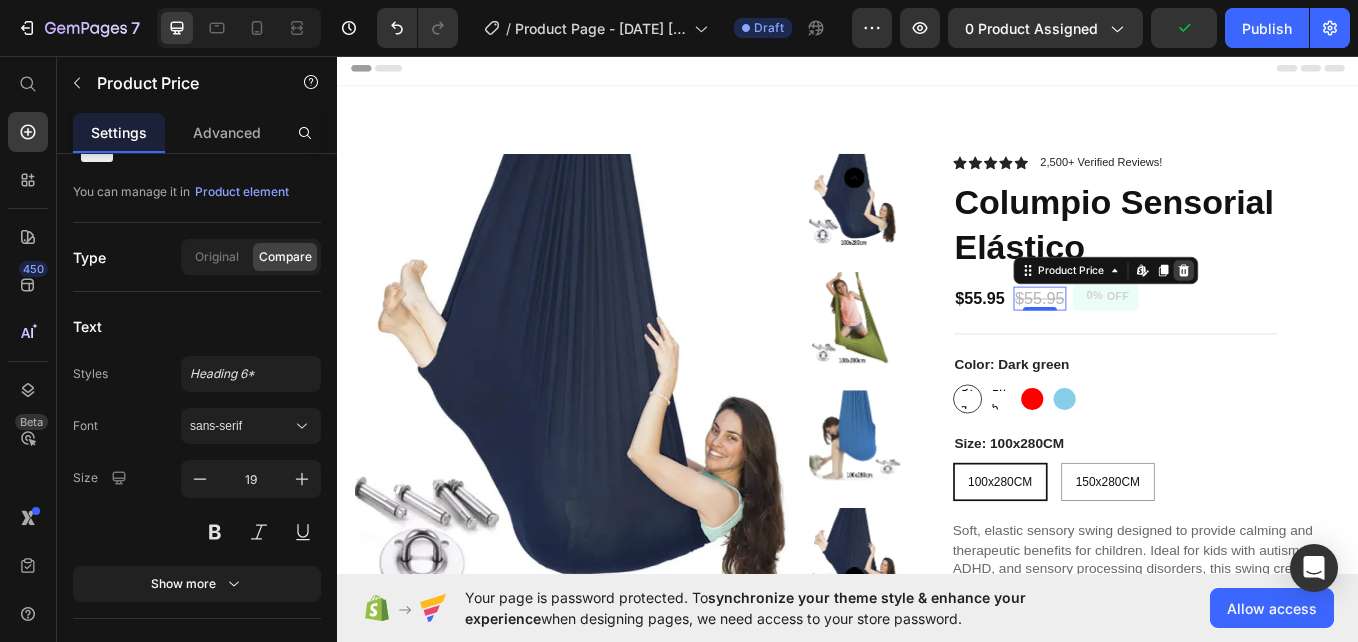 click 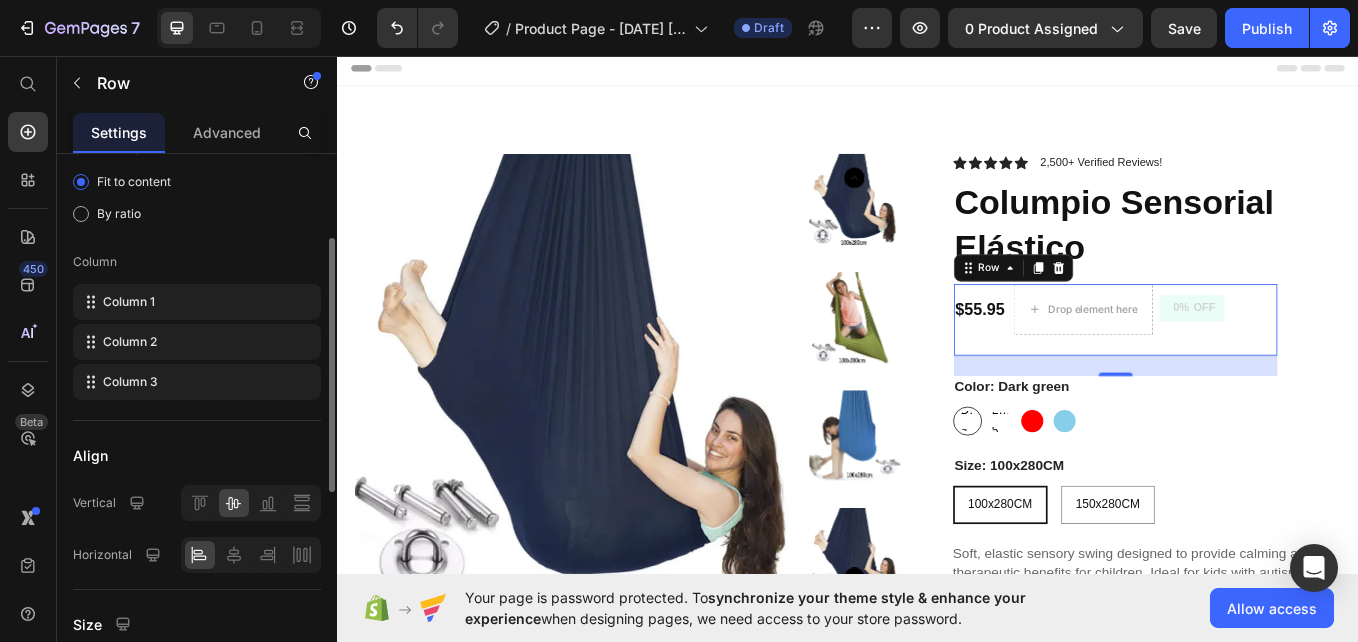 scroll, scrollTop: 0, scrollLeft: 0, axis: both 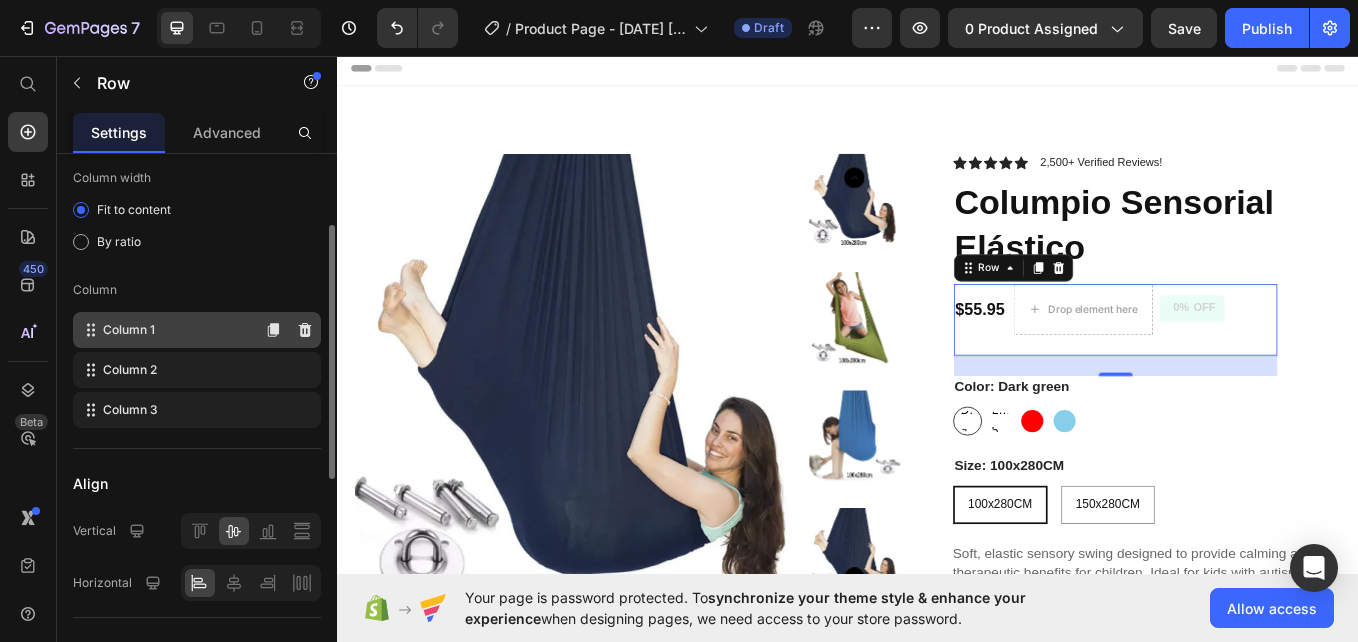 click on "Column 1" 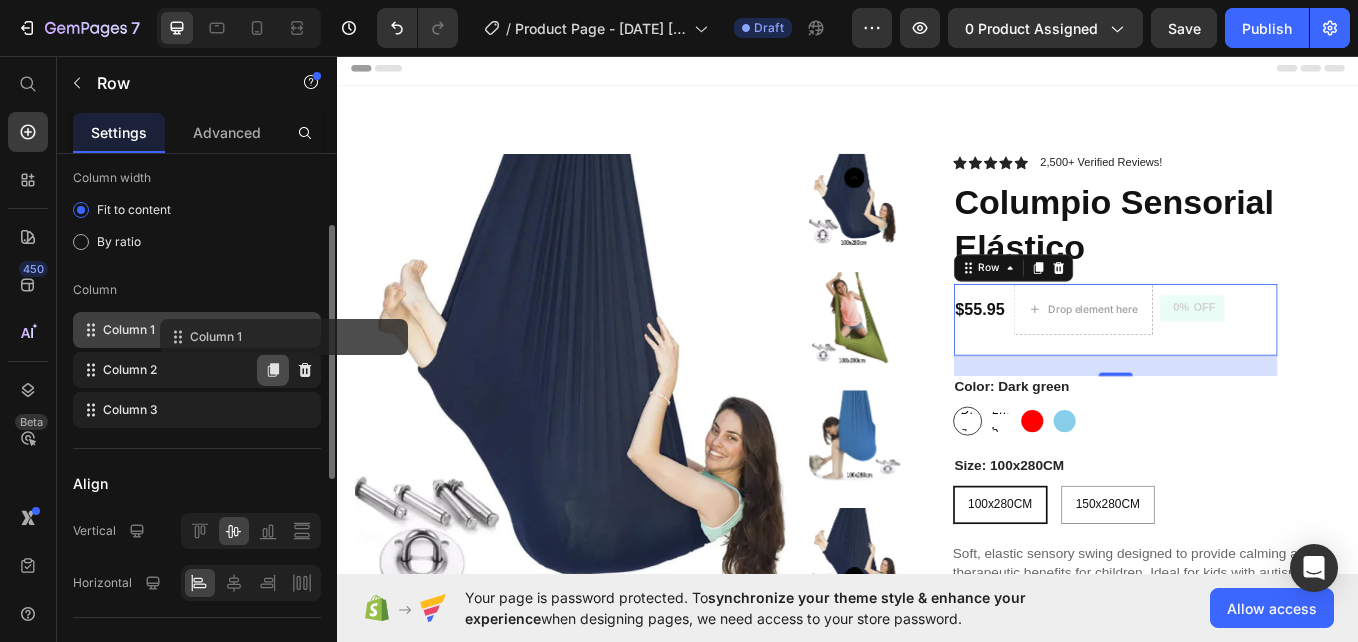 type 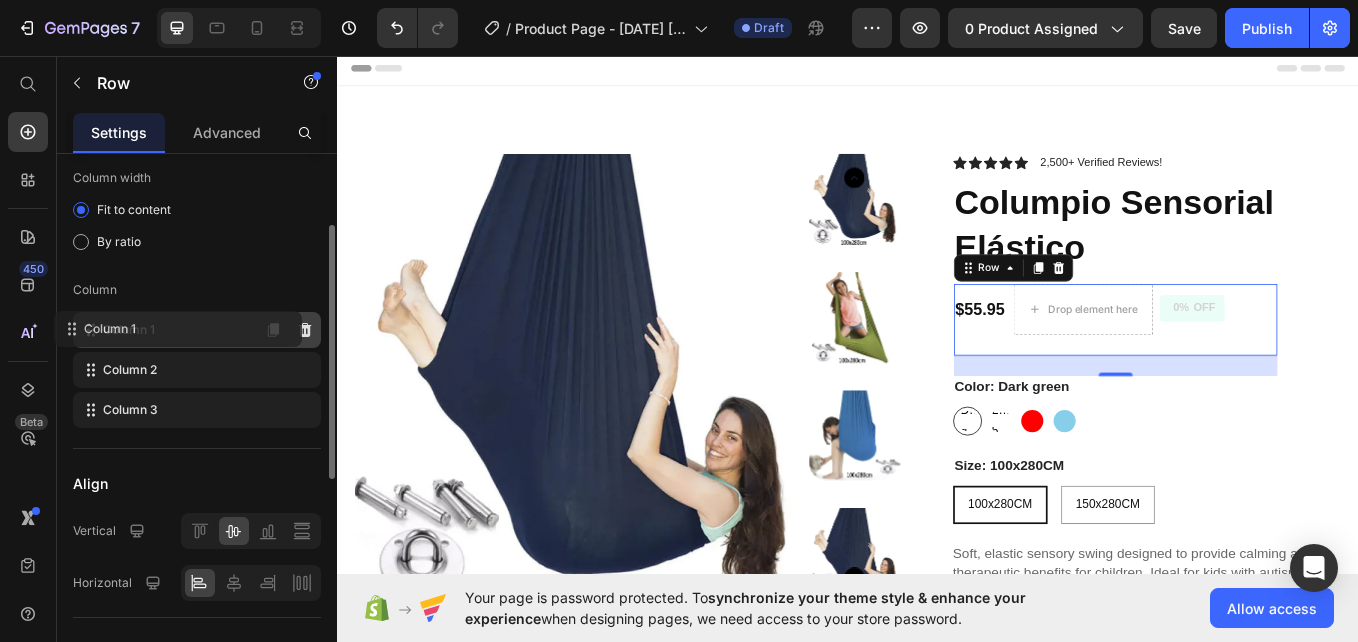 drag, startPoint x: 166, startPoint y: 339, endPoint x: 148, endPoint y: 334, distance: 18.681541 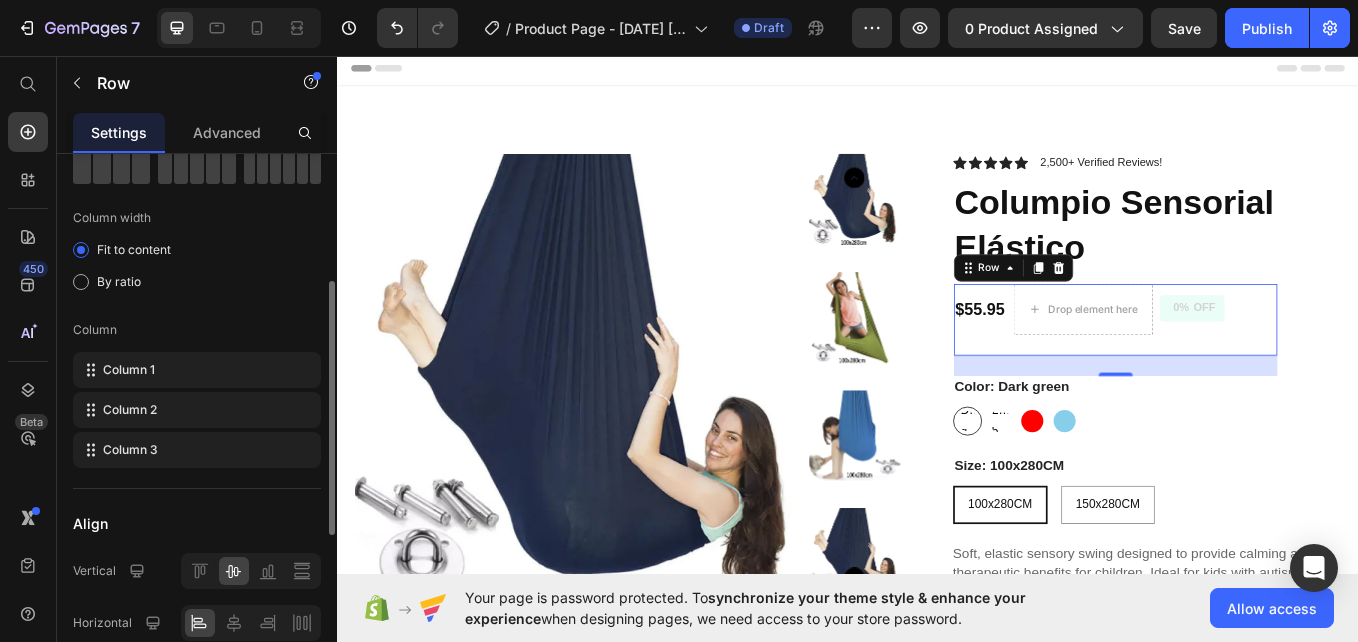 scroll, scrollTop: 176, scrollLeft: 0, axis: vertical 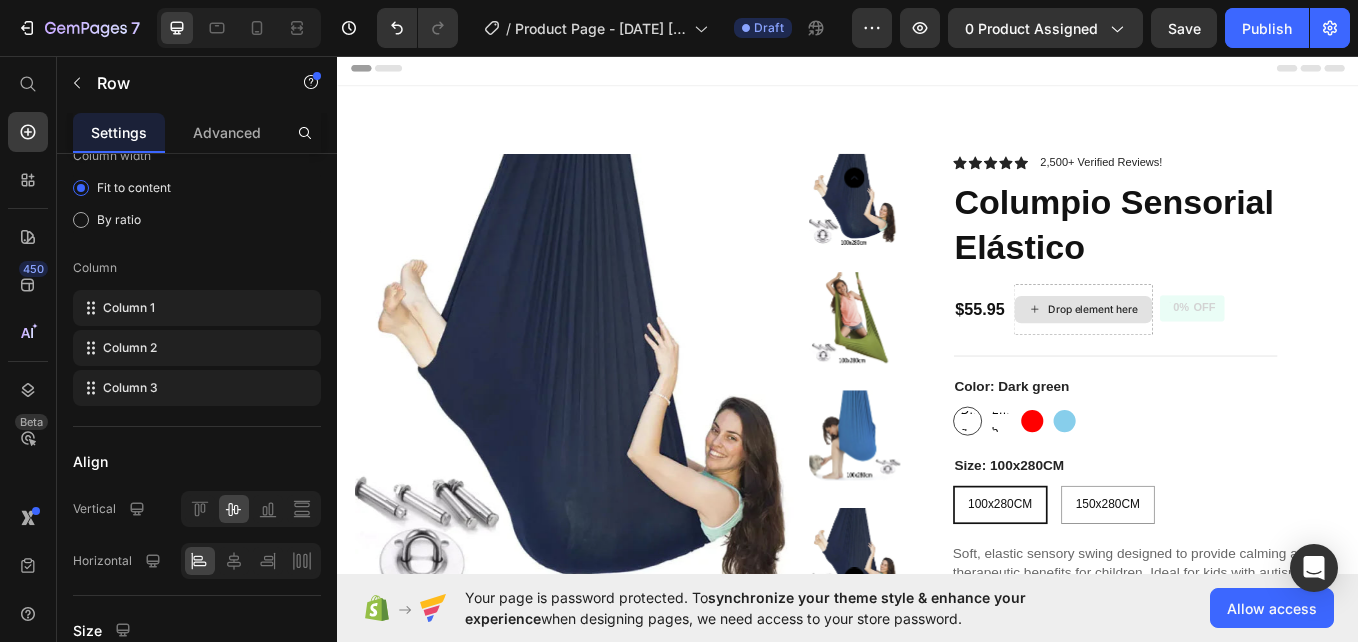 click on "Drop element here" at bounding box center [1225, 354] 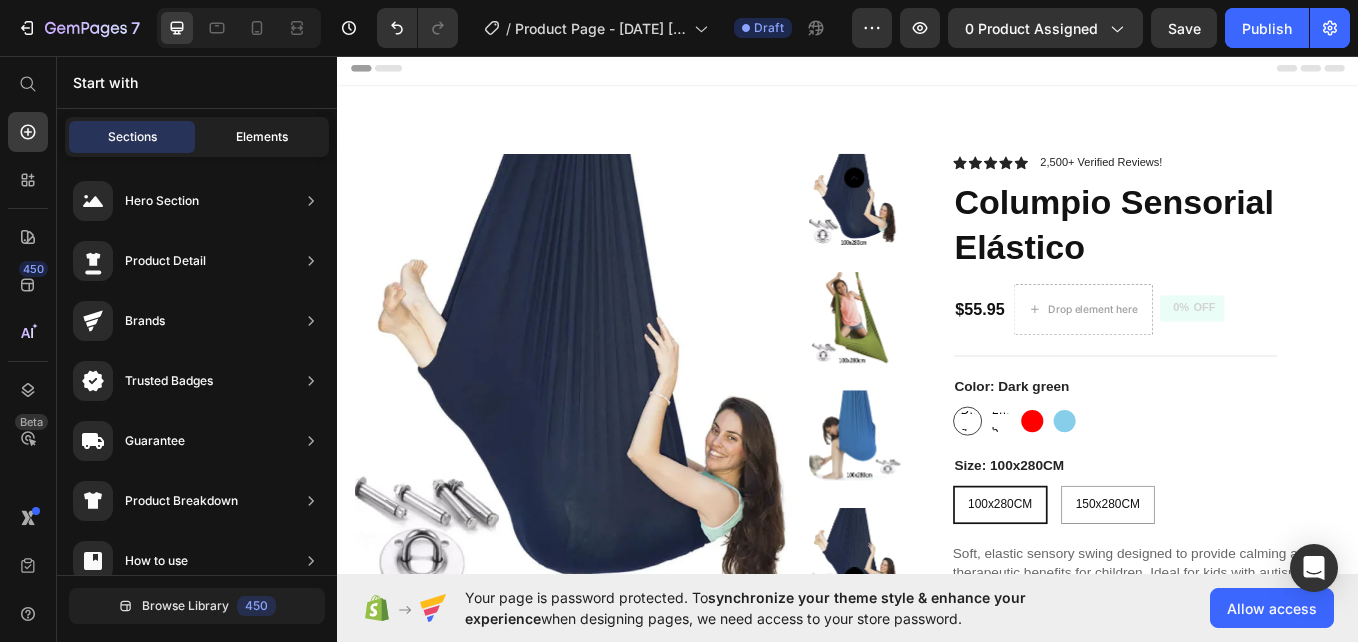 click on "Elements" 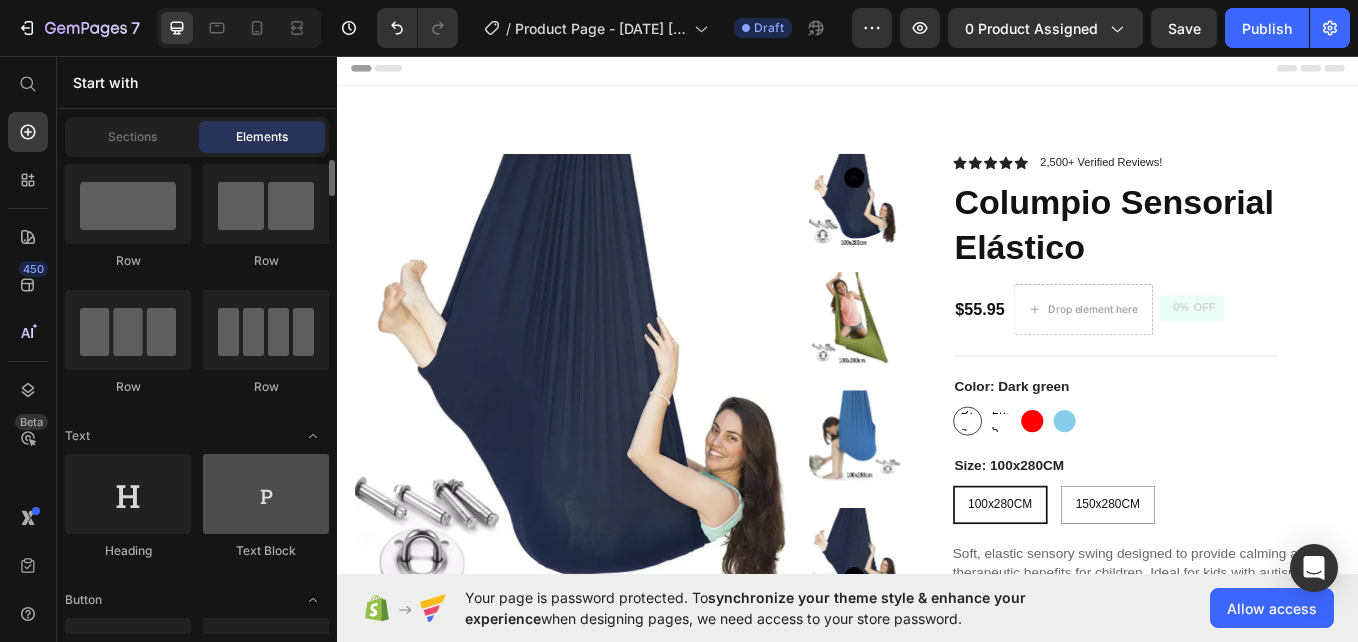 scroll, scrollTop: 38, scrollLeft: 0, axis: vertical 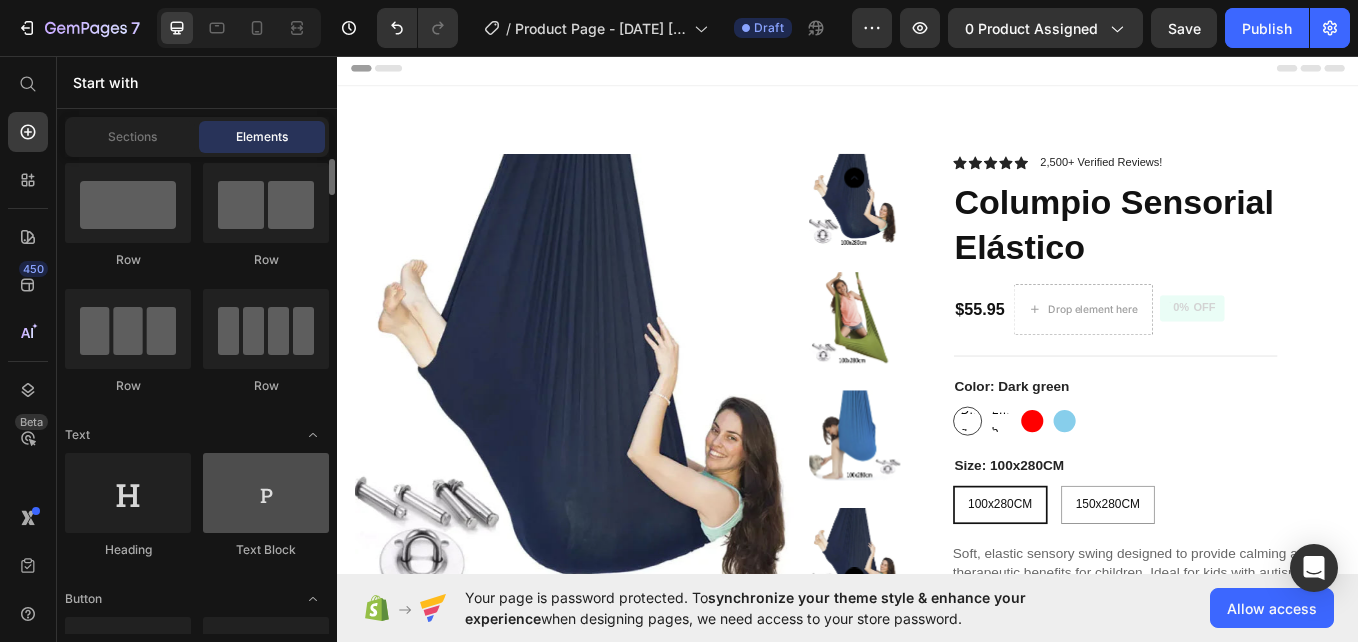 click at bounding box center [266, 493] 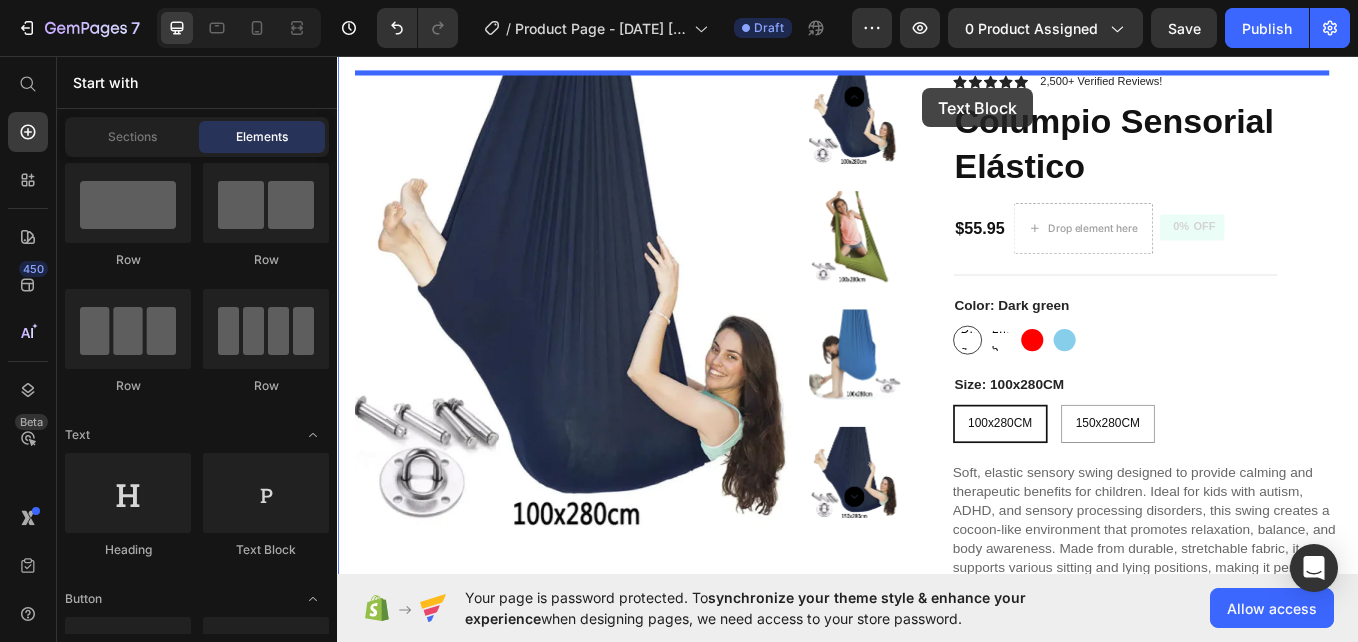 scroll, scrollTop: 0, scrollLeft: 0, axis: both 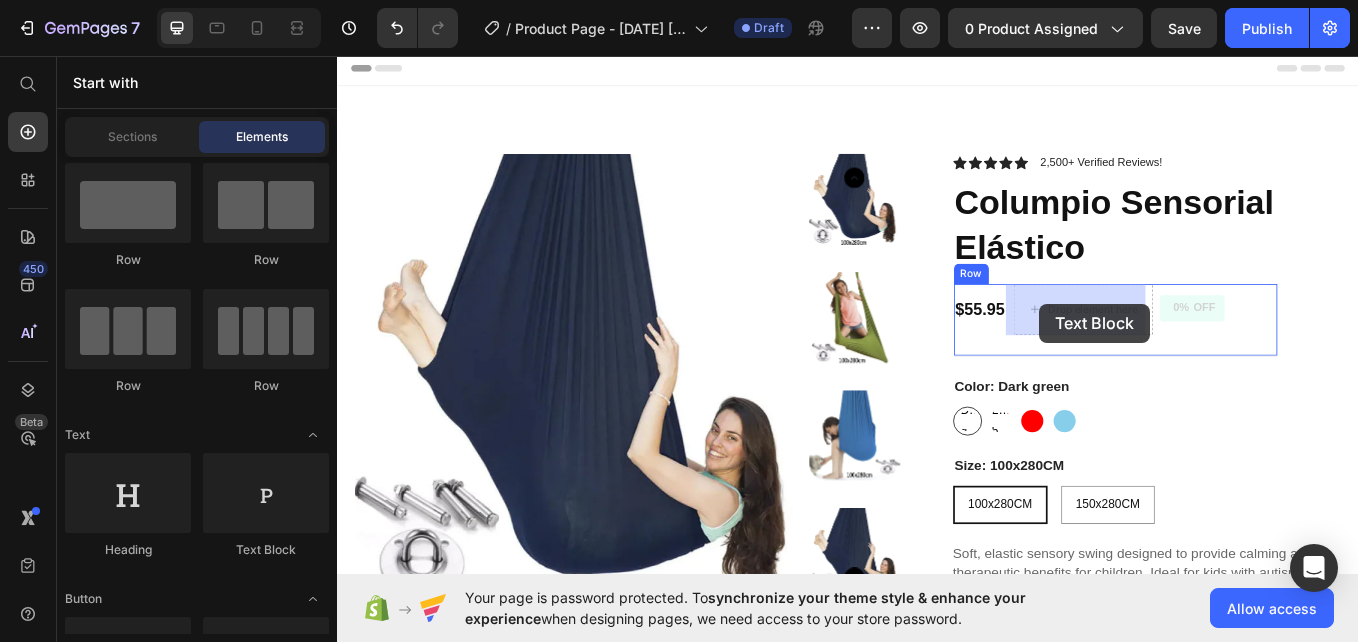 drag, startPoint x: 602, startPoint y: 573, endPoint x: 1162, endPoint y: 347, distance: 603.8841 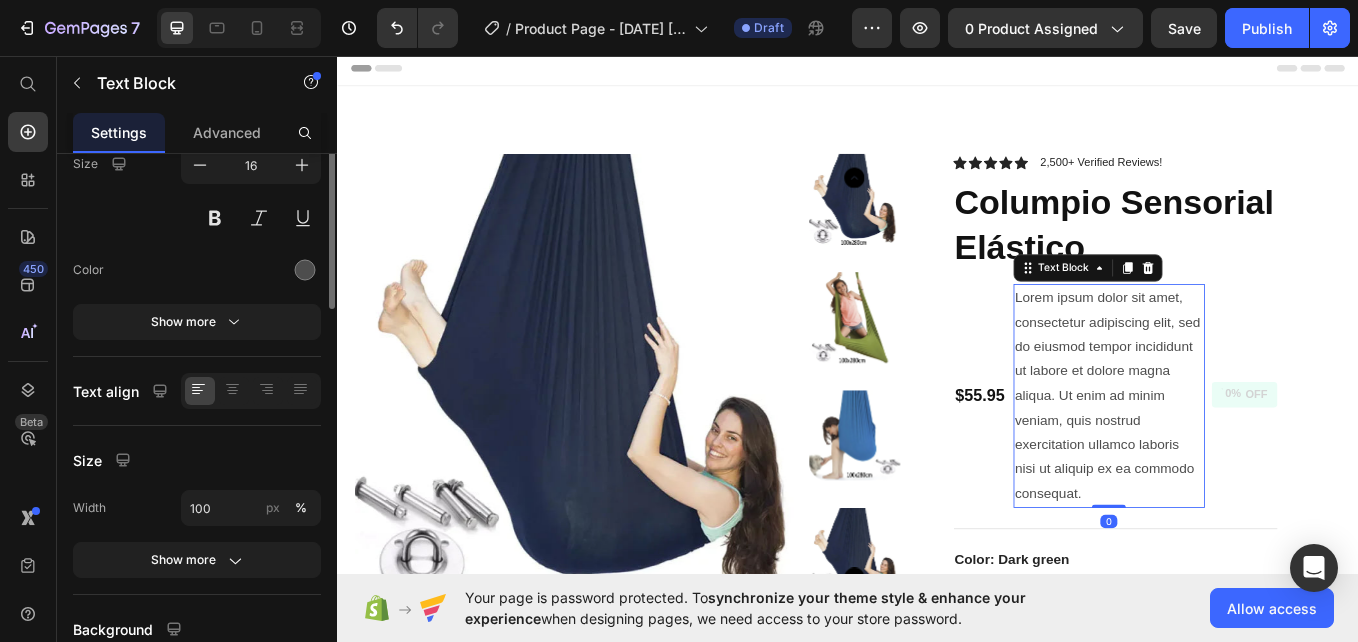 scroll, scrollTop: 0, scrollLeft: 0, axis: both 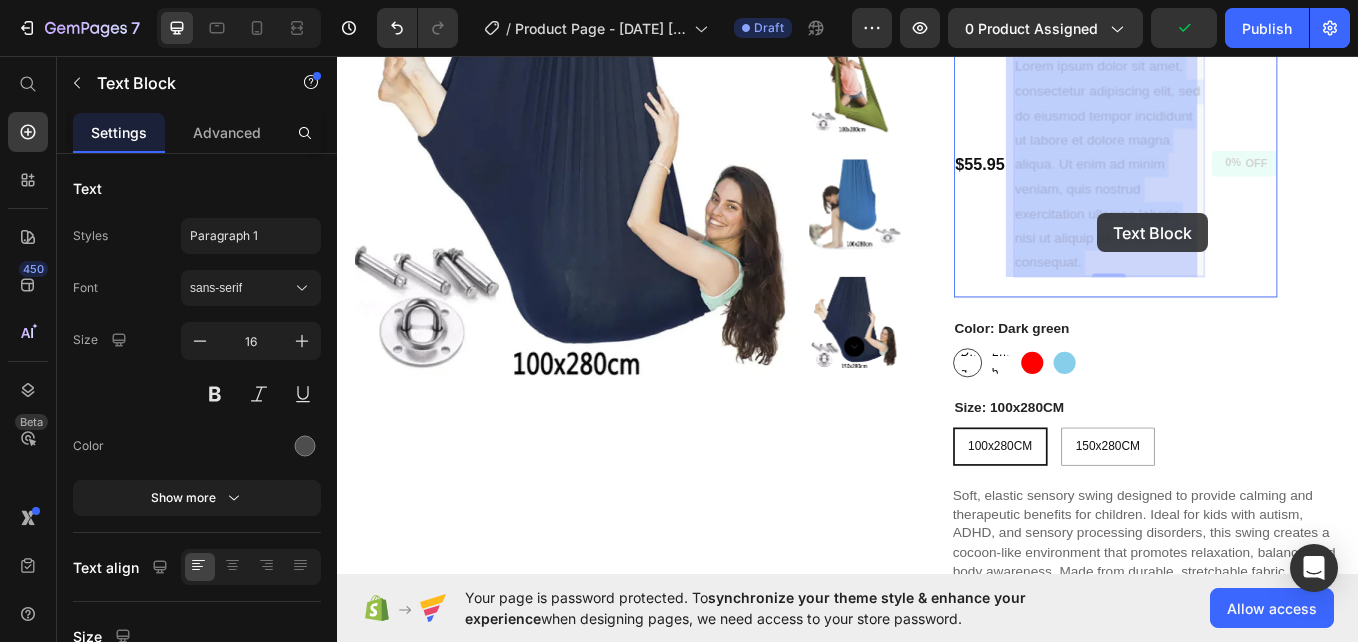 drag, startPoint x: 1207, startPoint y: 567, endPoint x: 1230, endPoint y: 240, distance: 327.80786 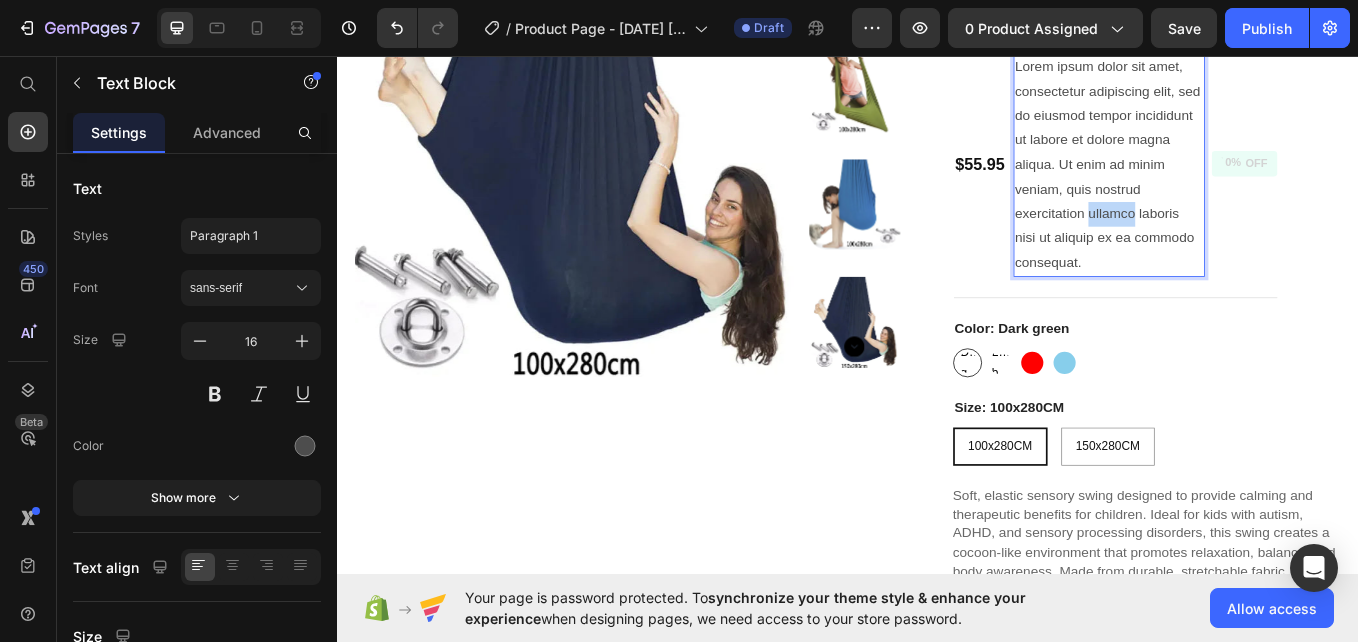 click on "Lorem ipsum dolor sit amet, consectetur adipiscing elit, sed do eiusmod tempor incididunt ut labore et dolore magna aliqua. Ut enim ad minim veniam, quis nostrud exercitation ullamco laboris nisi ut aliquip ex ea commodo consequat." at bounding box center (1243, 183) 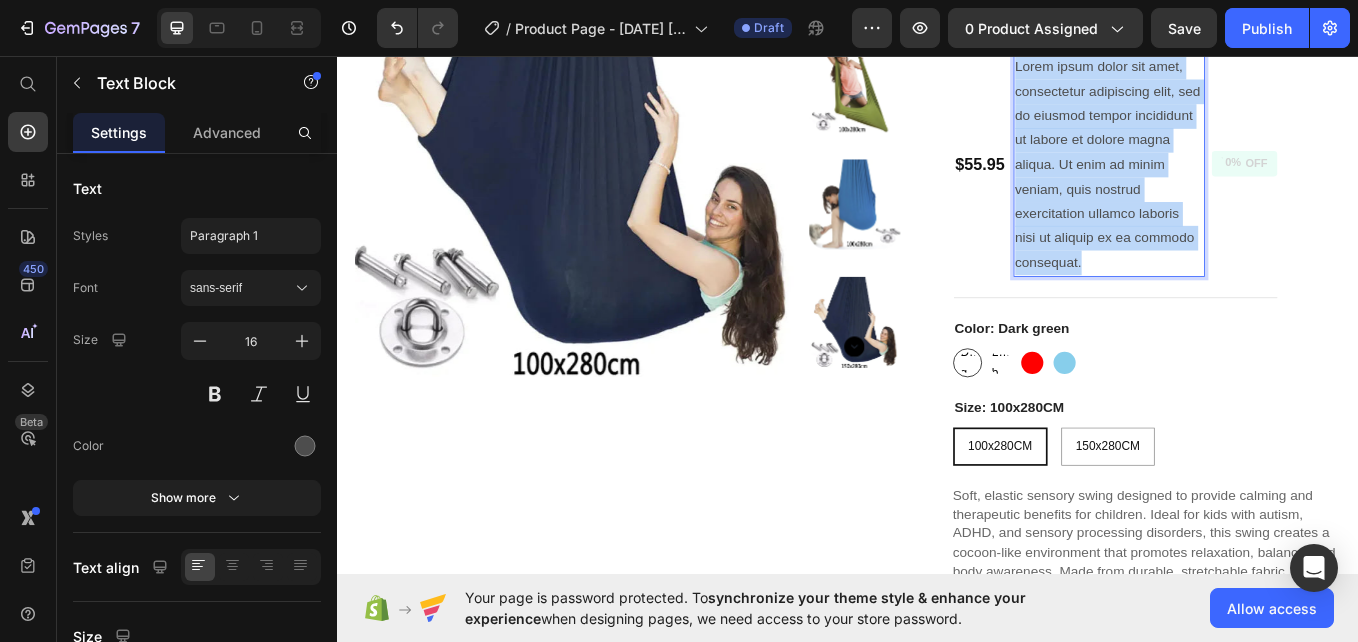 click on "Lorem ipsum dolor sit amet, consectetur adipiscing elit, sed do eiusmod tempor incididunt ut labore et dolore magna aliqua. Ut enim ad minim veniam, quis nostrud exercitation ullamco laboris nisi ut aliquip ex ea commodo consequat." at bounding box center [1243, 183] 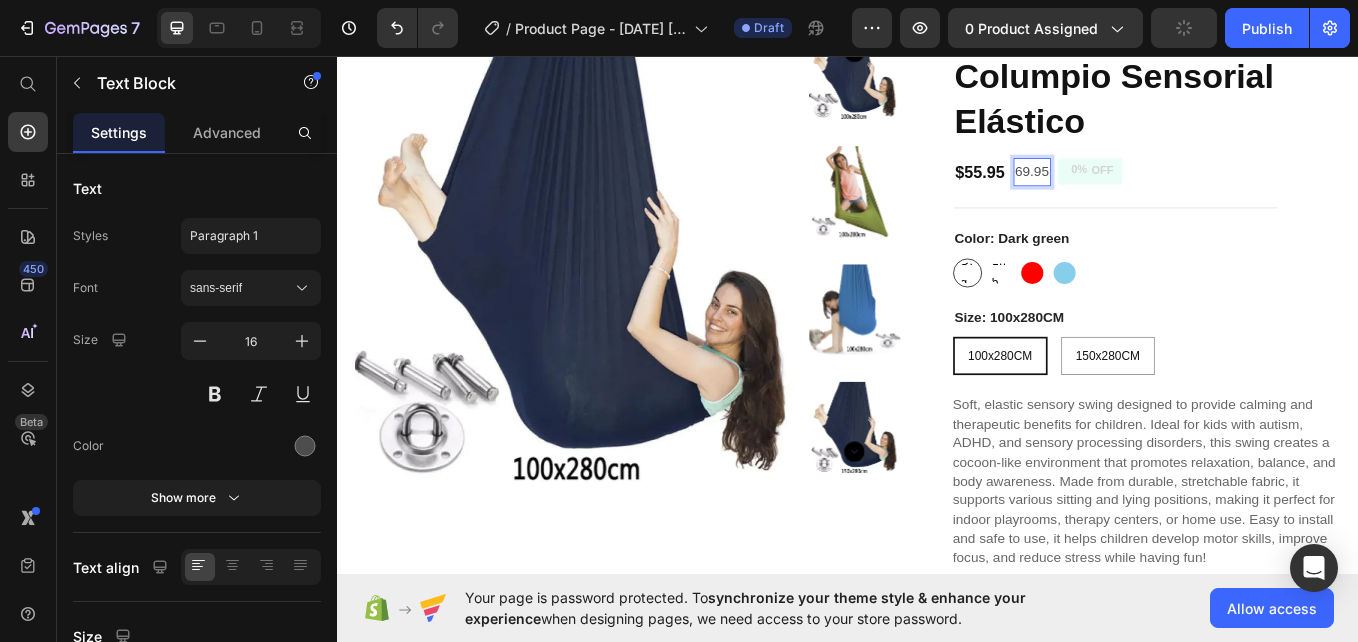 scroll, scrollTop: 148, scrollLeft: 0, axis: vertical 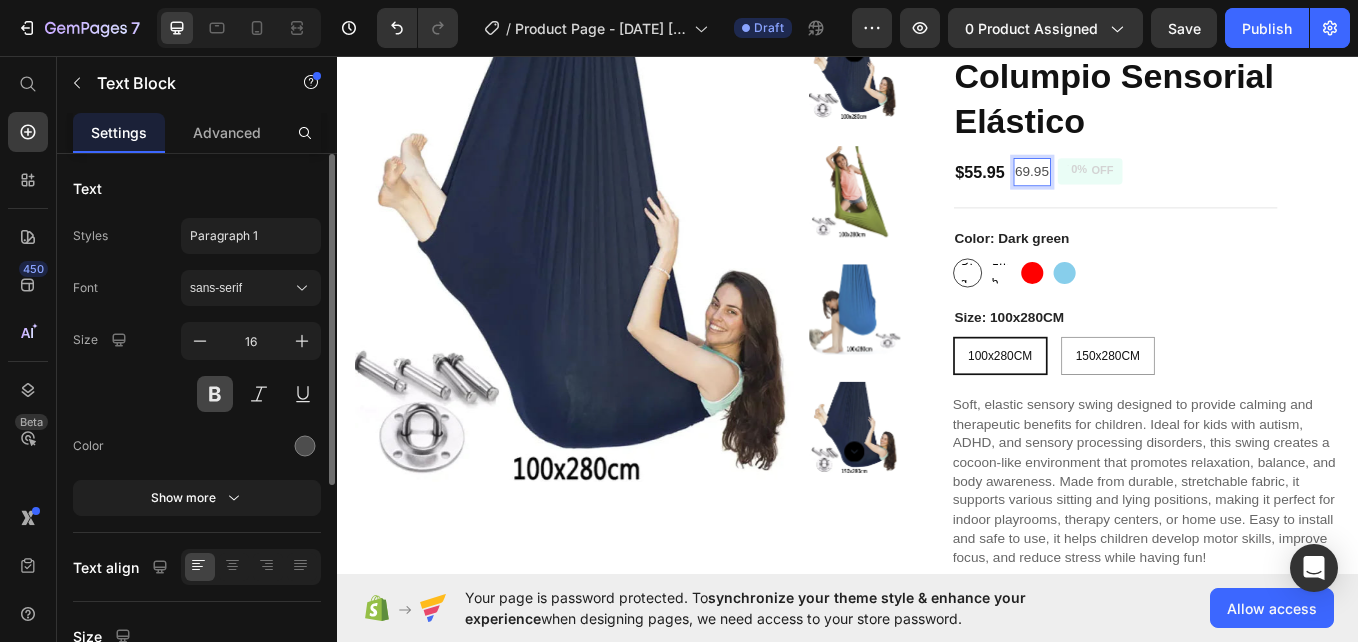click at bounding box center (215, 394) 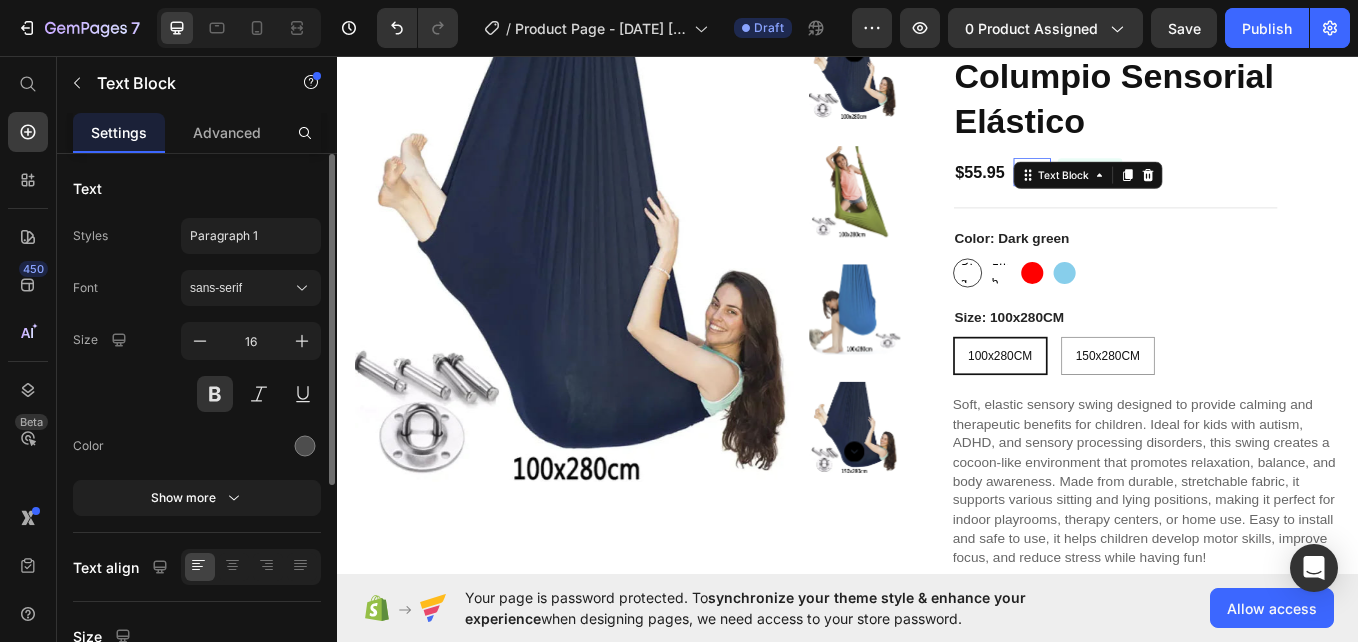 click on "Size 16" at bounding box center [197, 367] 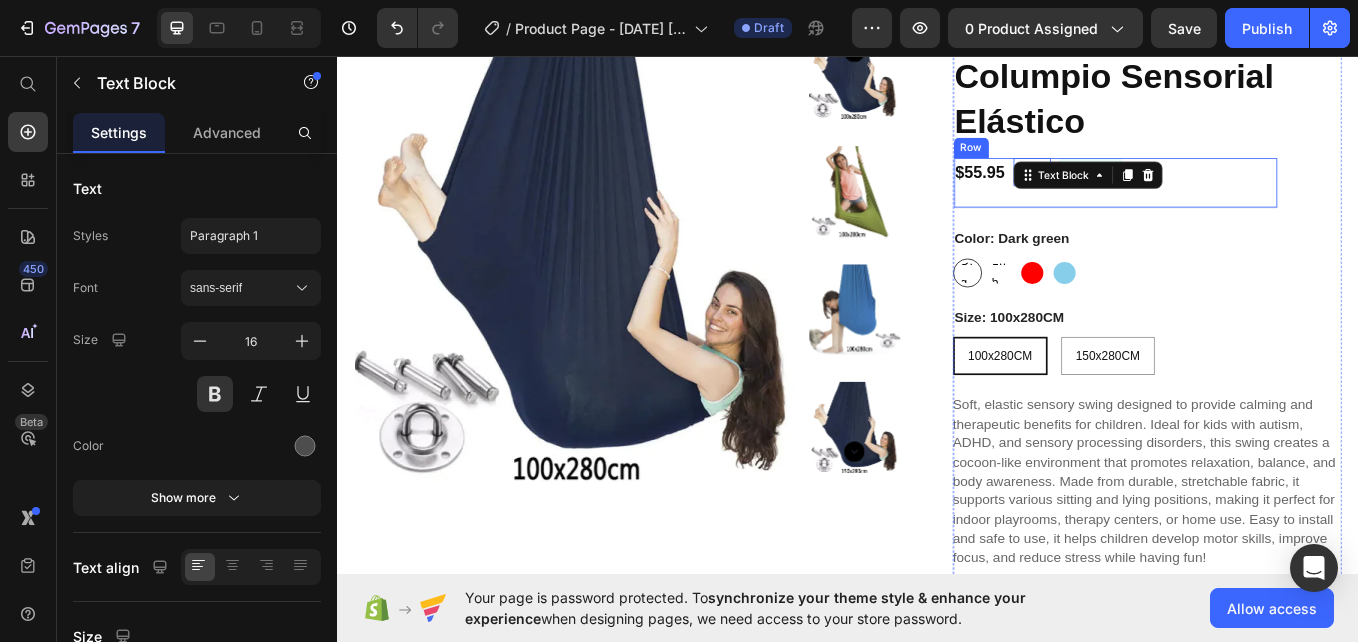 click on "$55.95 Product Price 69.95 Text Block   0 0% OFF Discount Tag Row" at bounding box center (1251, 205) 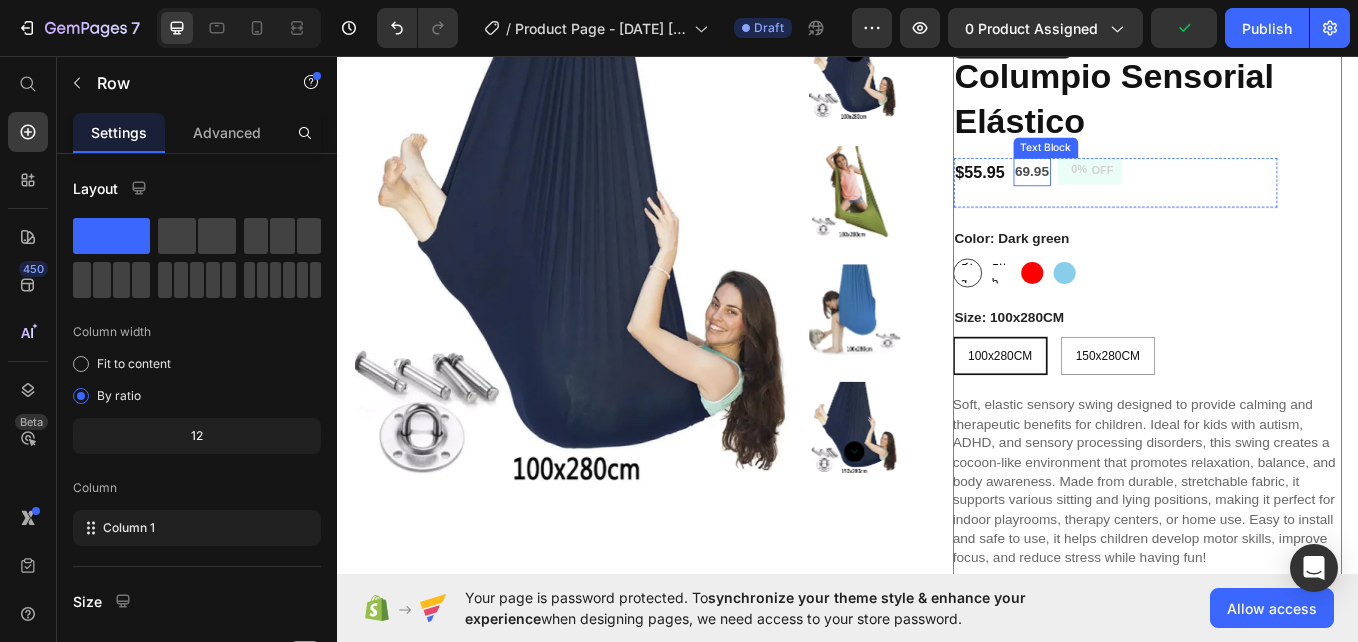 click on "69.95" at bounding box center [1153, 192] 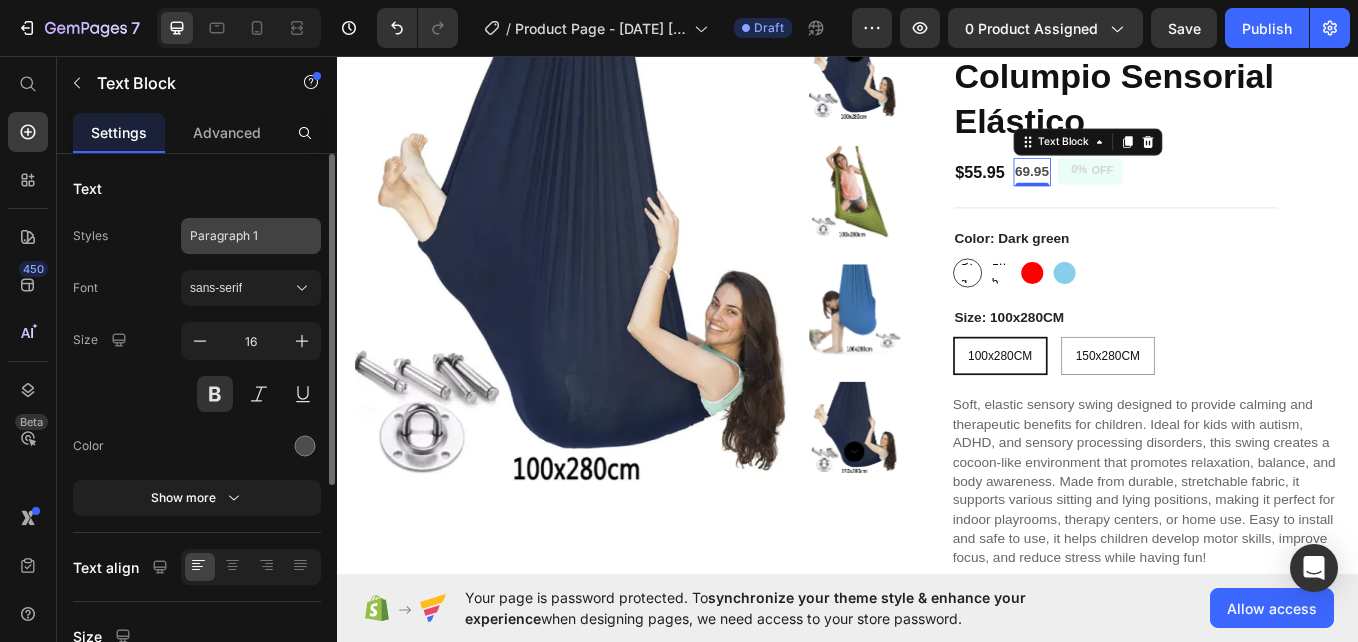 scroll, scrollTop: 0, scrollLeft: 0, axis: both 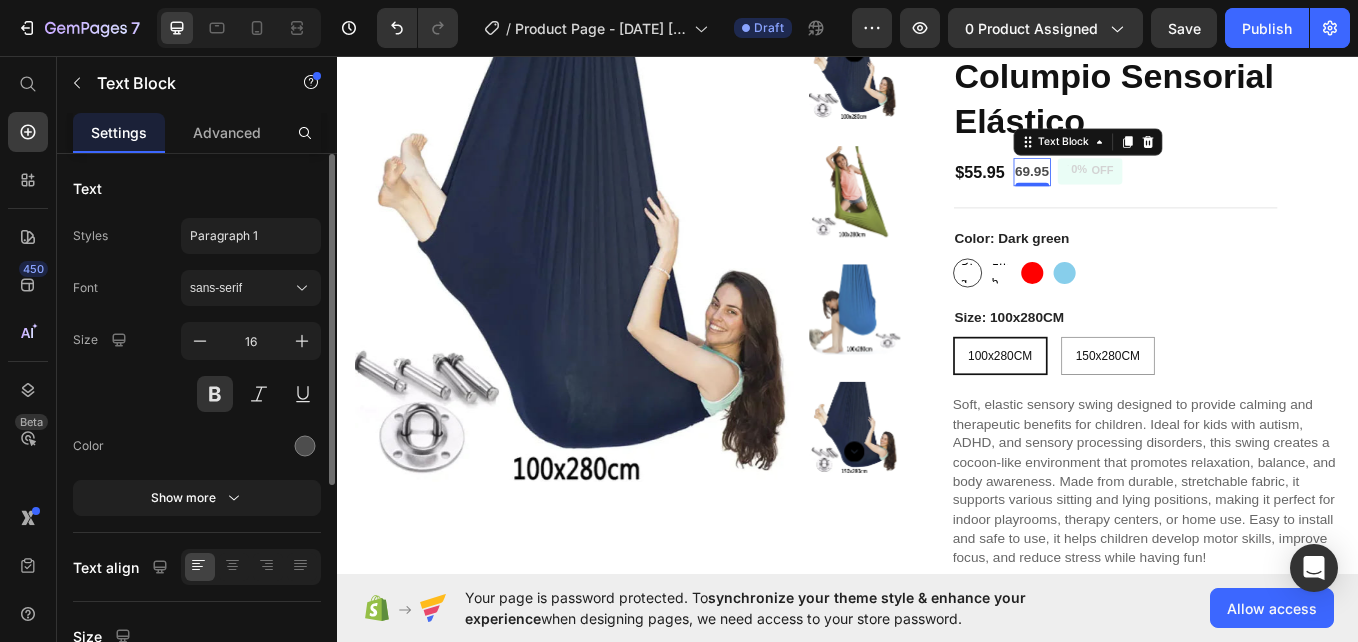 click on "Text" at bounding box center (87, 188) 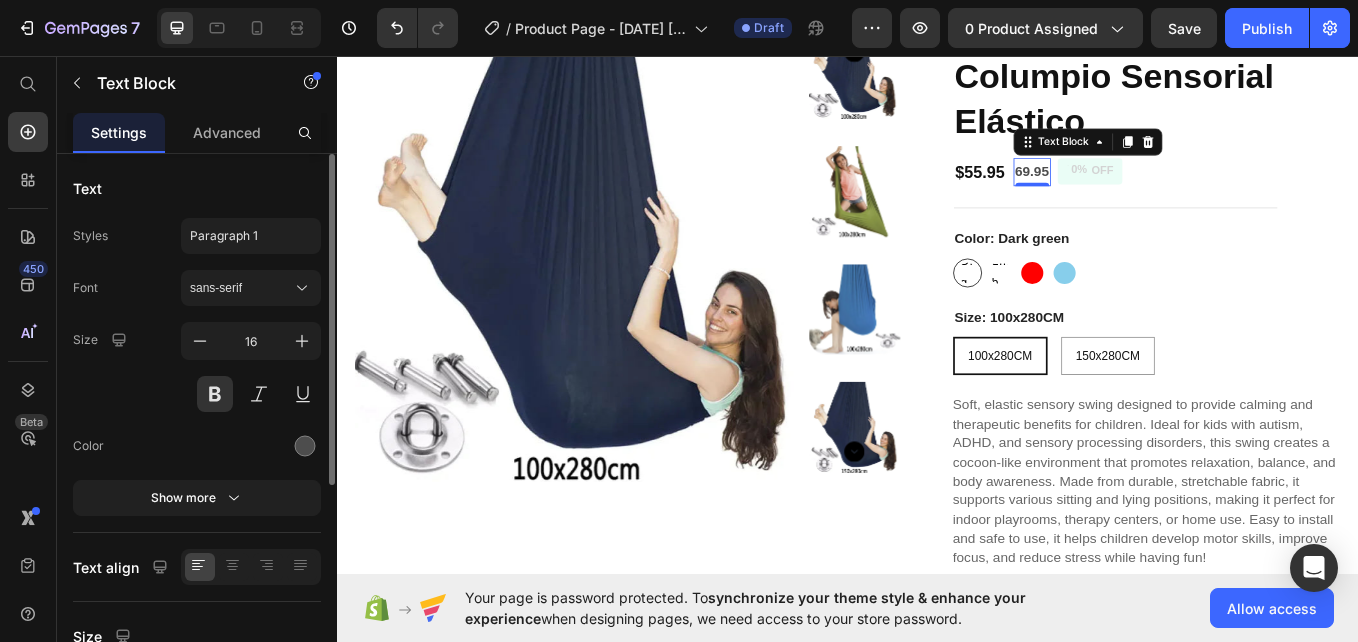 click on "Text" at bounding box center [87, 188] 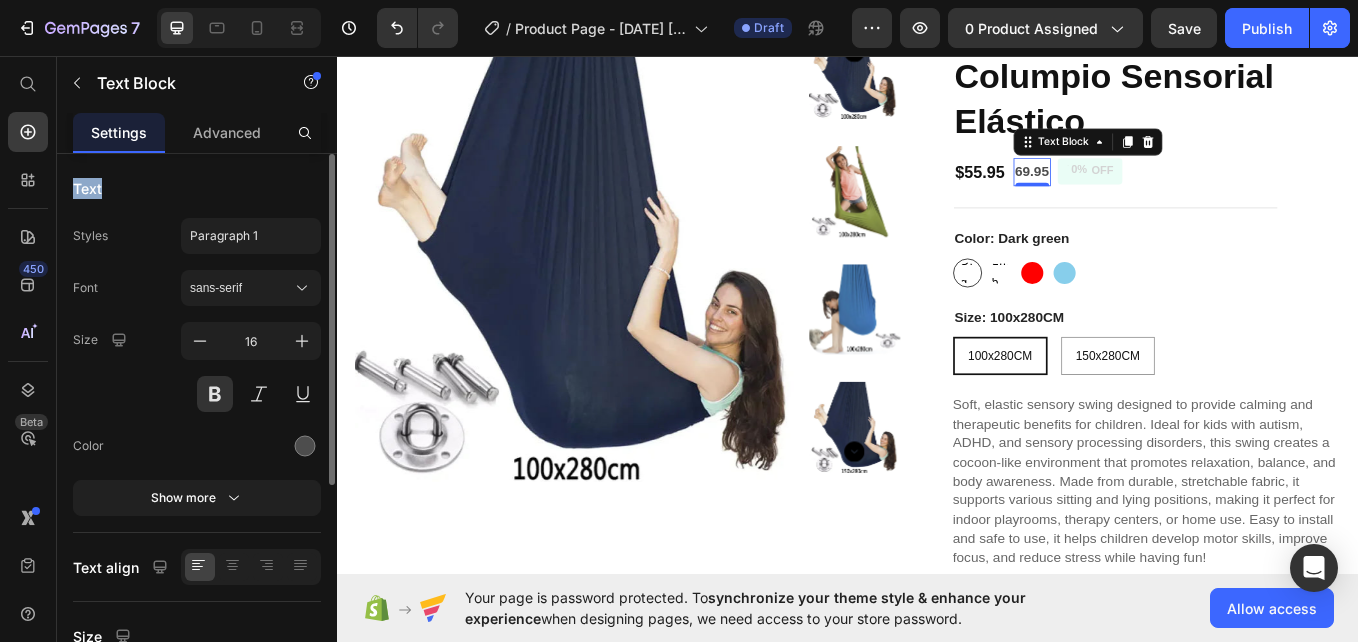 click on "Text" at bounding box center [87, 188] 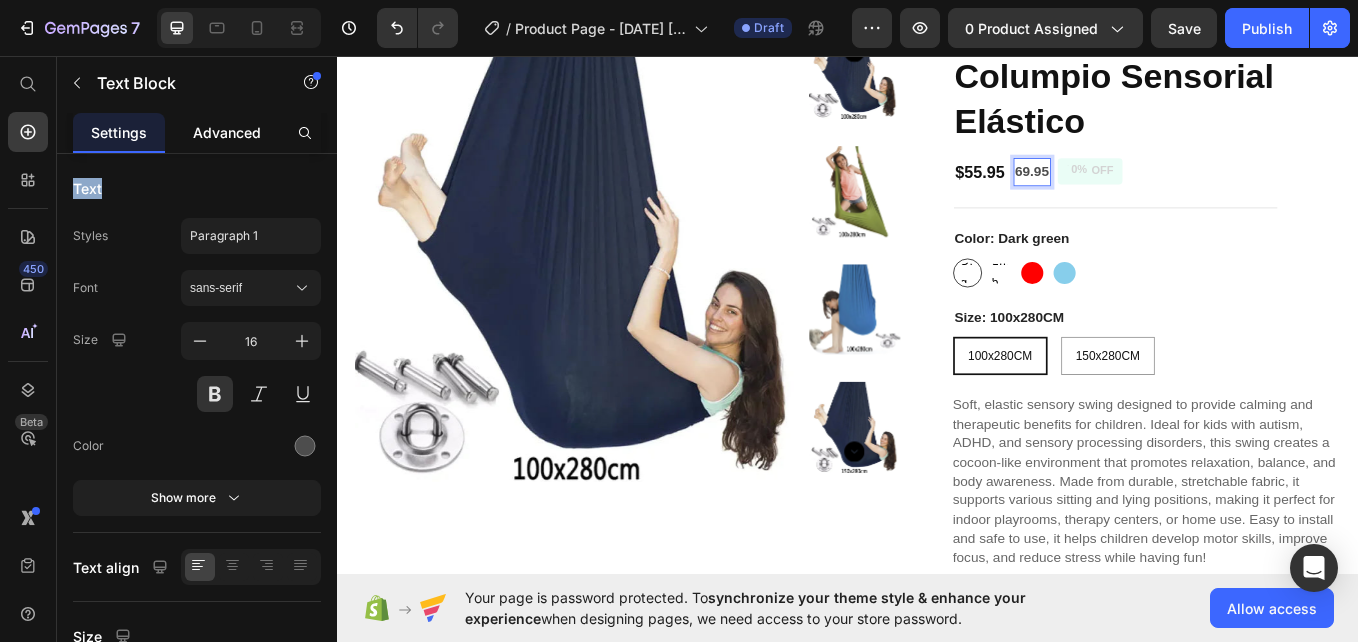 drag, startPoint x: 821, startPoint y: 146, endPoint x: 223, endPoint y: 135, distance: 598.10114 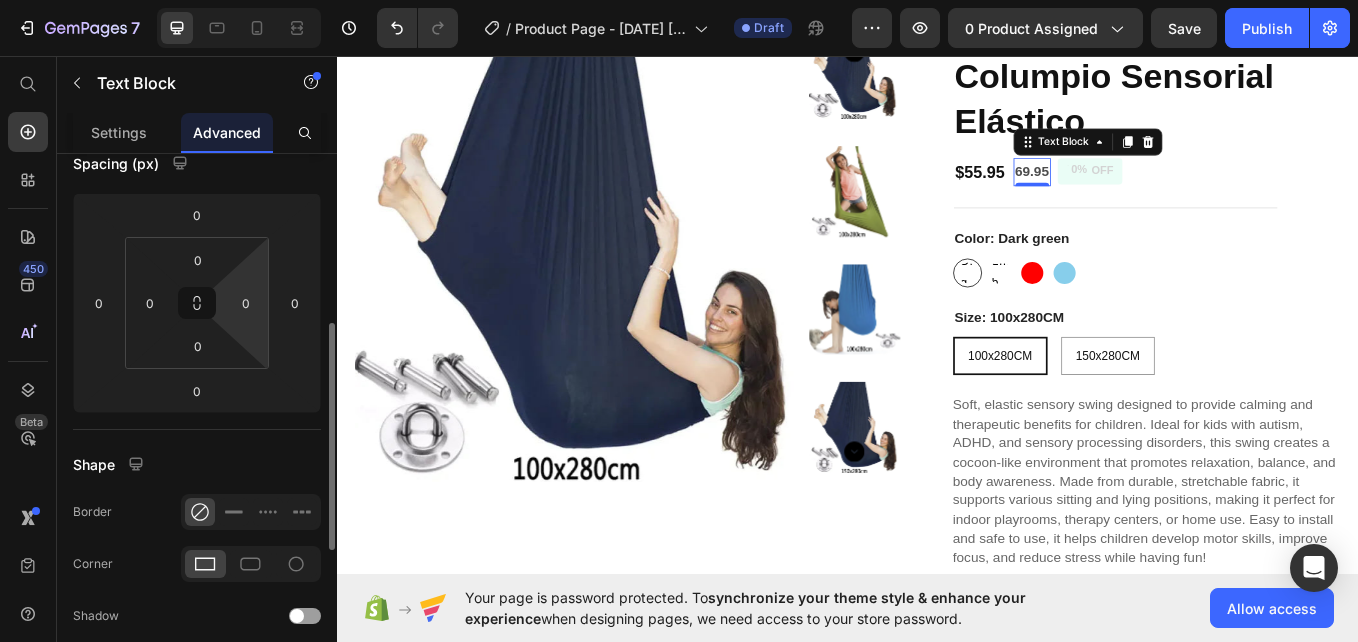 scroll, scrollTop: 278, scrollLeft: 0, axis: vertical 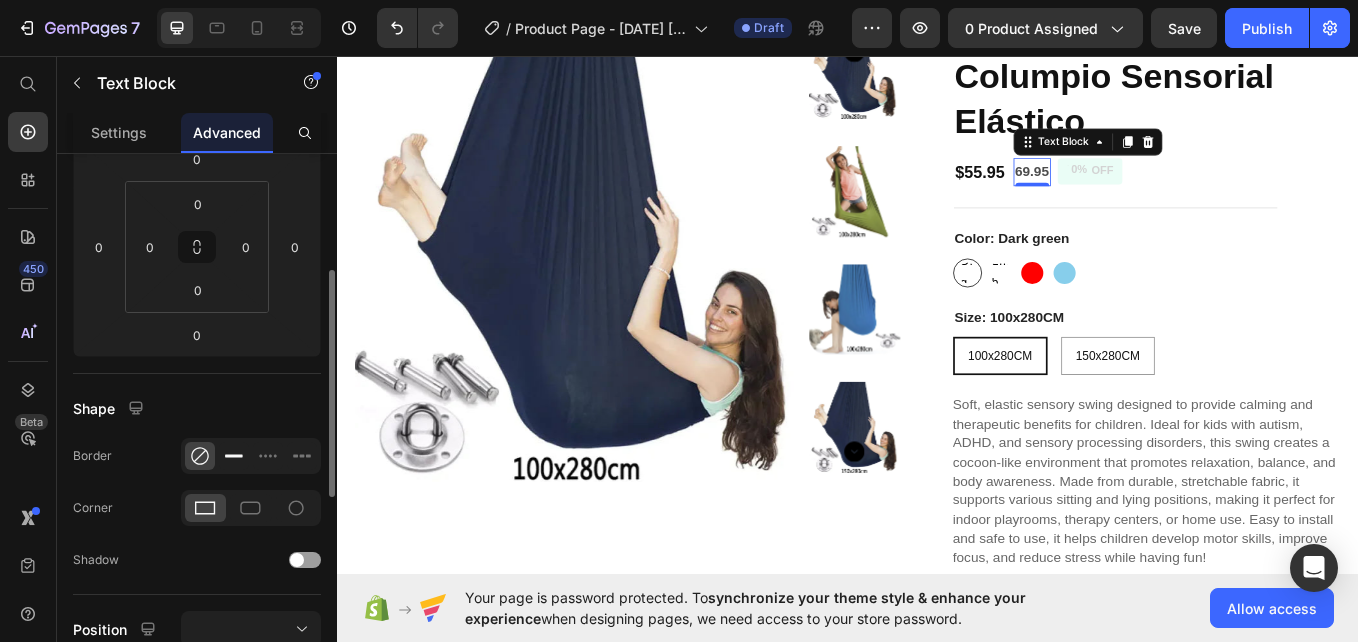 click 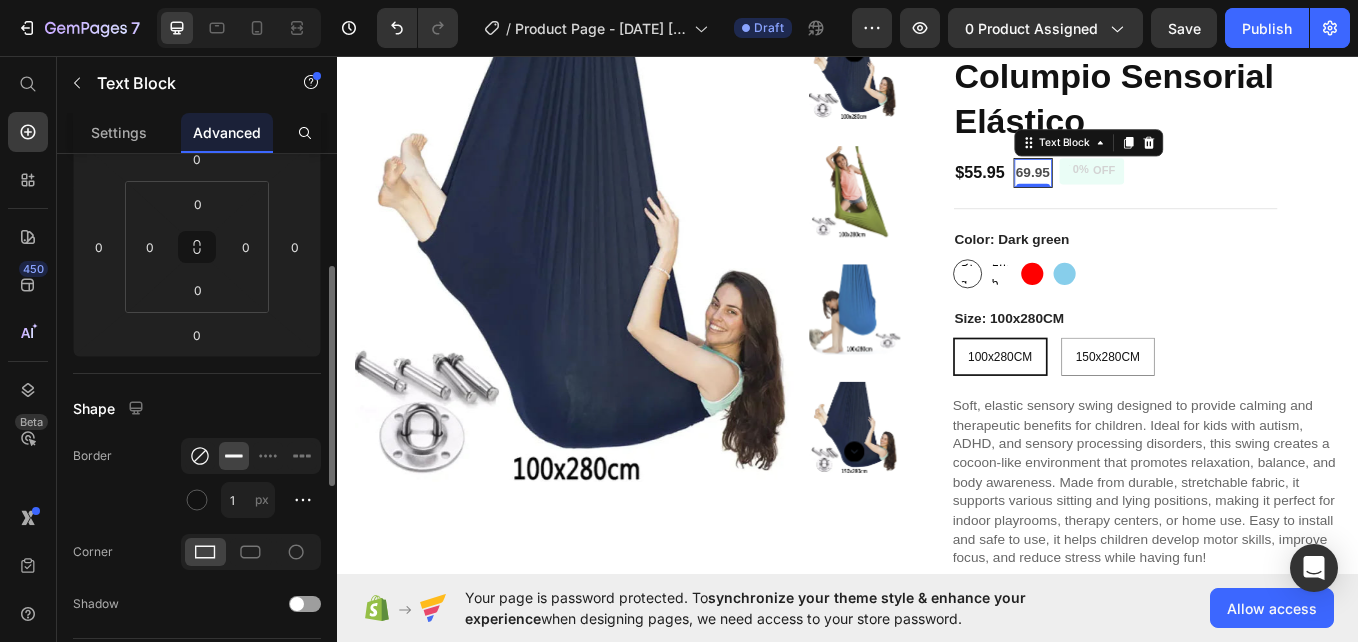 click 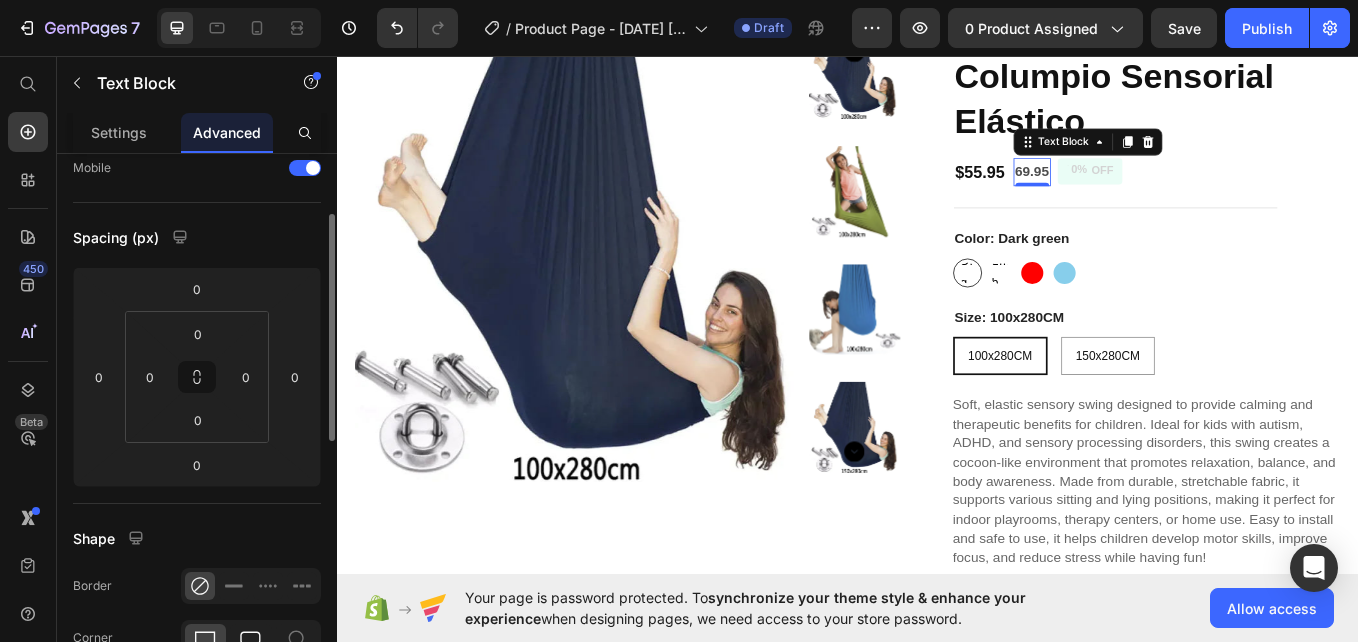 scroll, scrollTop: 147, scrollLeft: 0, axis: vertical 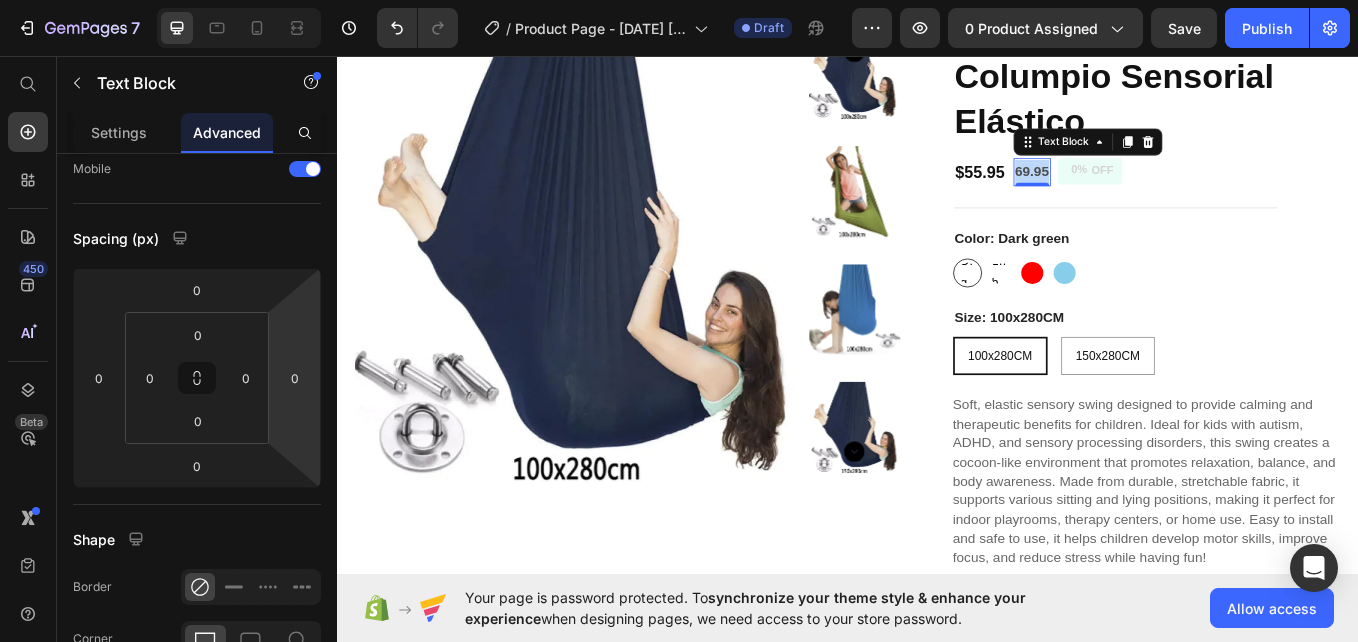 click on "69.95" at bounding box center [1153, 192] 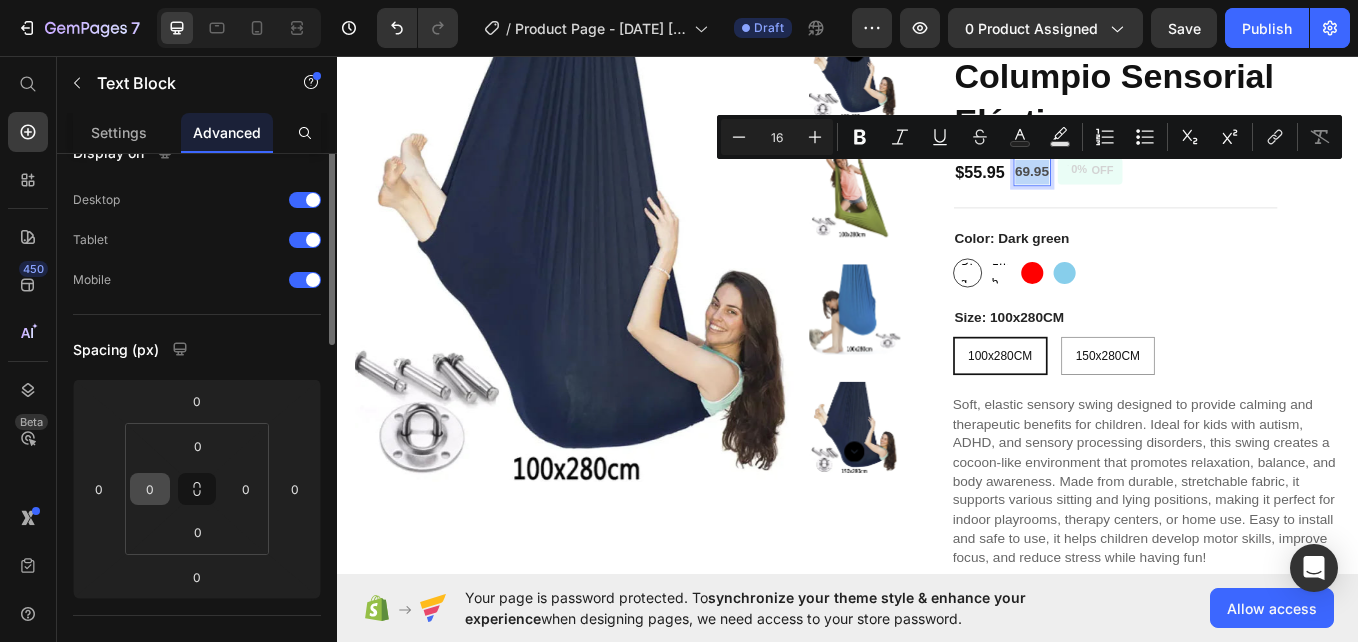 scroll, scrollTop: 0, scrollLeft: 0, axis: both 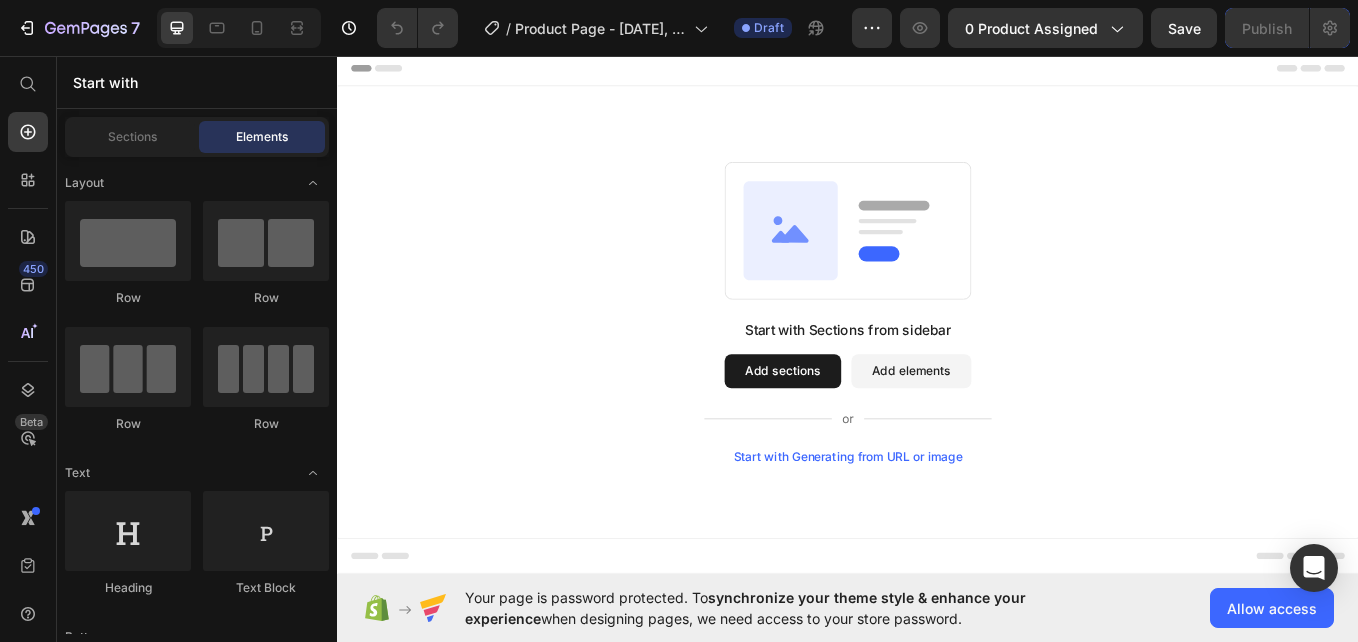 click on "Add sections" at bounding box center (860, 426) 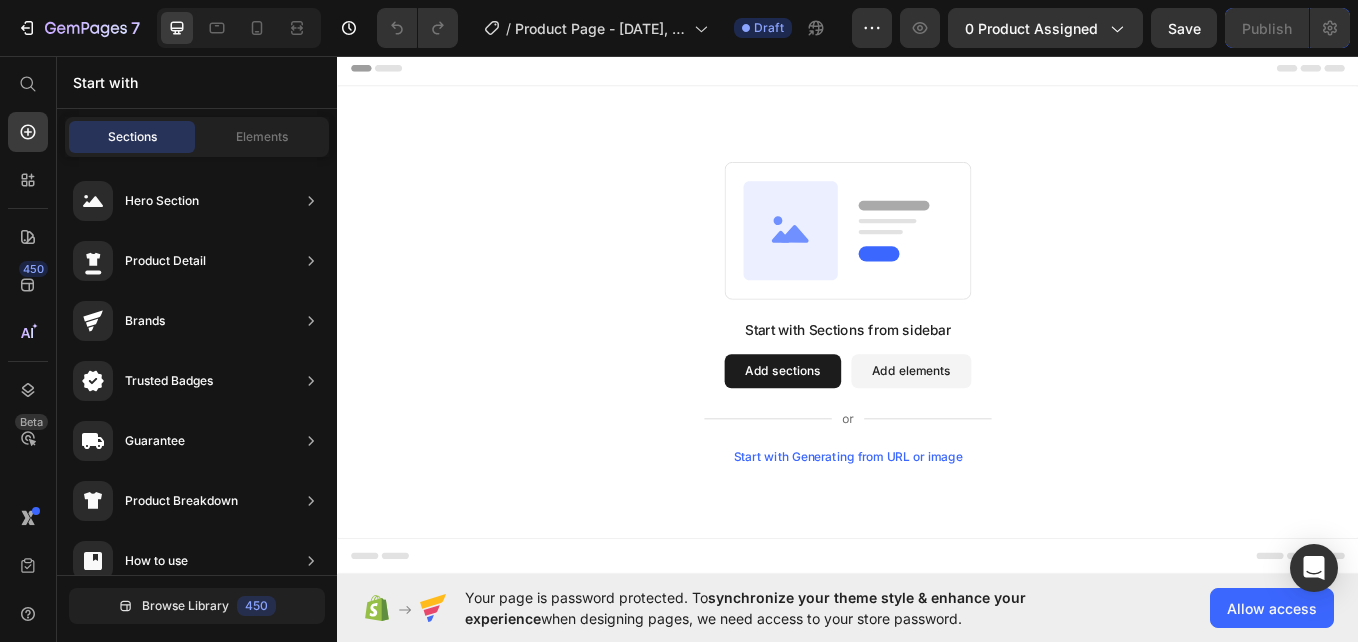 click on "Add elements" at bounding box center (1011, 426) 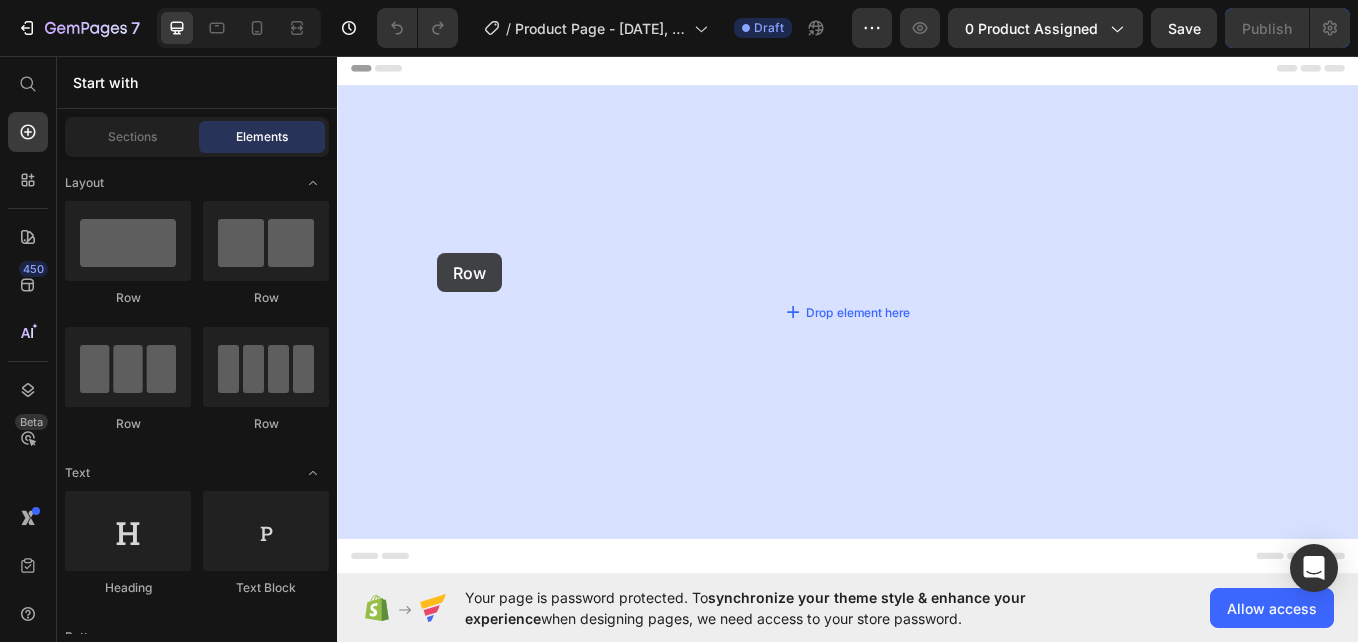 drag, startPoint x: 512, startPoint y: 297, endPoint x: 462, endPoint y: 287, distance: 50.990196 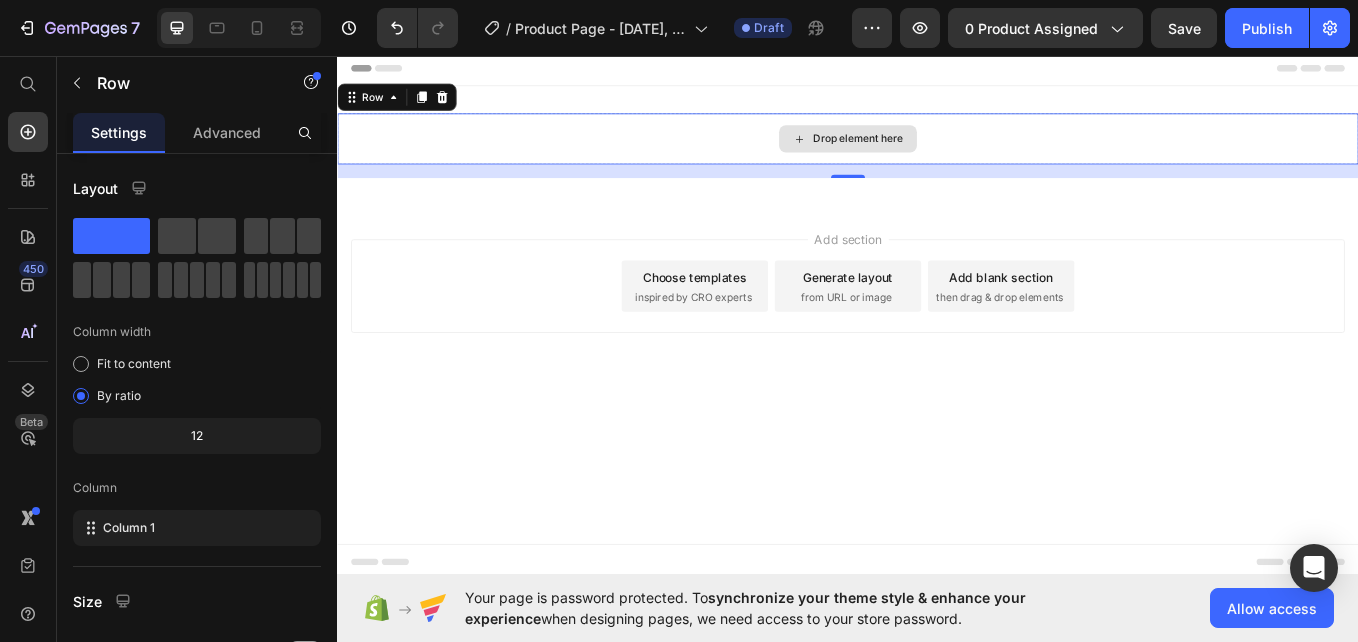 click on "Drop element here" at bounding box center (949, 153) 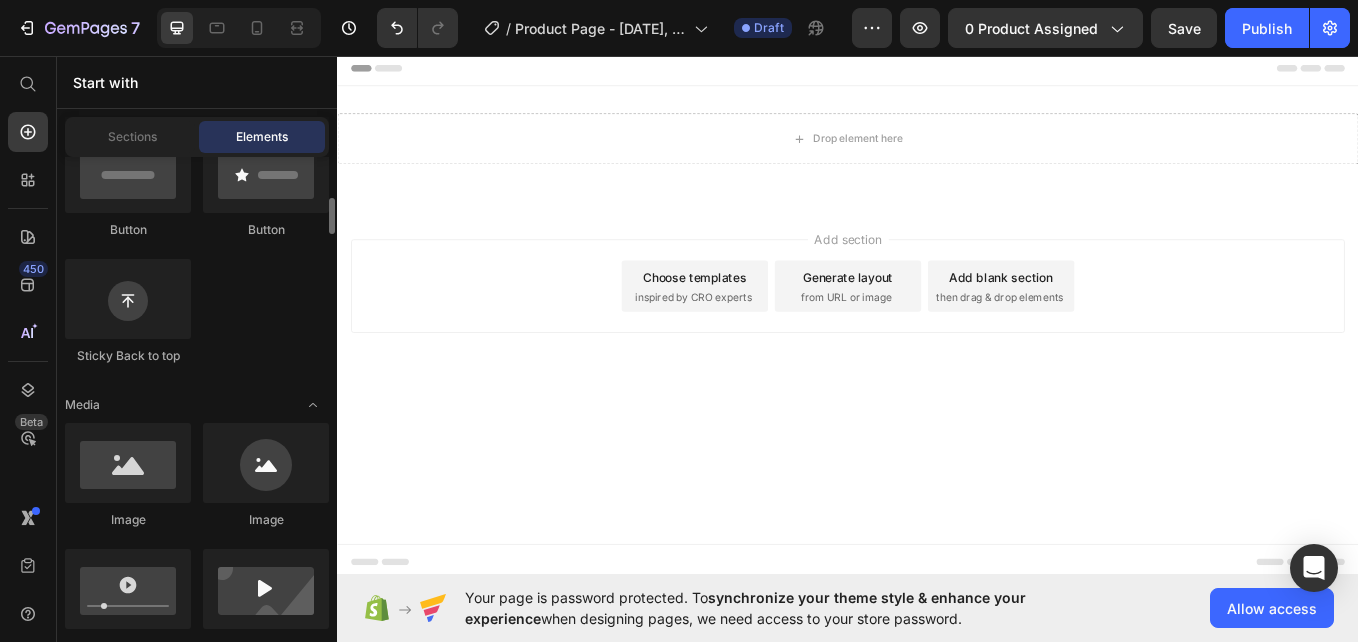 scroll, scrollTop: 523, scrollLeft: 0, axis: vertical 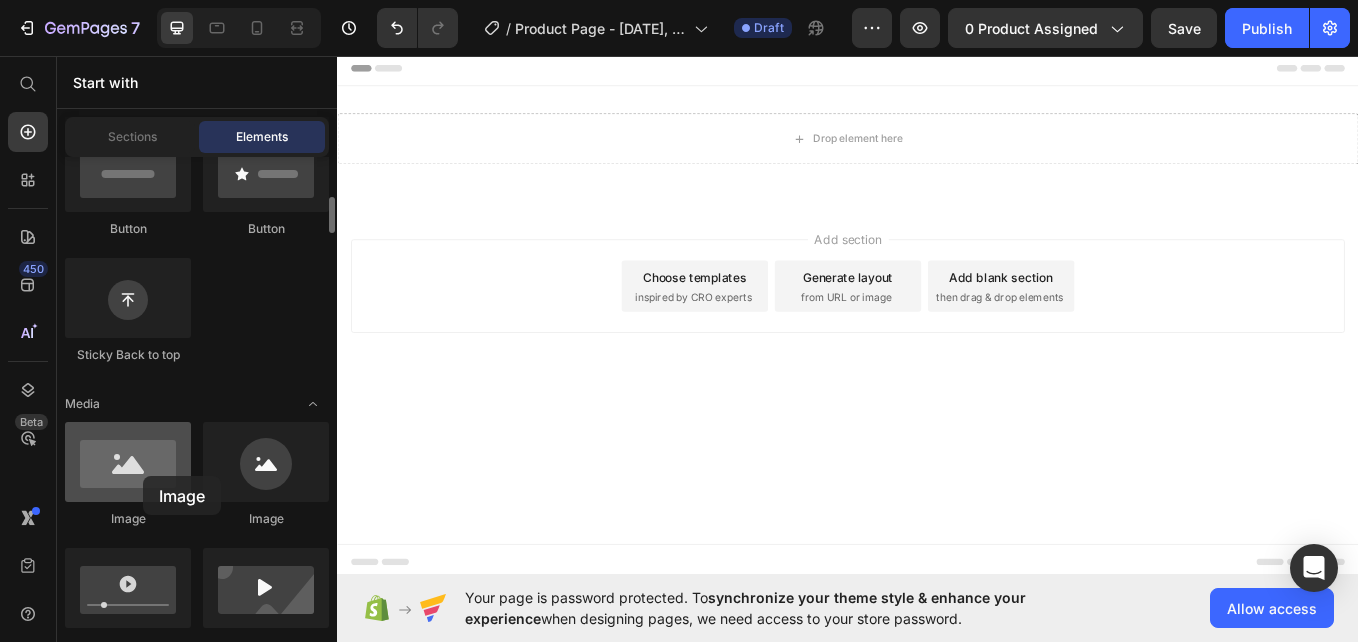 click at bounding box center (128, 462) 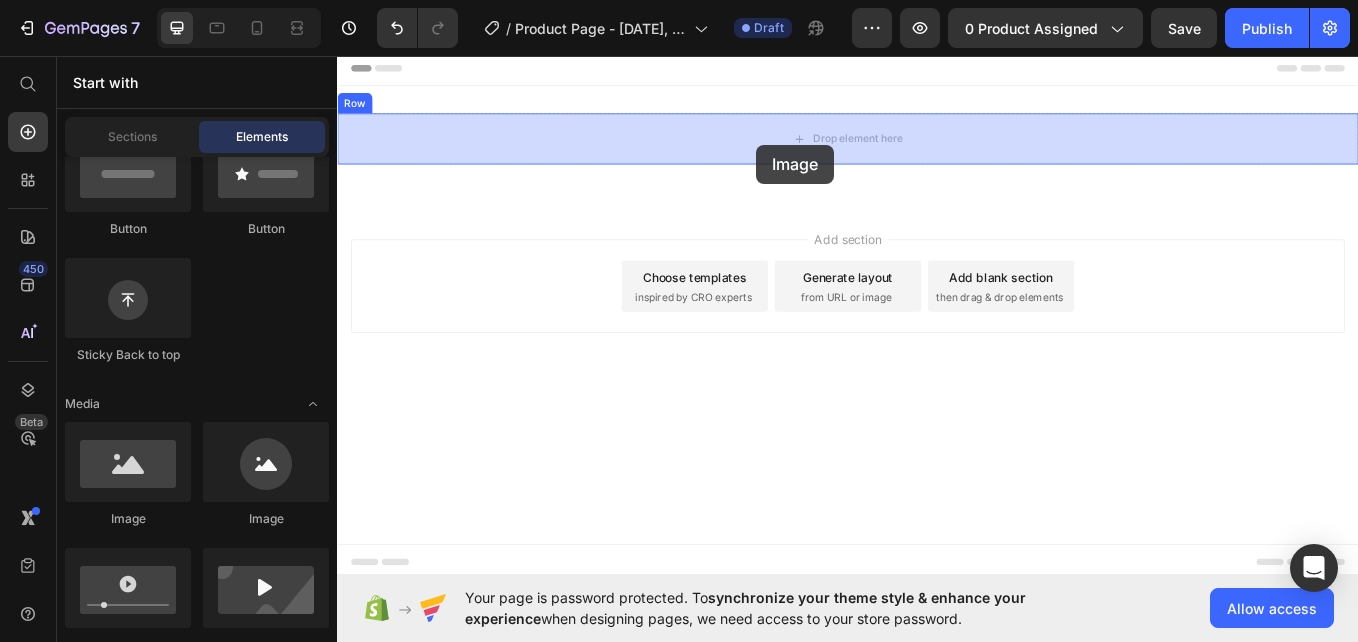 drag, startPoint x: 480, startPoint y: 526, endPoint x: 834, endPoint y: 160, distance: 509.1876 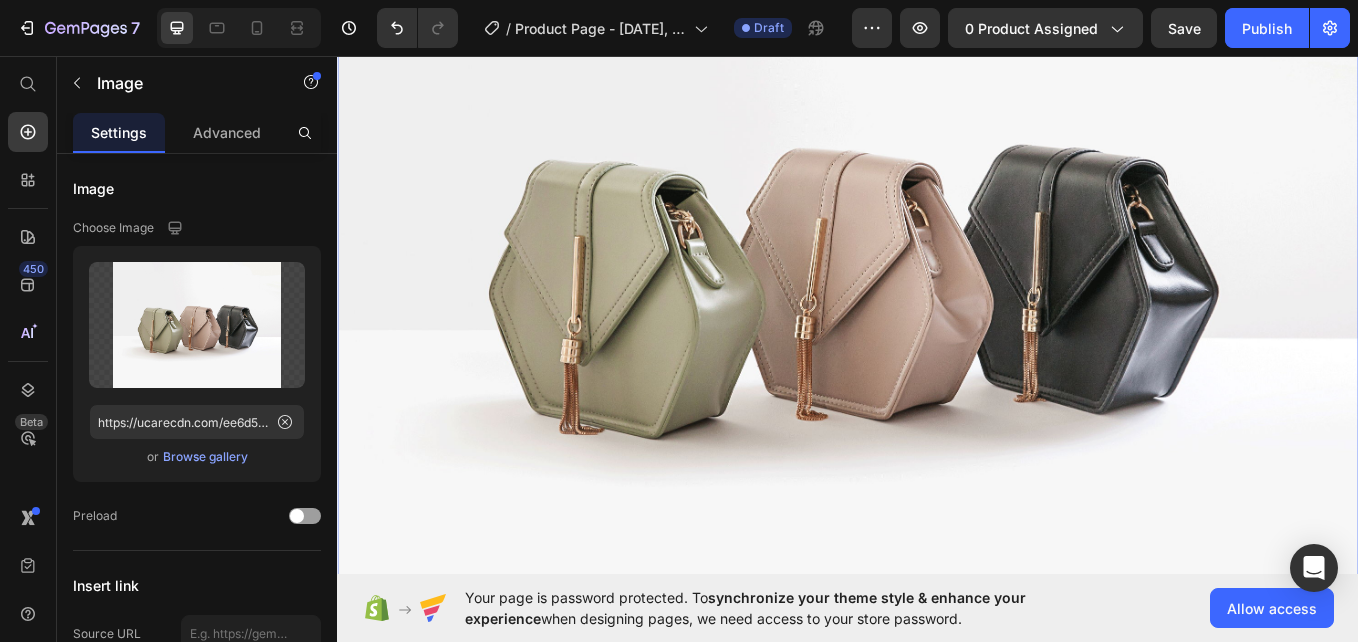 scroll, scrollTop: 270, scrollLeft: 0, axis: vertical 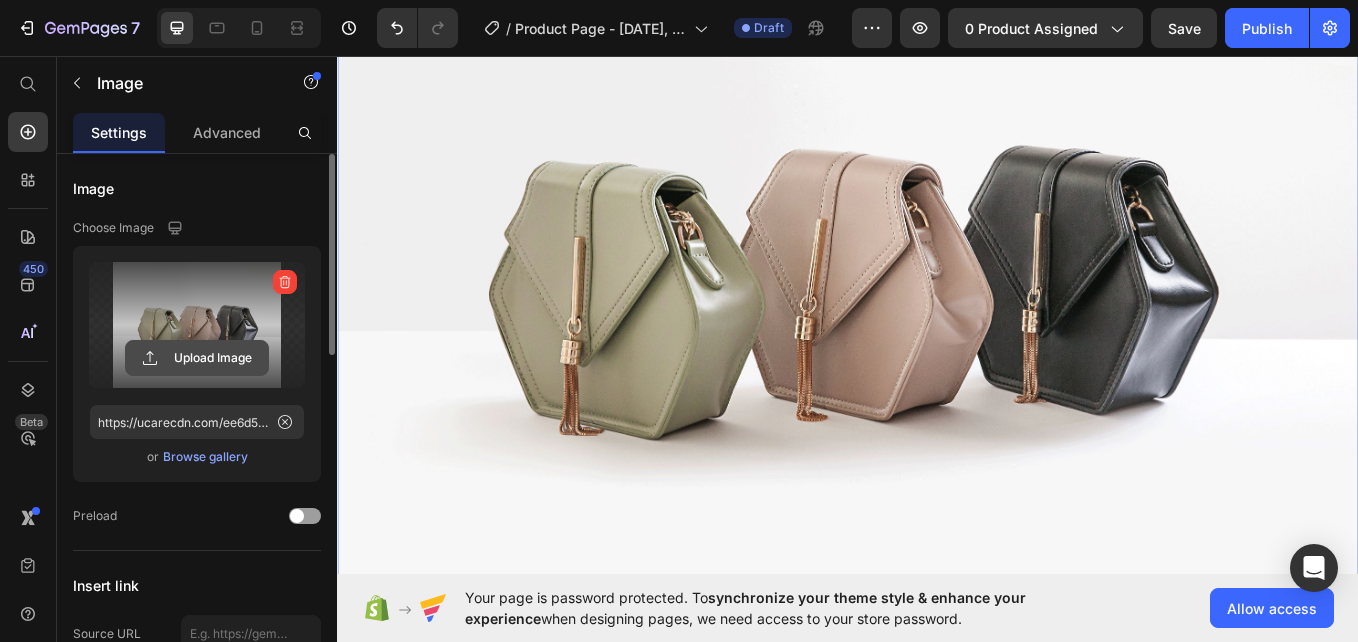 click 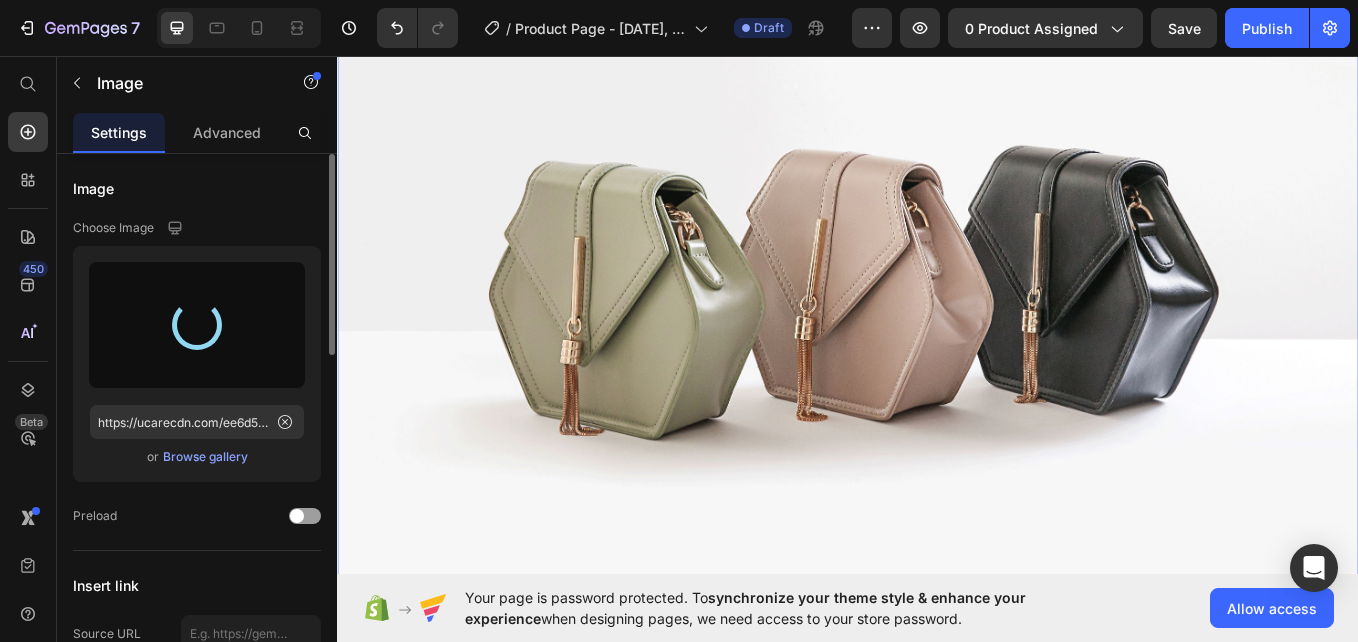 type on "https://cdn.shopify.com/s/files/1/0766/3806/0759/files/gempages_572555575083140248-dccfe177-e43f-4a86-8268-5cad921b038a.png" 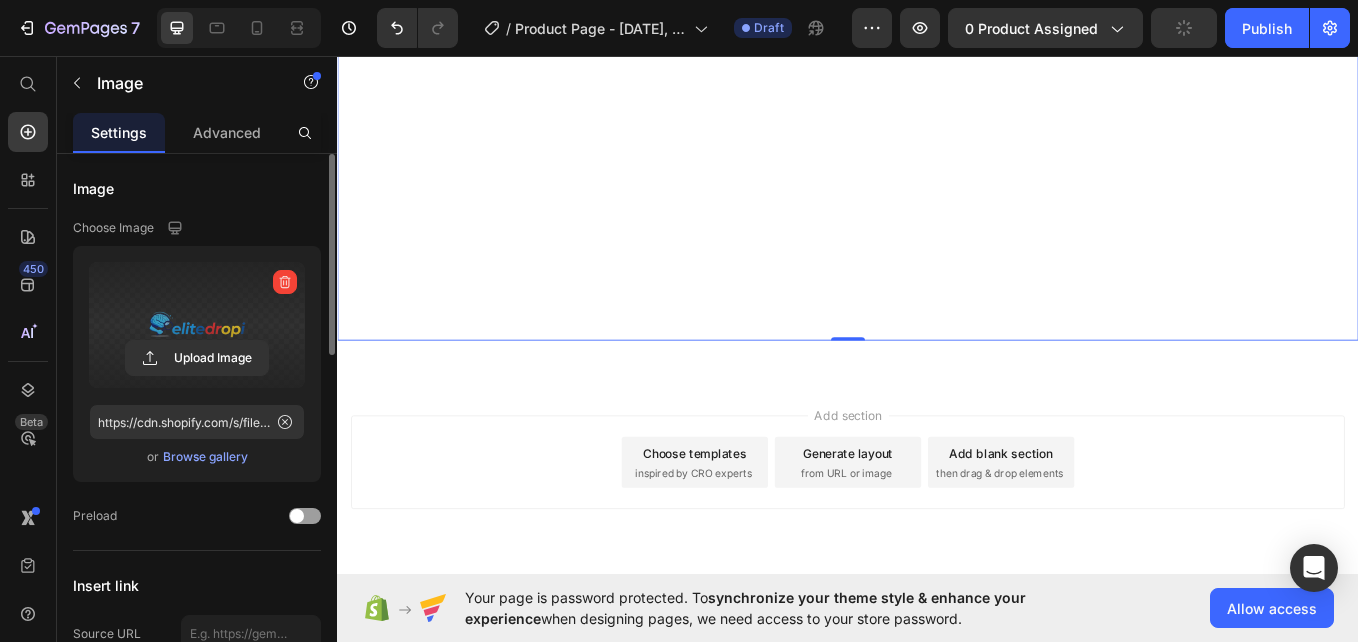 scroll, scrollTop: 932, scrollLeft: 0, axis: vertical 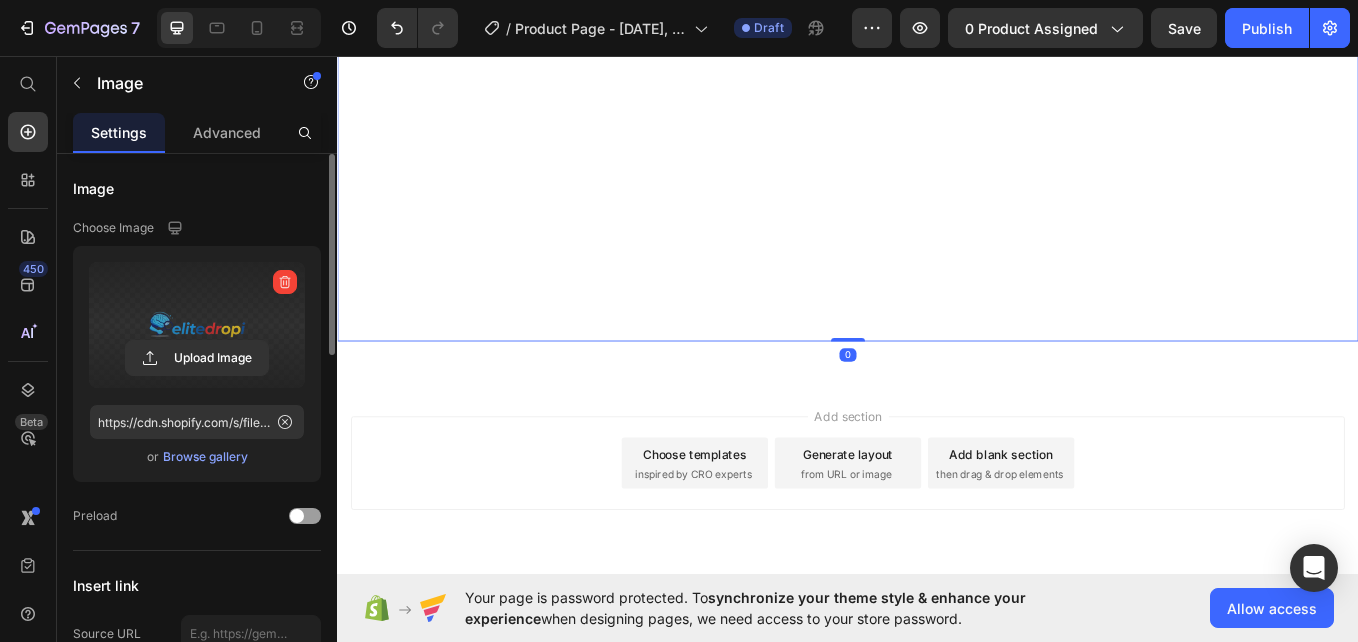 click on "Image   0" at bounding box center (937, -209) 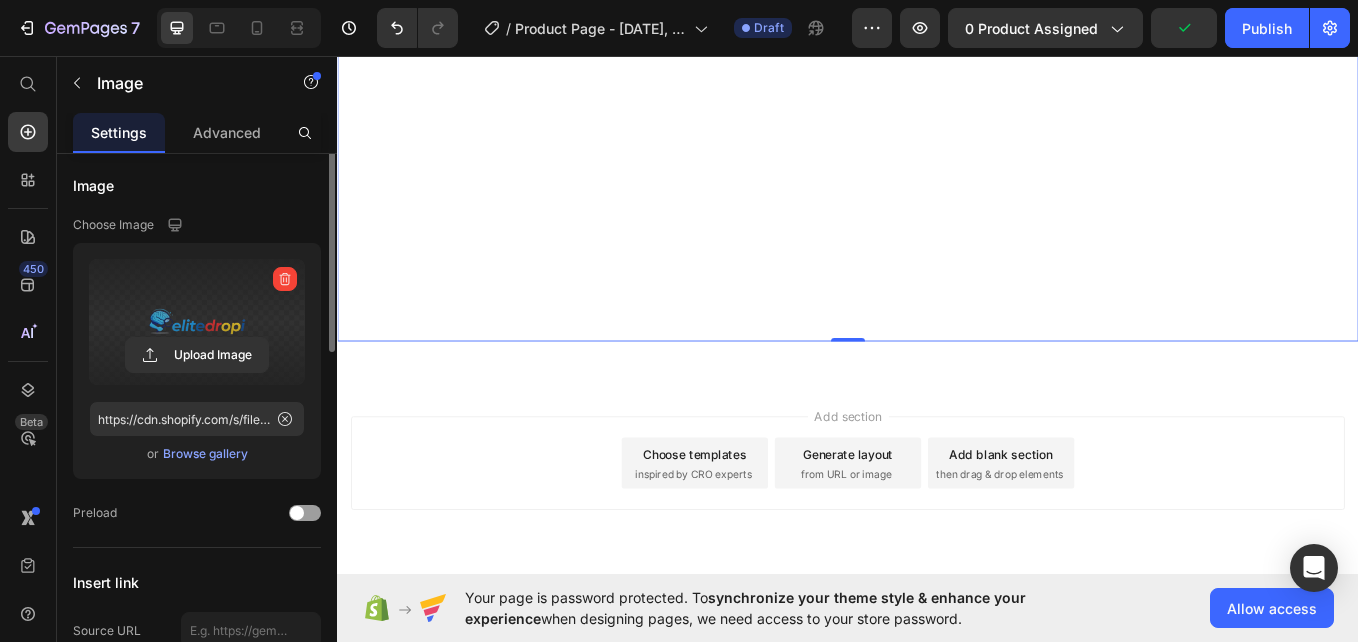 scroll, scrollTop: 0, scrollLeft: 0, axis: both 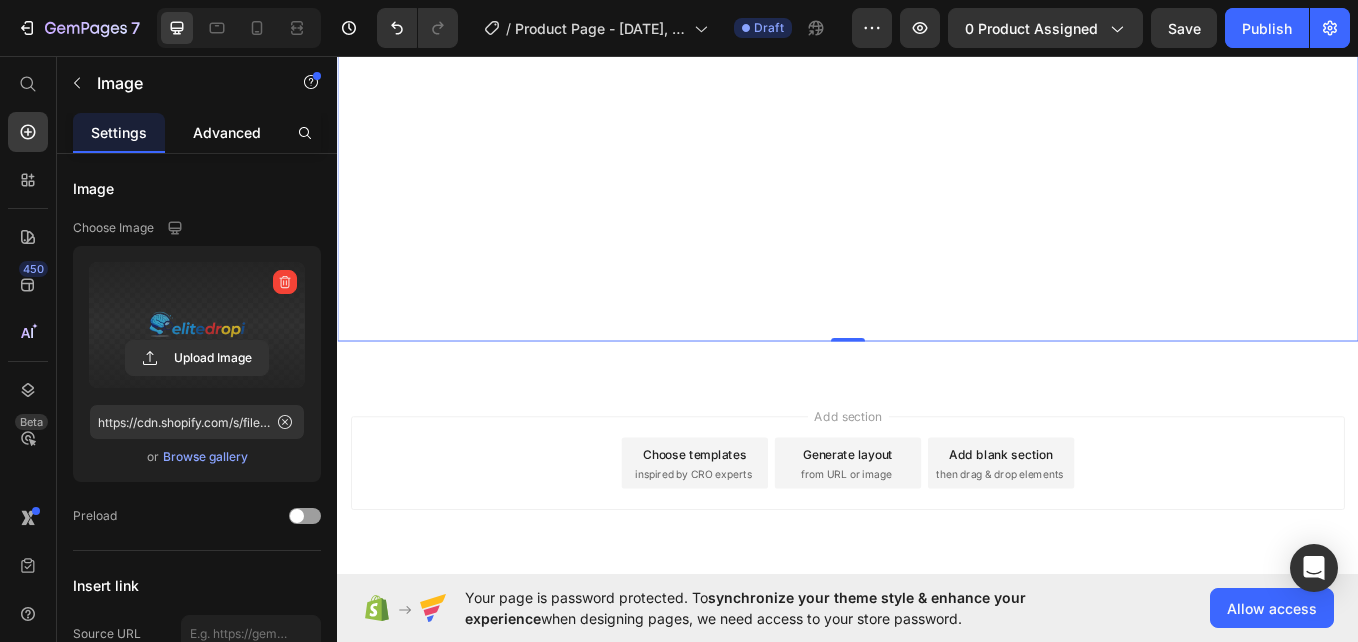 click on "Advanced" at bounding box center (227, 132) 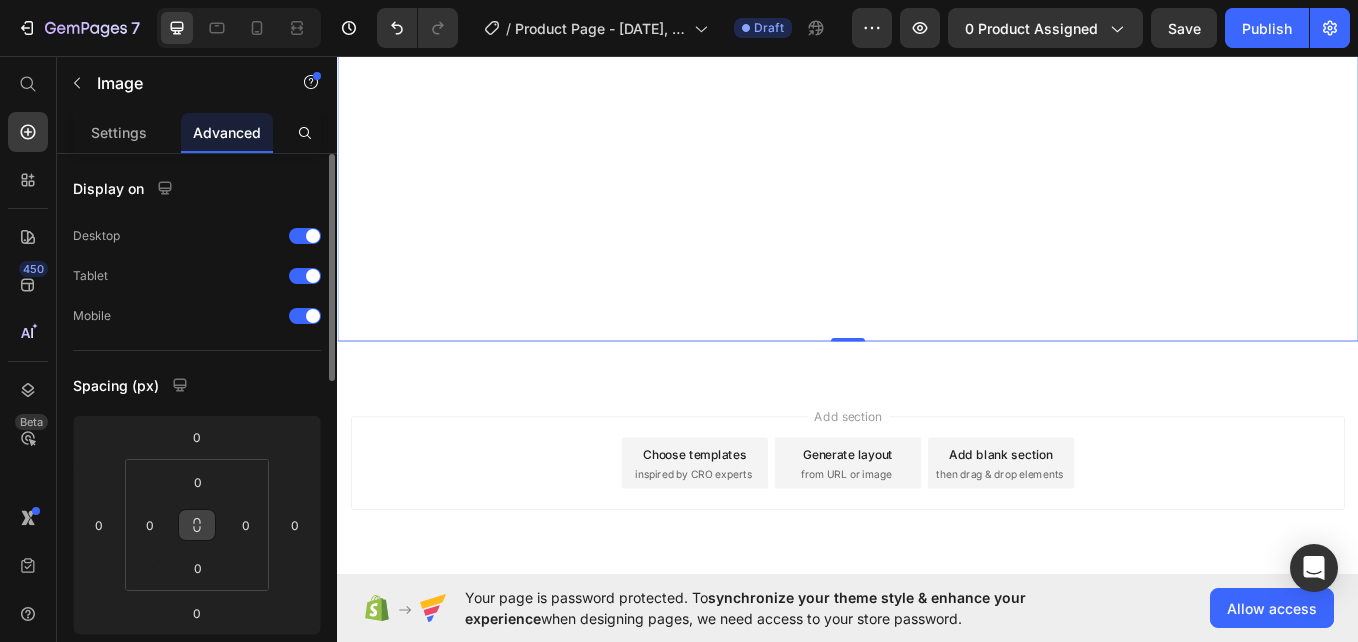click 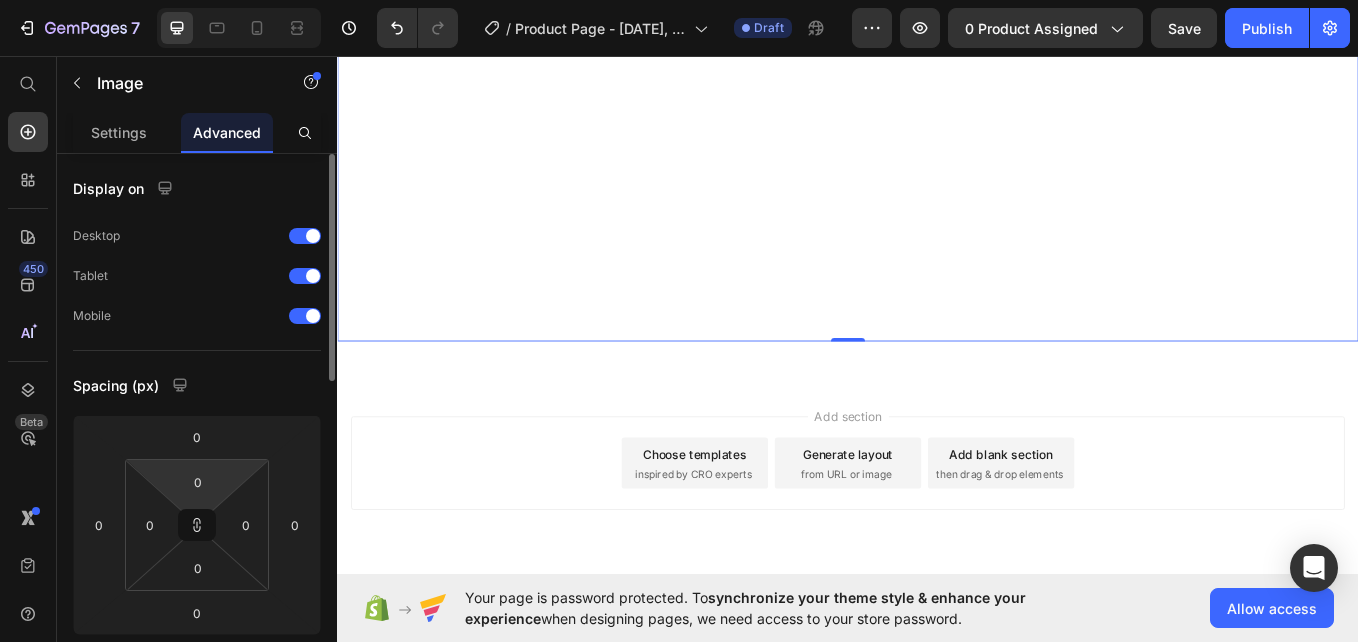 drag, startPoint x: 195, startPoint y: 516, endPoint x: 197, endPoint y: 503, distance: 13.152946 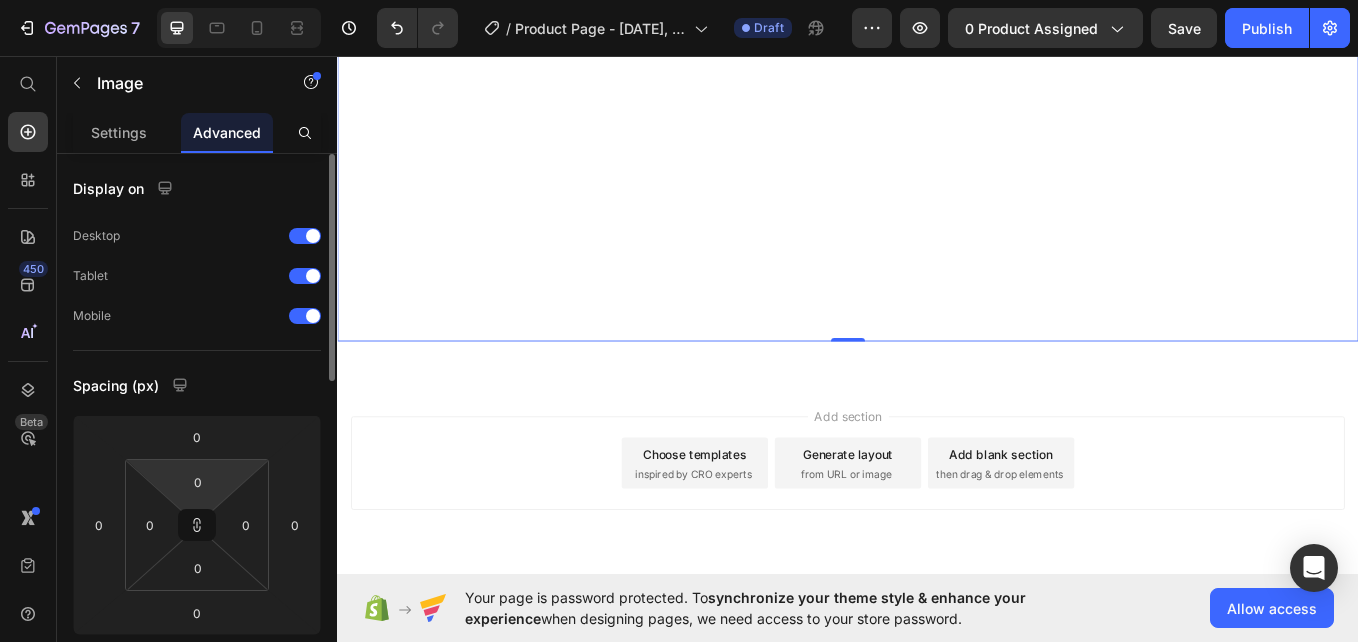 click on "0 0 0 0" at bounding box center [197, 525] 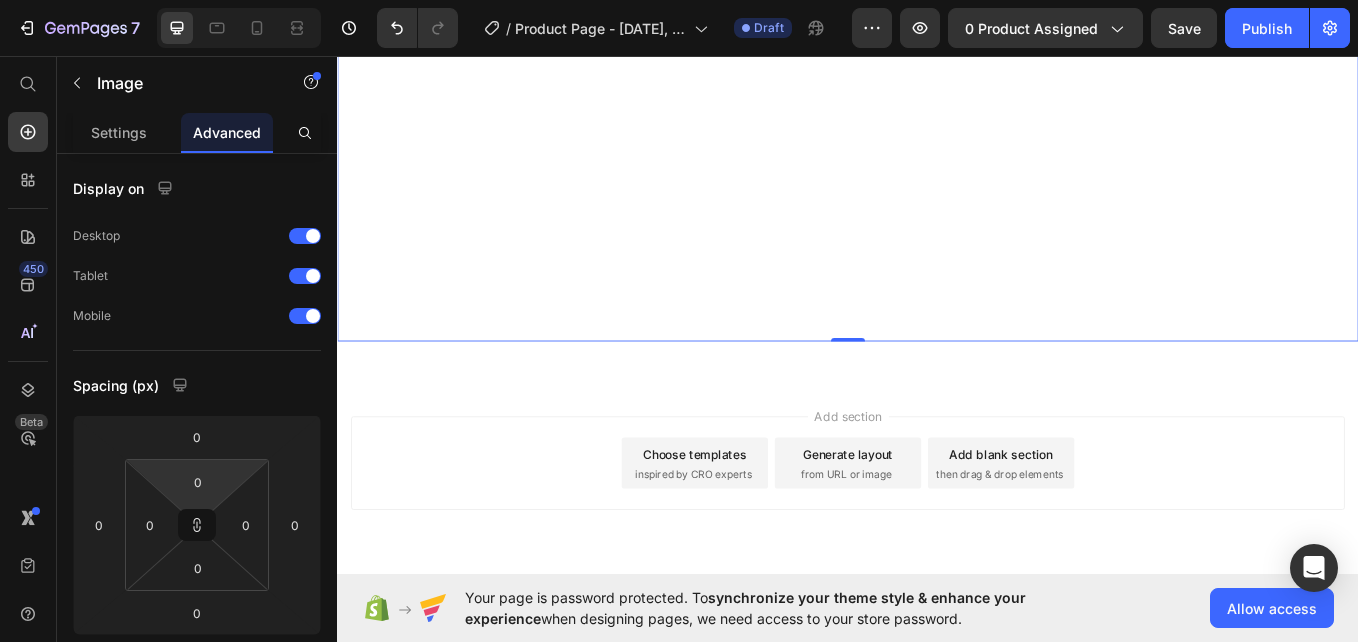 type on "4" 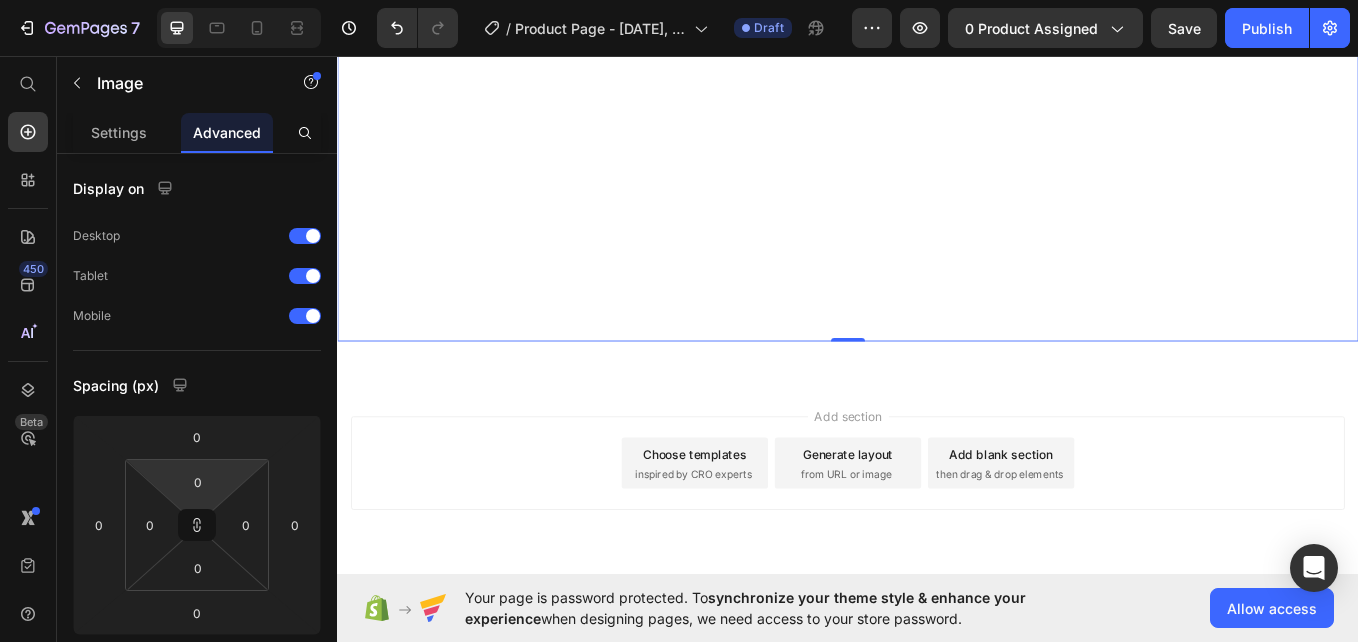 type on "4" 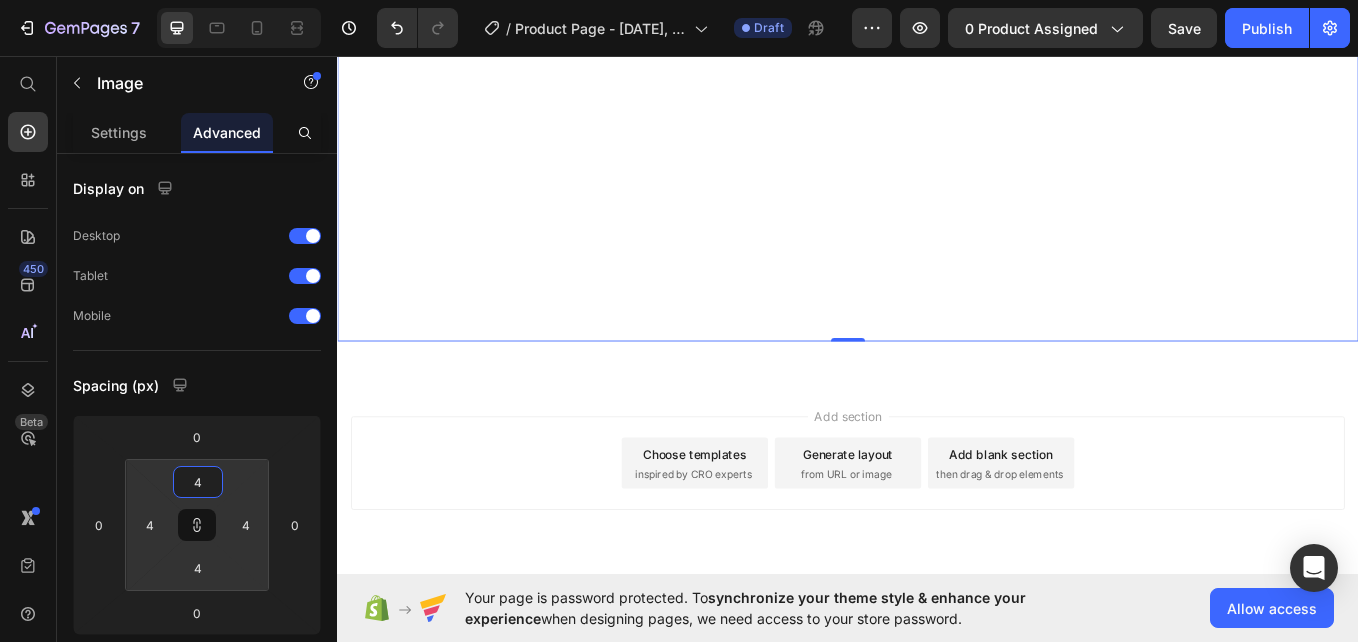 type on "6" 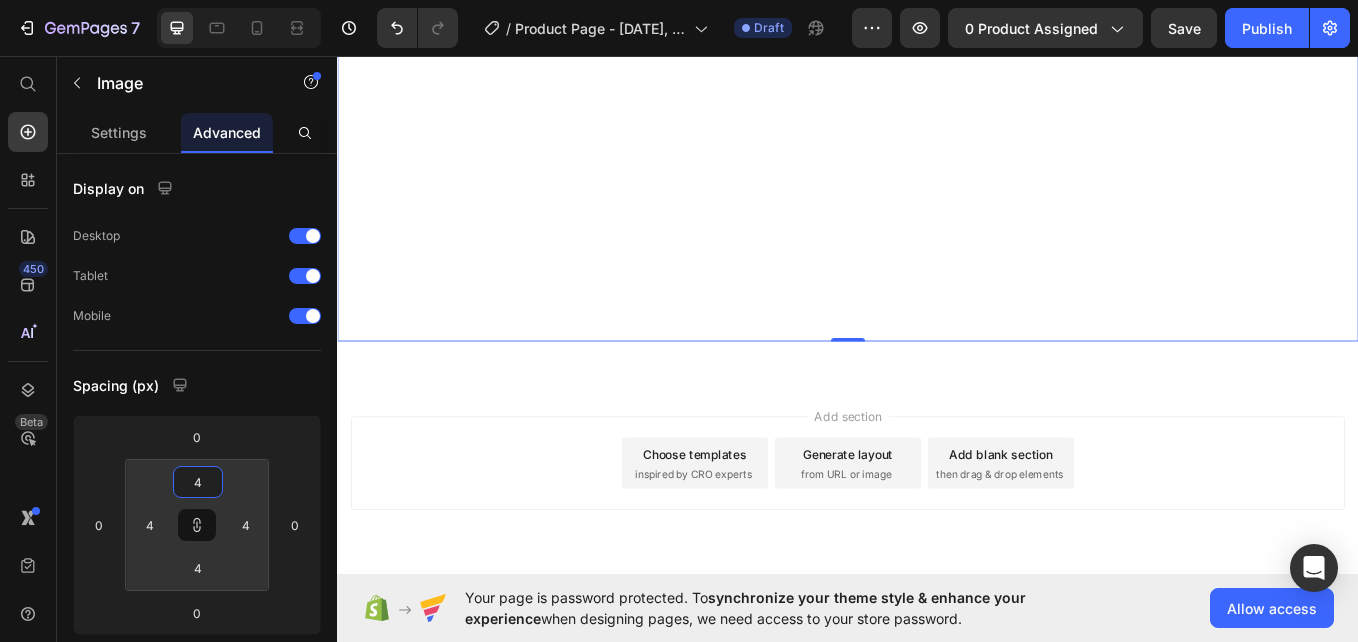 type on "6" 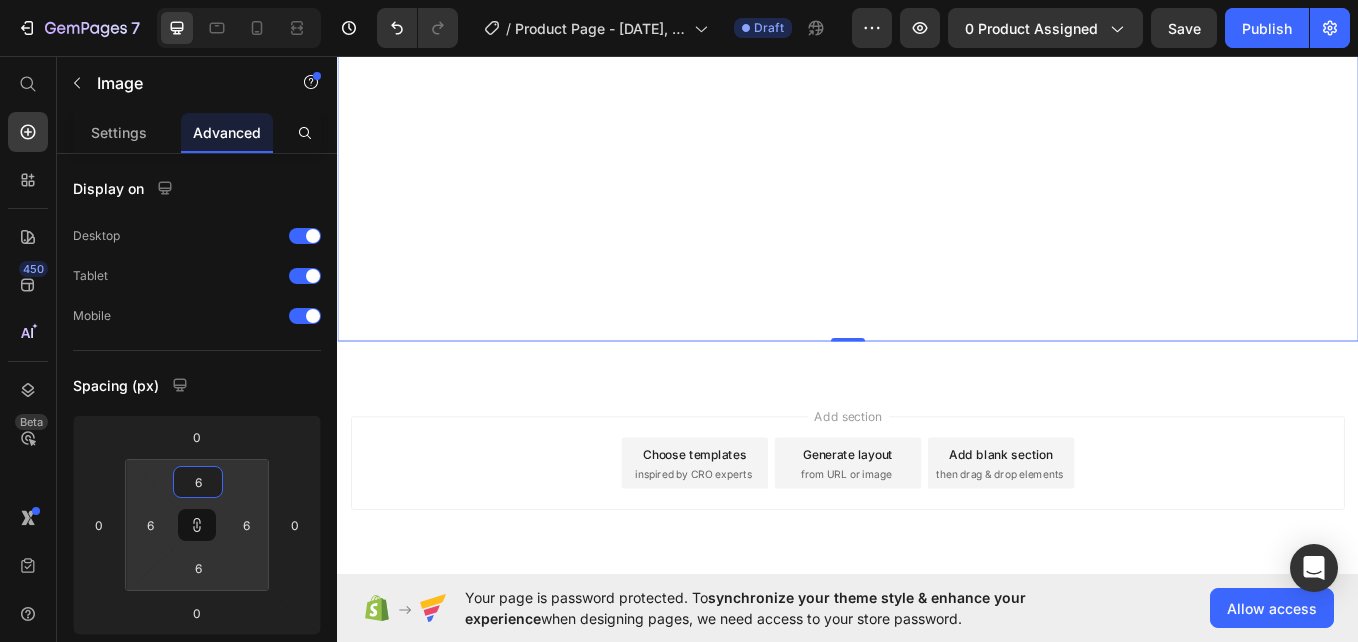 type on "8" 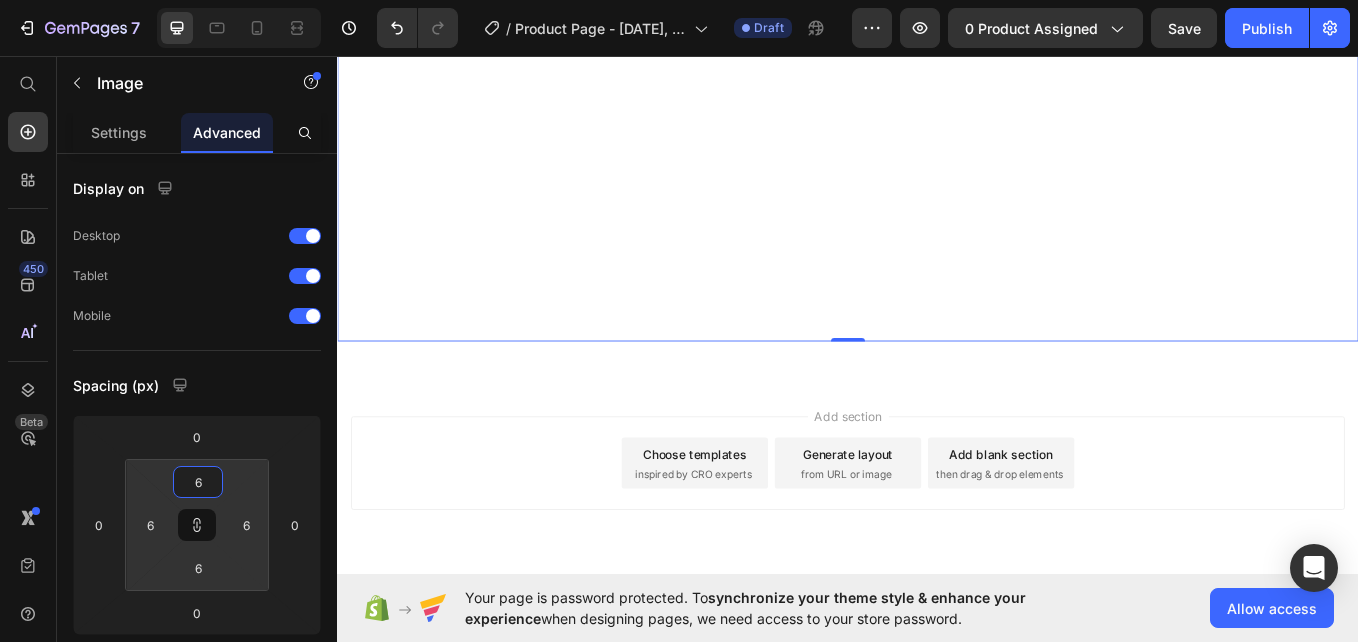 type on "8" 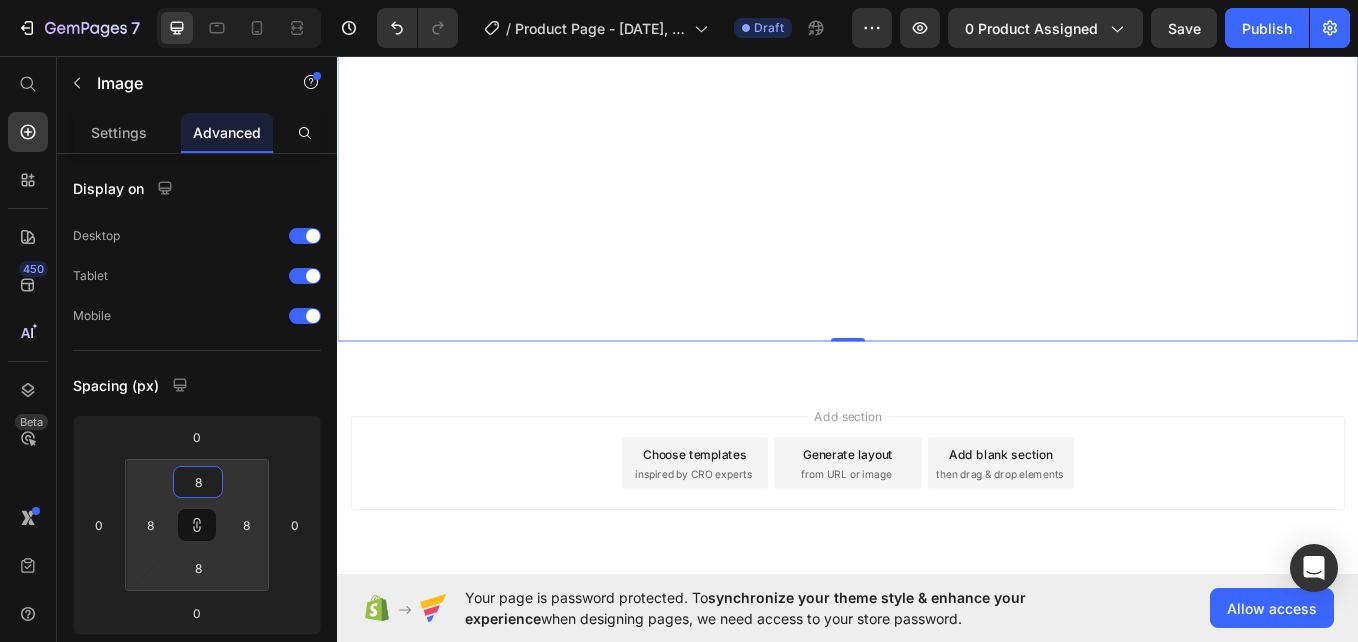 type on "10" 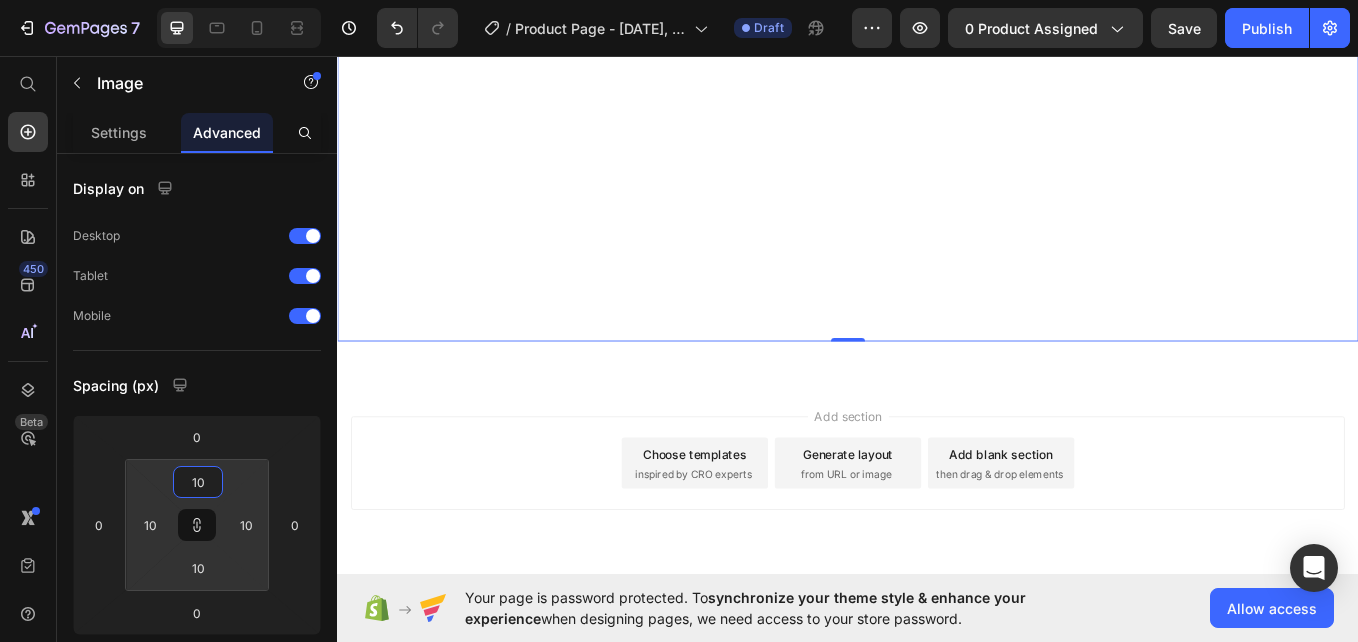 type on "22" 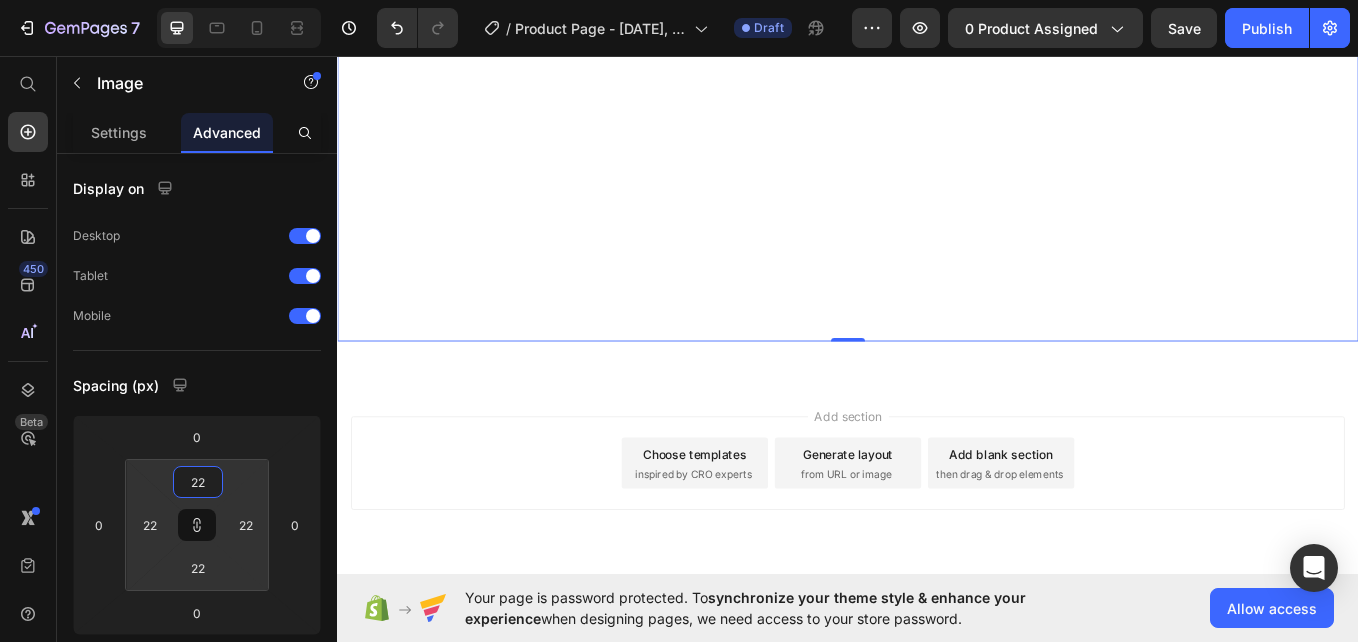 type on "24" 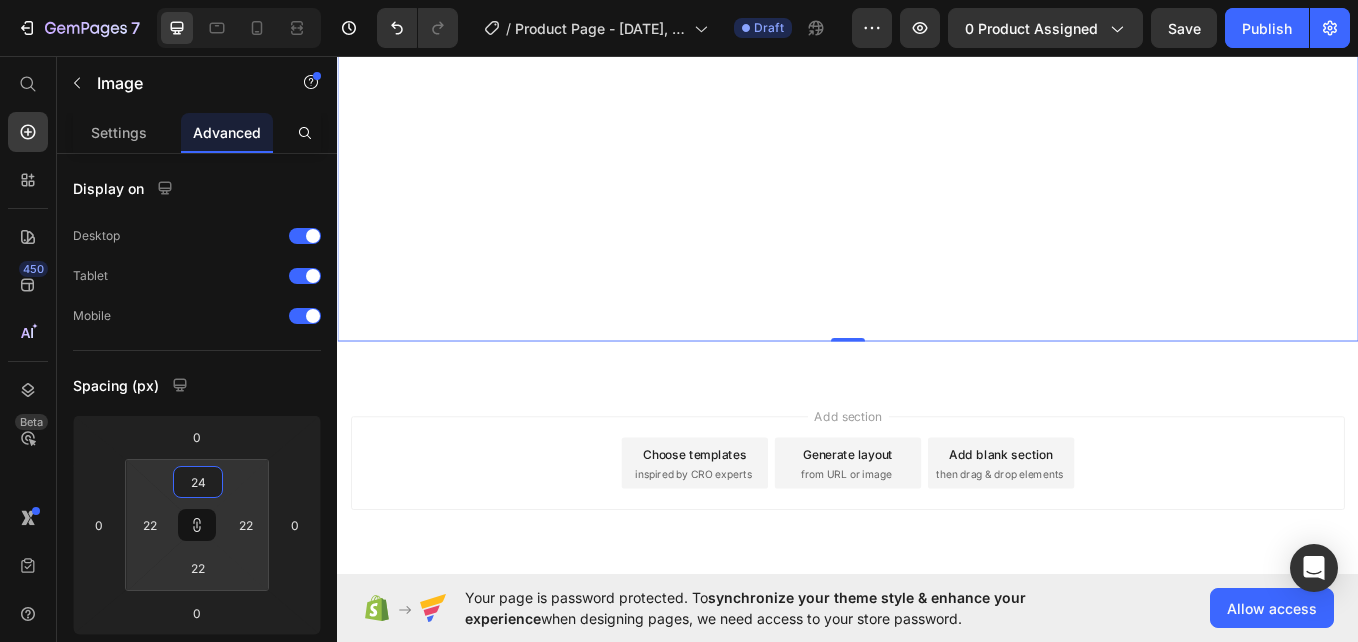 type on "24" 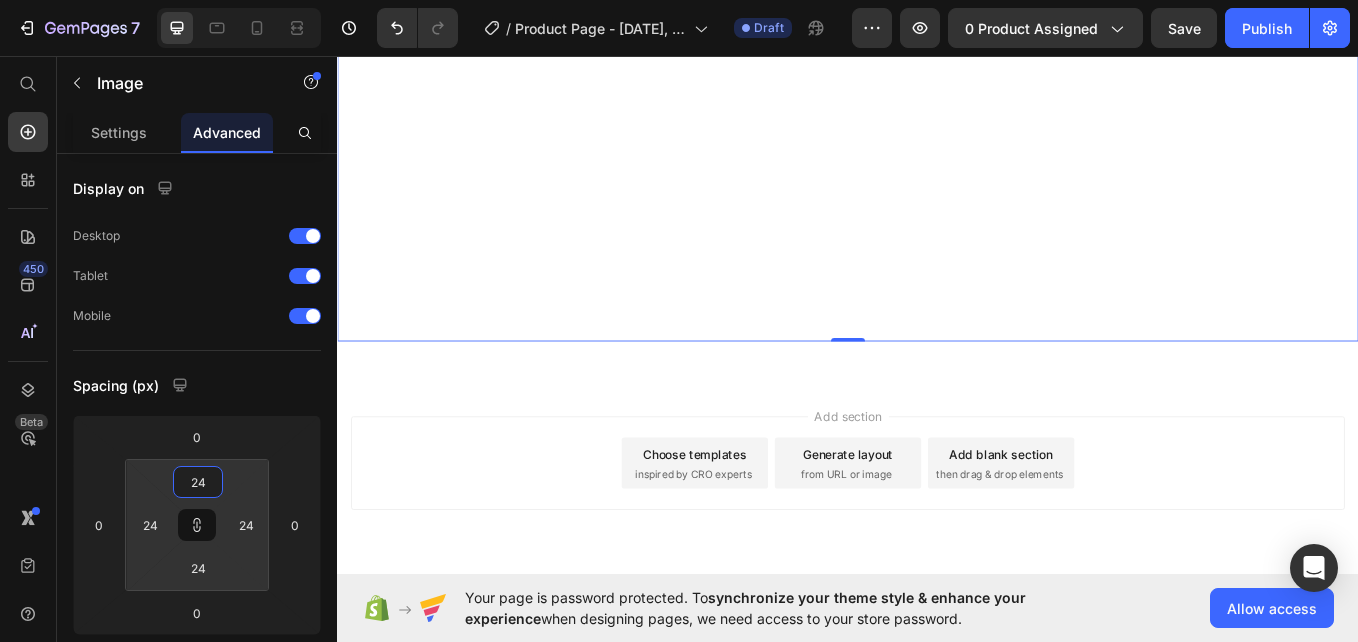 drag, startPoint x: 197, startPoint y: 503, endPoint x: 197, endPoint y: 491, distance: 12 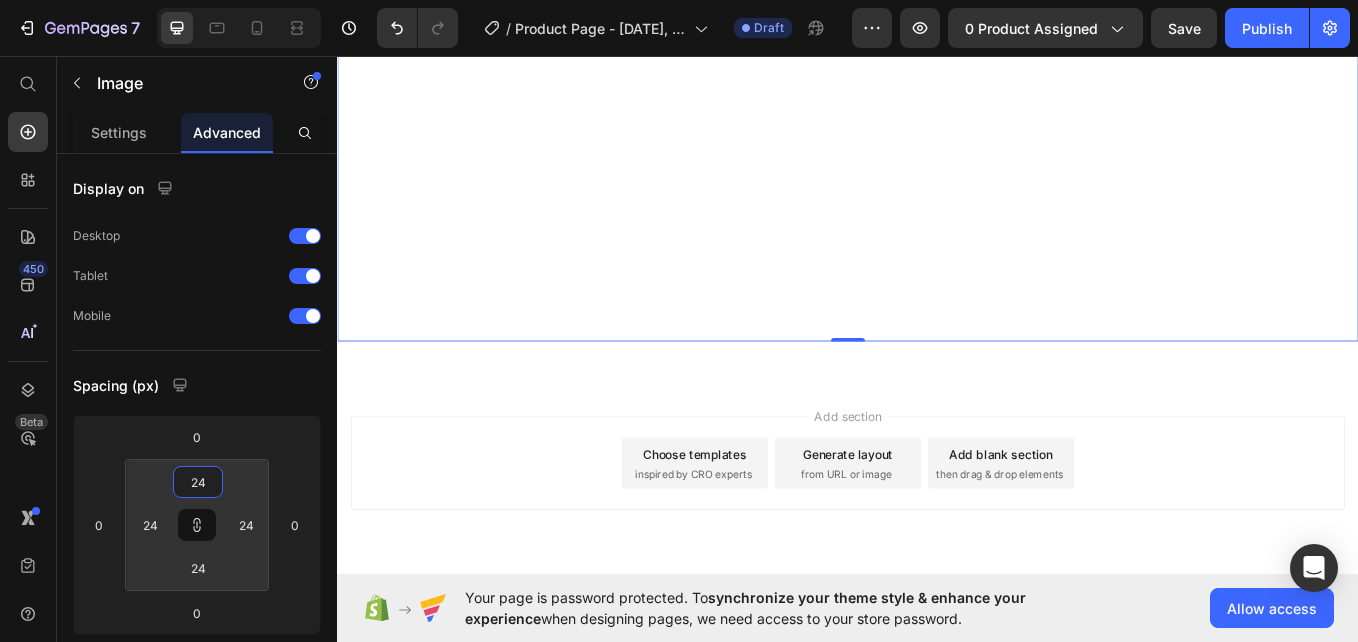 click on "7   /  Product Page - [DATE], [TIME] Draft Preview 0 product assigned  Save   Publish  450 Beta Start with Sections Elements Hero Section Product Detail Brands Trusted Badges Guarantee Product Breakdown How to use Testimonials Compare Bundle FAQs Social Proof Brand Story Product List Collection Blog List Contact Sticky Add to Cart Custom Footer Browse Library 450 Layout
Row
Row
Row
Row Text
Heading
Text Block Button
Button
Button
Sticky Back to top Media
Image" at bounding box center [679, 0] 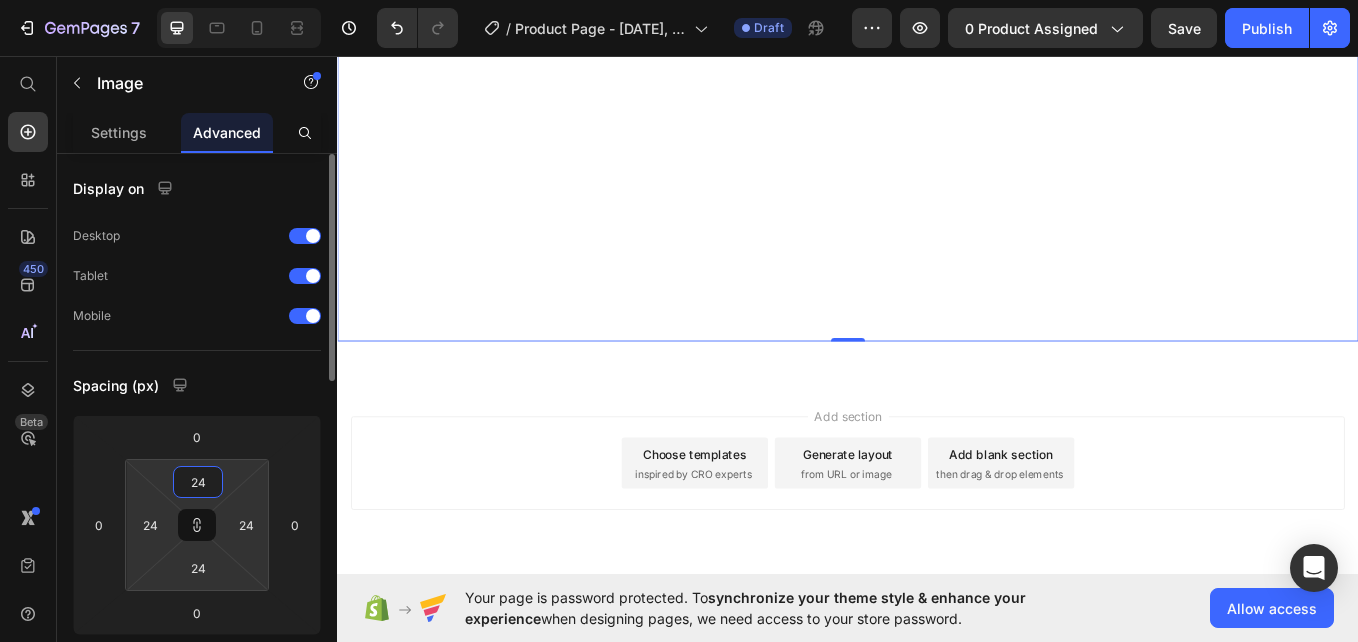 click on "24" at bounding box center [198, 482] 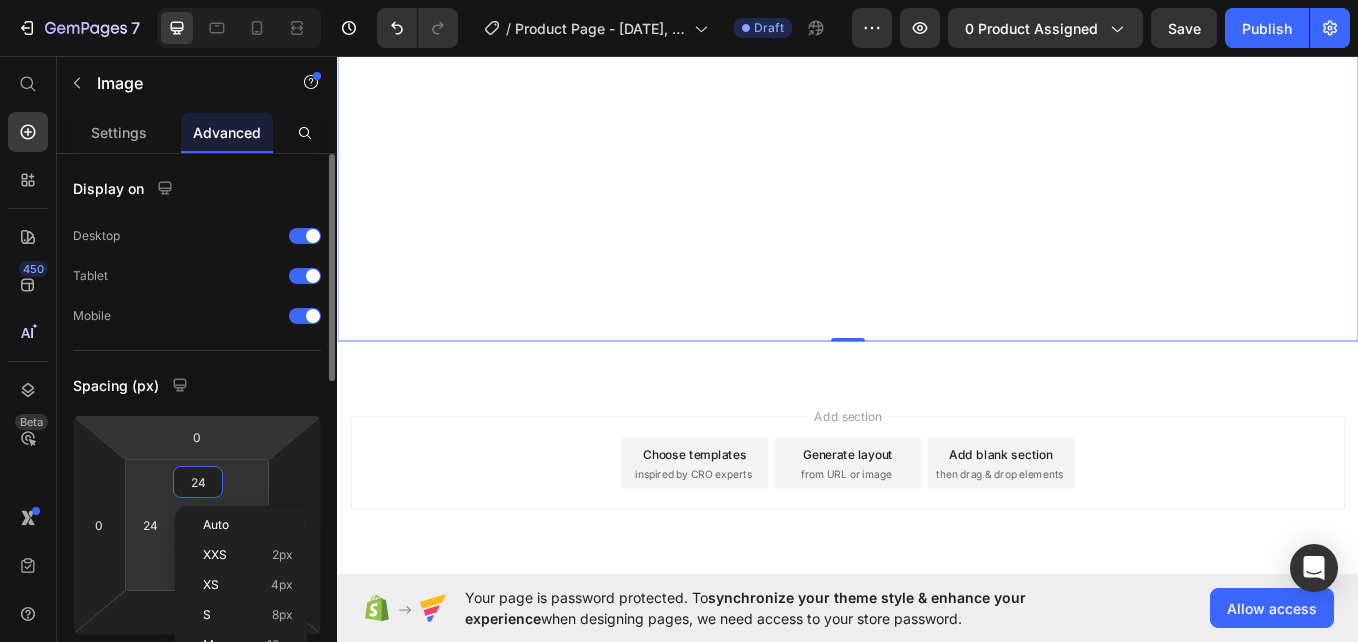 click on "7   /  Product Page - [DATE], [TIME] Draft Preview 0 product assigned  Save   Publish  450 Beta Start with Sections Elements Hero Section Product Detail Brands Trusted Badges Guarantee Product Breakdown How to use Testimonials Compare Bundle FAQs Social Proof Brand Story Product List Collection Blog List Contact Sticky Add to Cart Custom Footer Browse Library 450 Layout
Row
Row
Row
Row Text
Heading
Text Block Button
Button
Button
Sticky Back to top Media
Image" at bounding box center (679, 0) 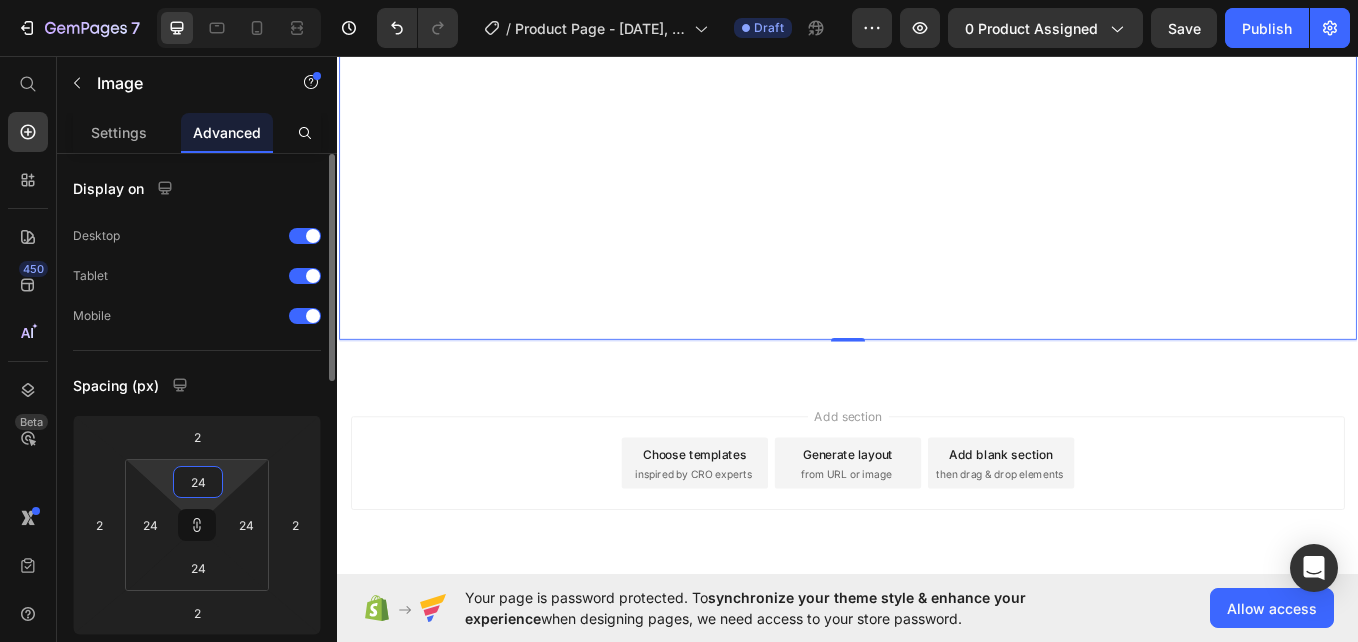 click on "7   /  Product Page - [DATE], [TIME] Draft Preview 0 product assigned  Save   Publish  450 Beta Start with Sections Elements Hero Section Product Detail Brands Trusted Badges Guarantee Product Breakdown How to use Testimonials Compare Bundle FAQs Social Proof Brand Story Product List Collection Blog List Contact Sticky Add to Cart Custom Footer Browse Library 450 Layout
Row
Row
Row
Row Text
Heading
Text Block Button
Button
Button
Sticky Back to top Media
Image" at bounding box center [679, 0] 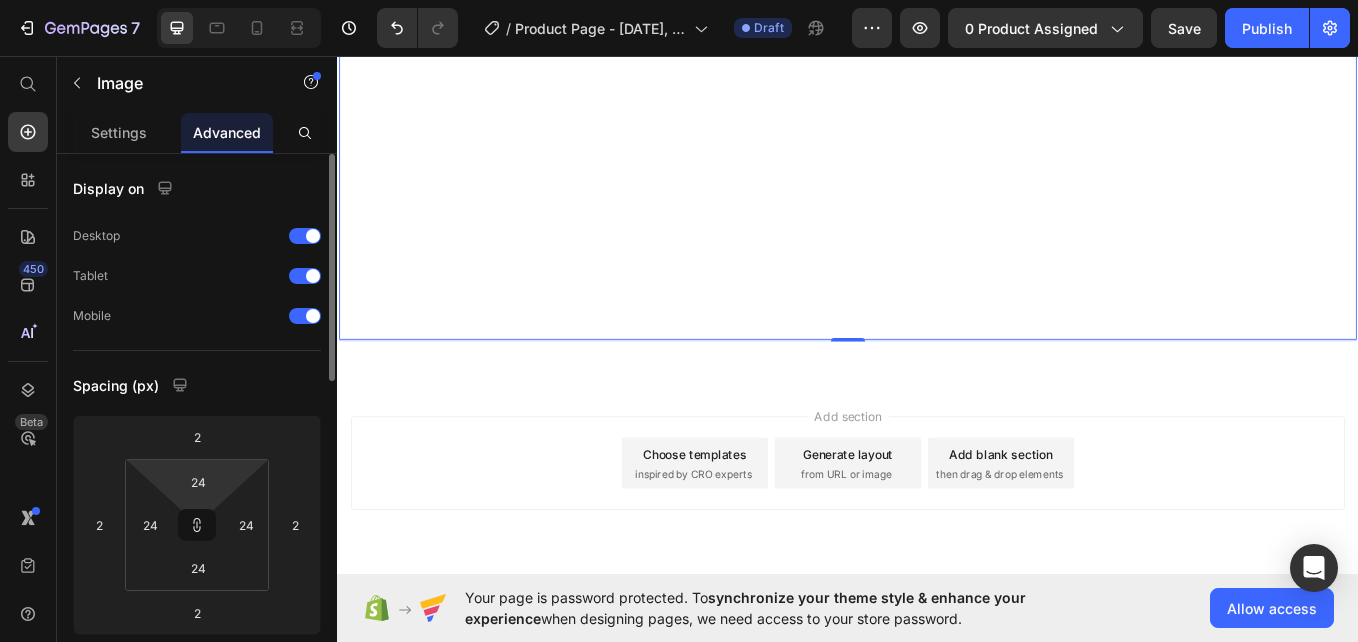 click on "7   /  Product Page - [DATE], [TIME] Draft Preview 0 product assigned  Save   Publish  450 Beta Start with Sections Elements Hero Section Product Detail Brands Trusted Badges Guarantee Product Breakdown How to use Testimonials Compare Bundle FAQs Social Proof Brand Story Product List Collection Blog List Contact Sticky Add to Cart Custom Footer Browse Library 450 Layout
Row
Row
Row
Row Text
Heading
Text Block Button
Button
Button
Sticky Back to top Media
Image" at bounding box center (679, 0) 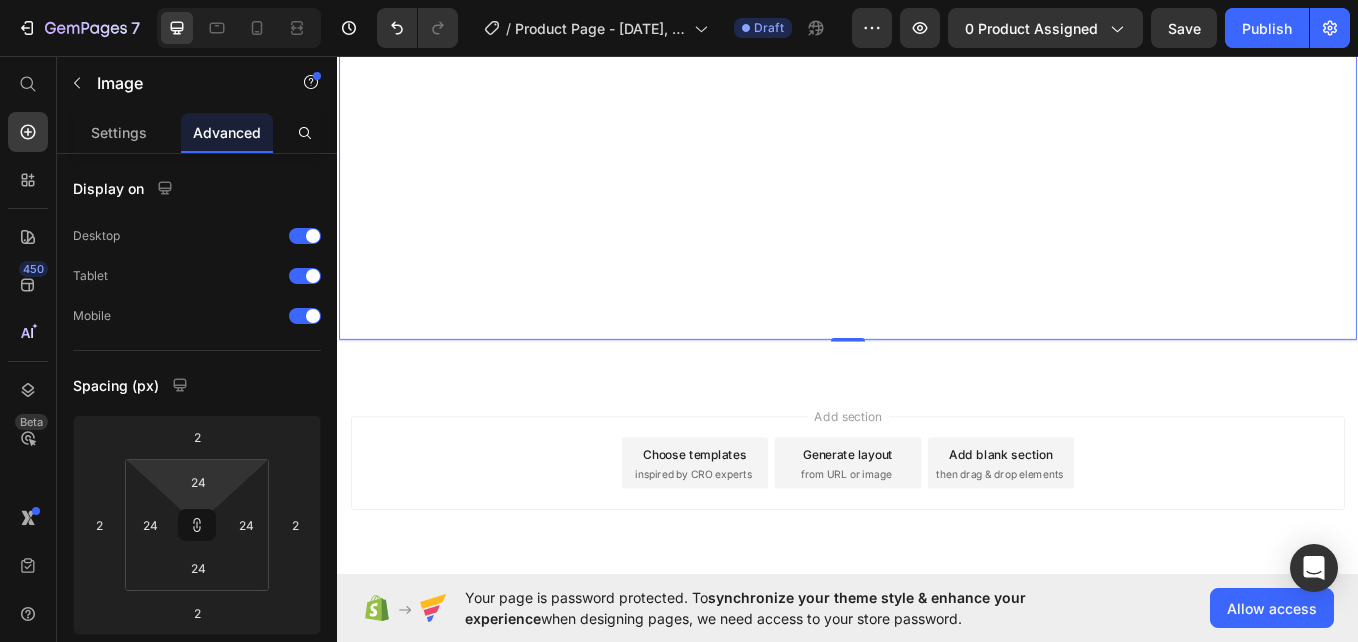 type on "26" 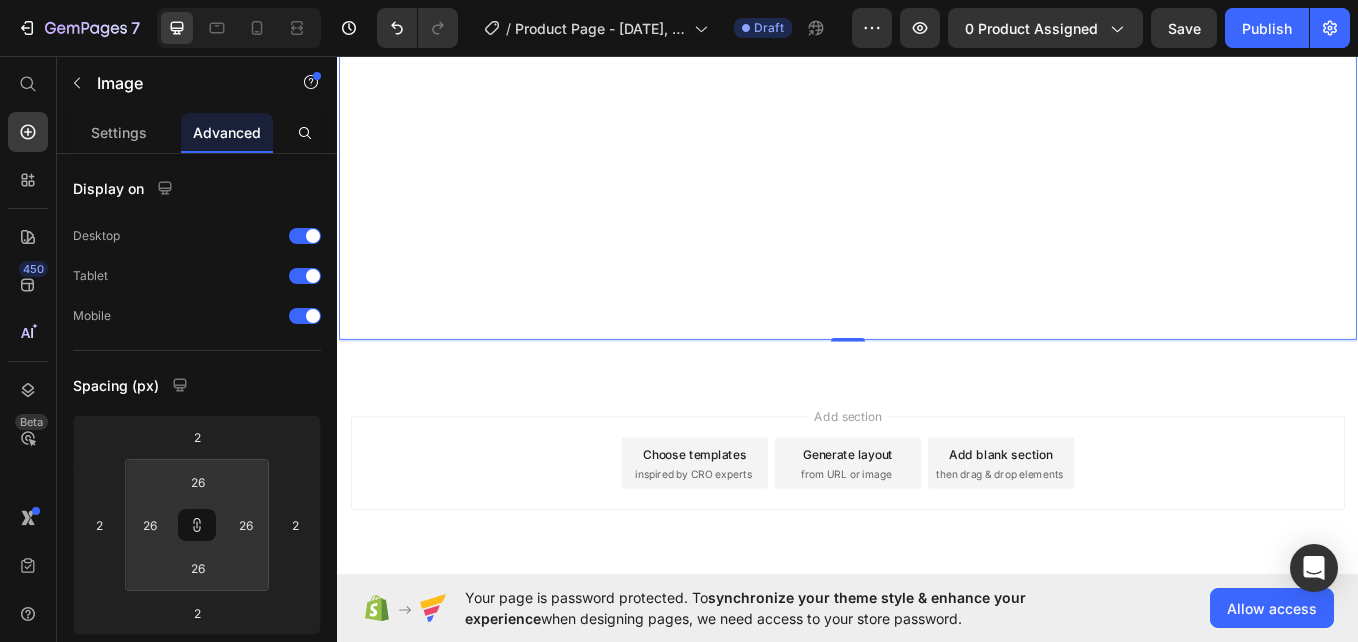 type on "28" 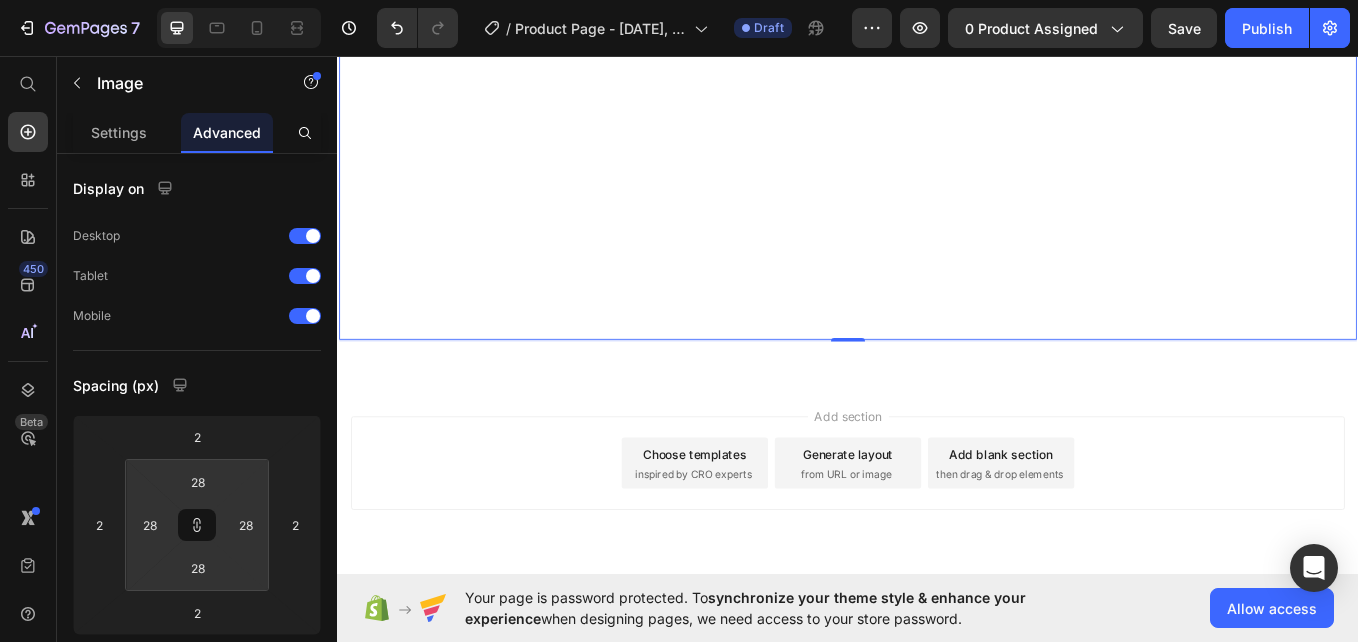 type on "30" 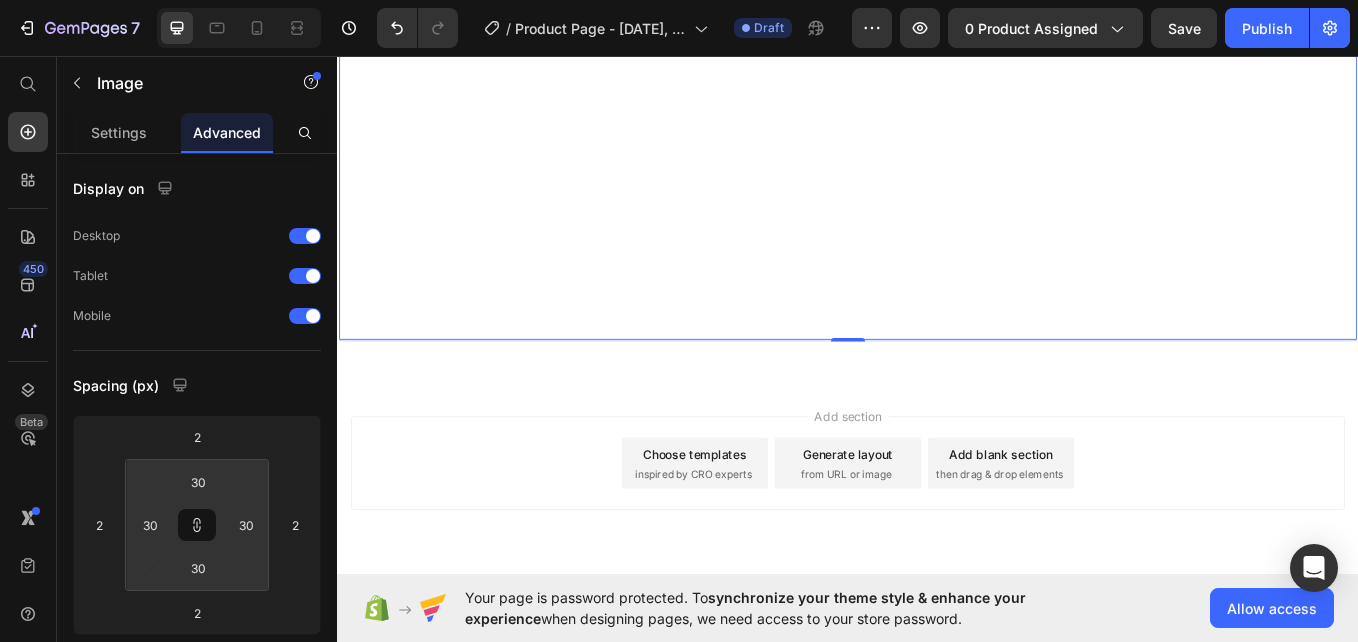 type on "32" 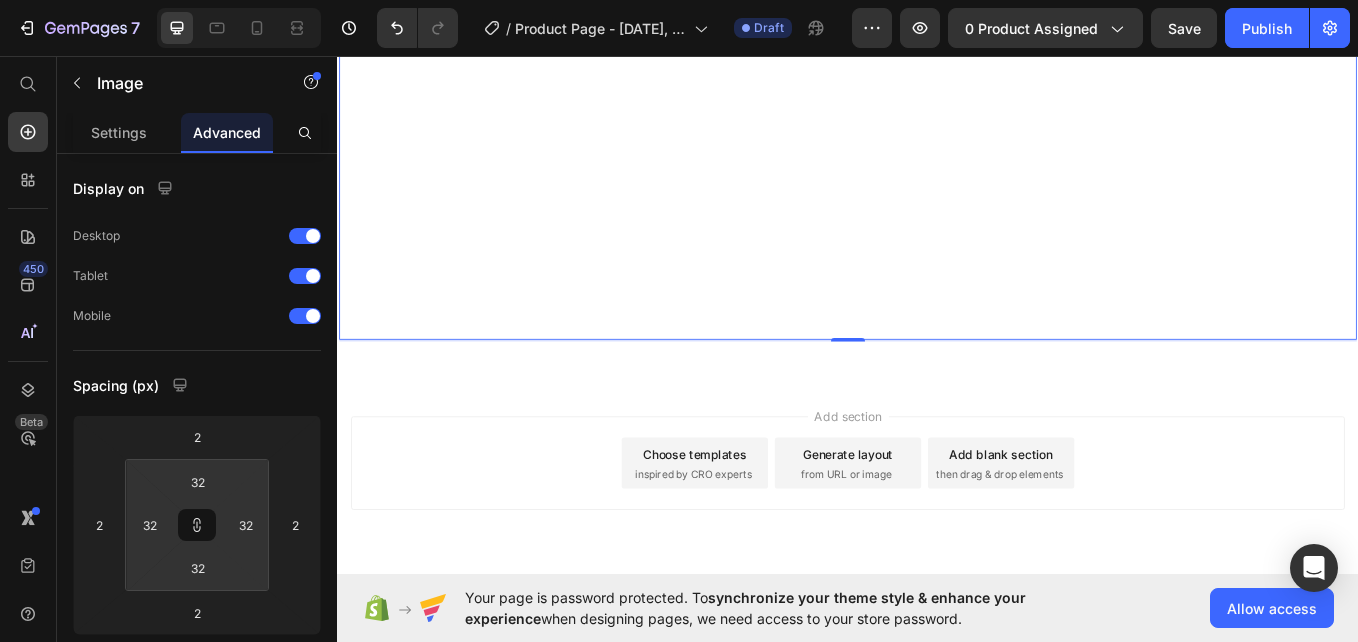 type on "34" 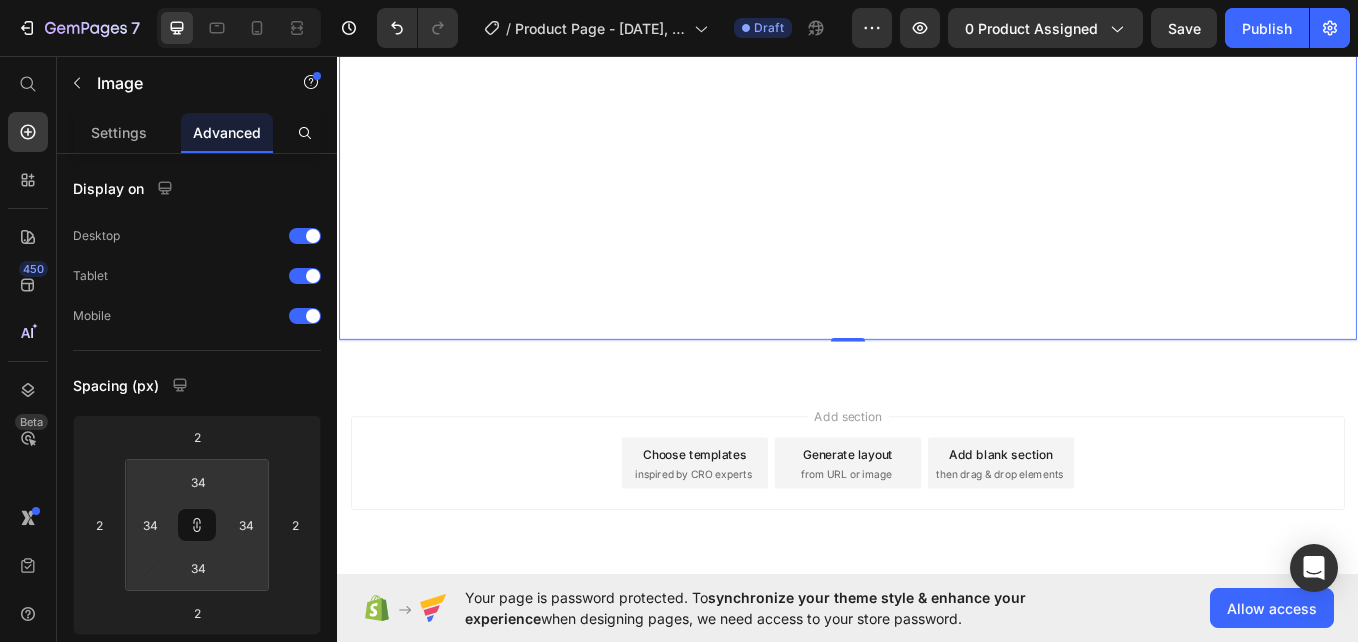 type on "40" 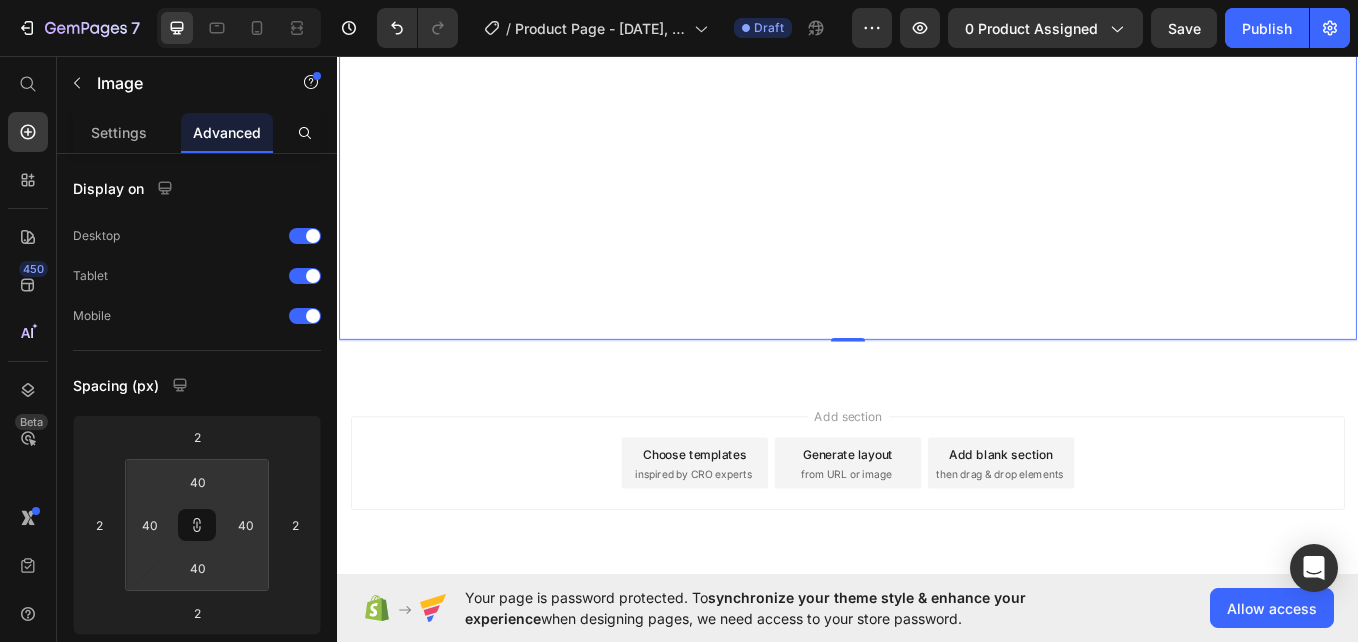 type on "42" 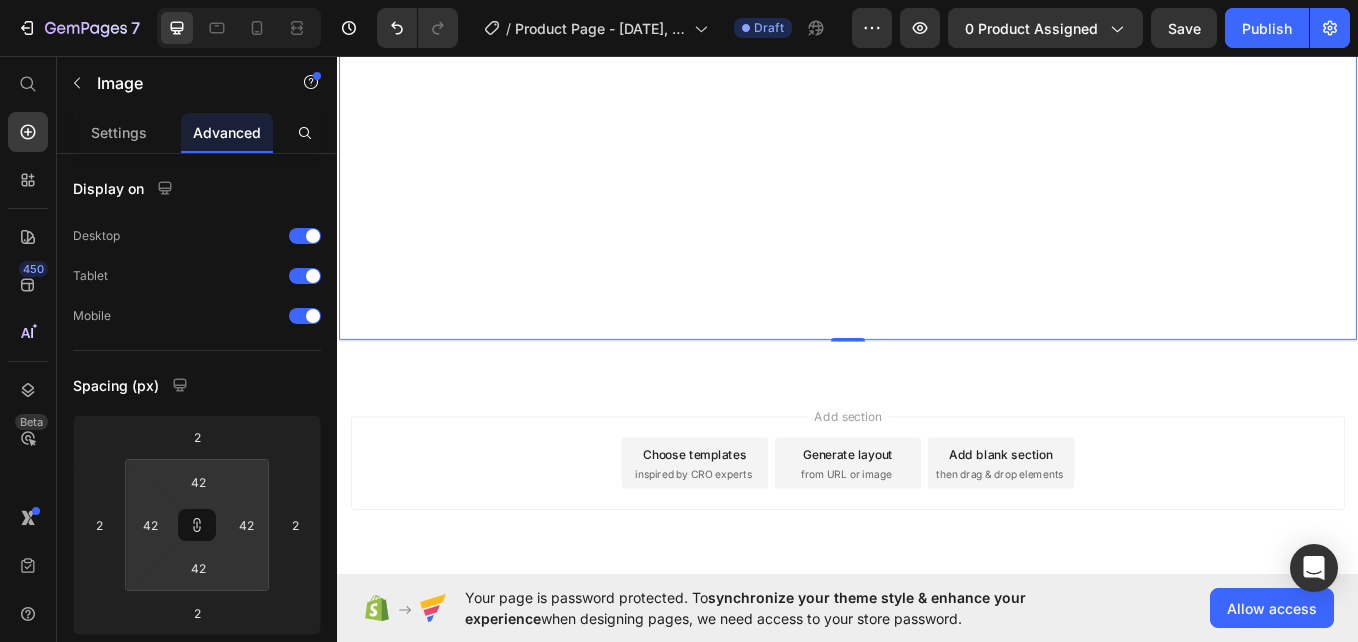 type on "44" 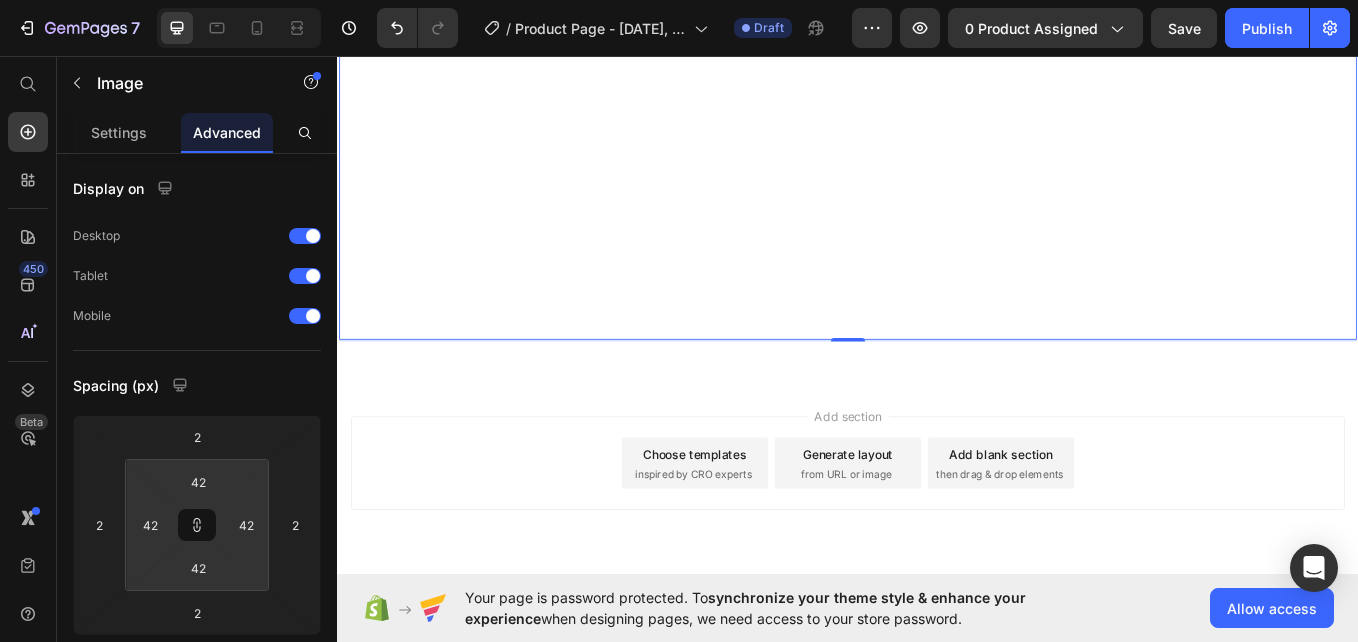 type on "44" 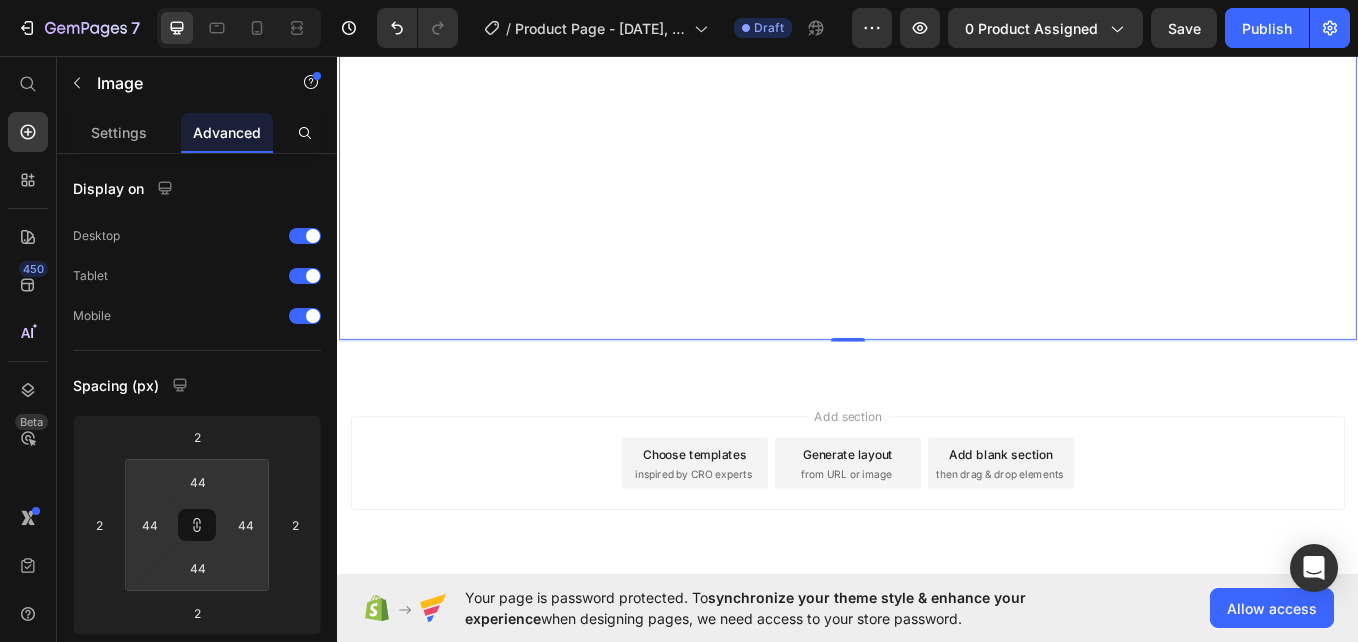 drag, startPoint x: 205, startPoint y: 460, endPoint x: 207, endPoint y: 450, distance: 10.198039 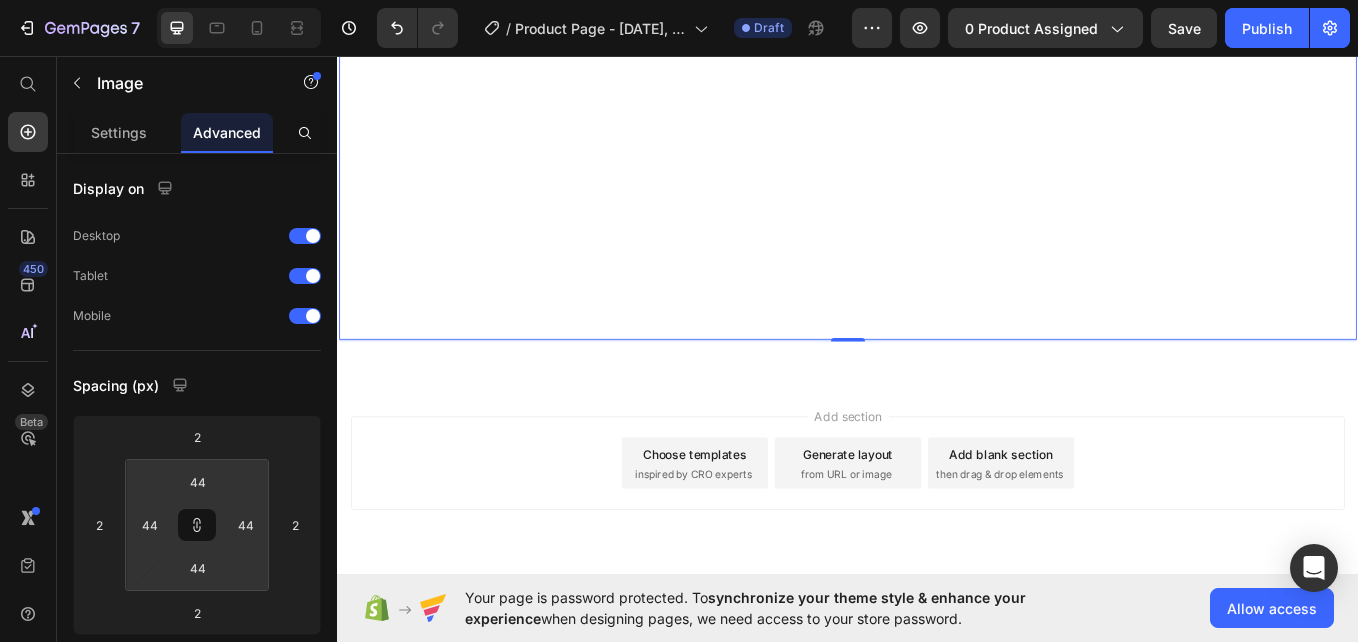 click on "7   /  Product Page - [DATE], [TIME] Draft Preview 0 product assigned  Save   Publish  450 Beta Start with Sections Elements Hero Section Product Detail Brands Trusted Badges Guarantee Product Breakdown How to use Testimonials Compare Bundle FAQs Social Proof Brand Story Product List Collection Blog List Contact Sticky Add to Cart Custom Footer Browse Library 450 Layout
Row
Row
Row
Row Text
Heading
Text Block Button
Button
Button
Sticky Back to top Media
Image" at bounding box center (679, 0) 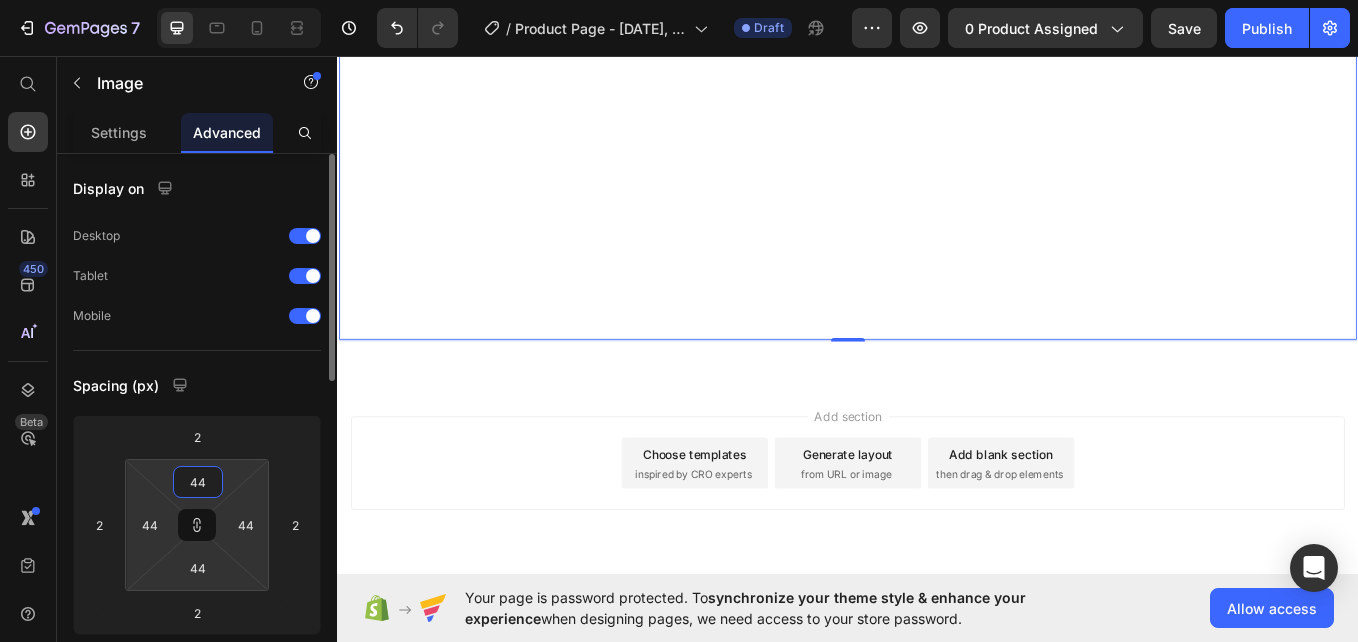drag, startPoint x: 192, startPoint y: 481, endPoint x: 196, endPoint y: 463, distance: 18.439089 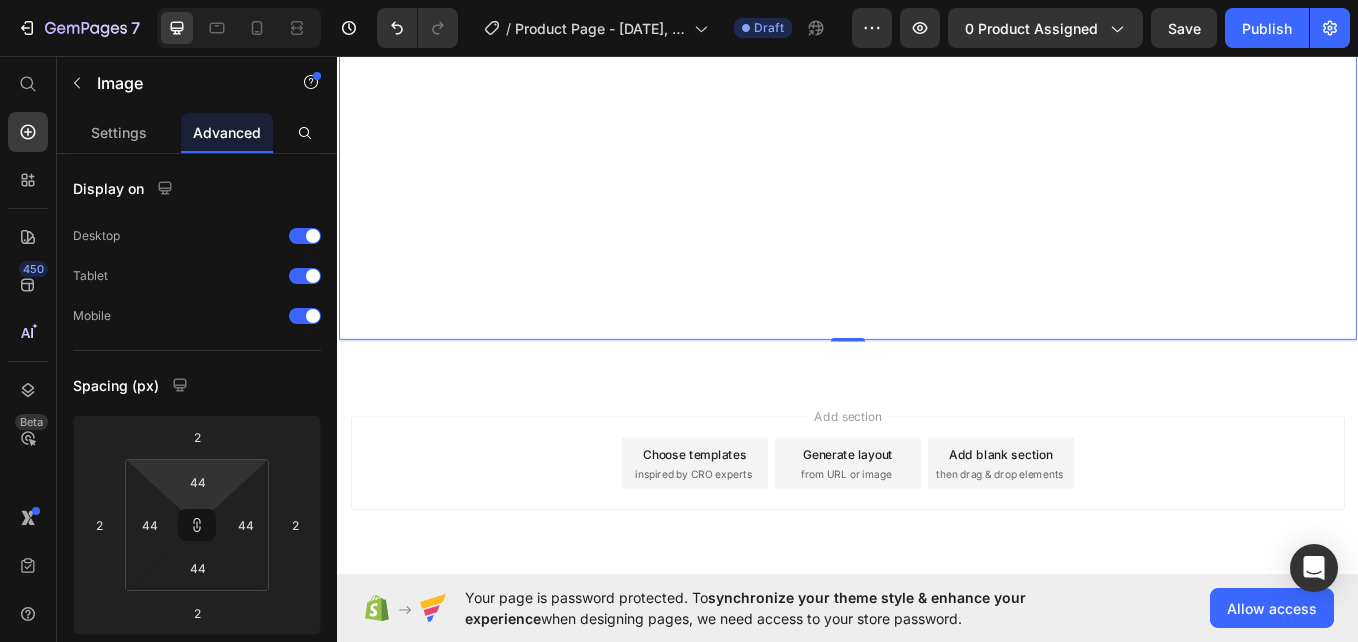 type on "46" 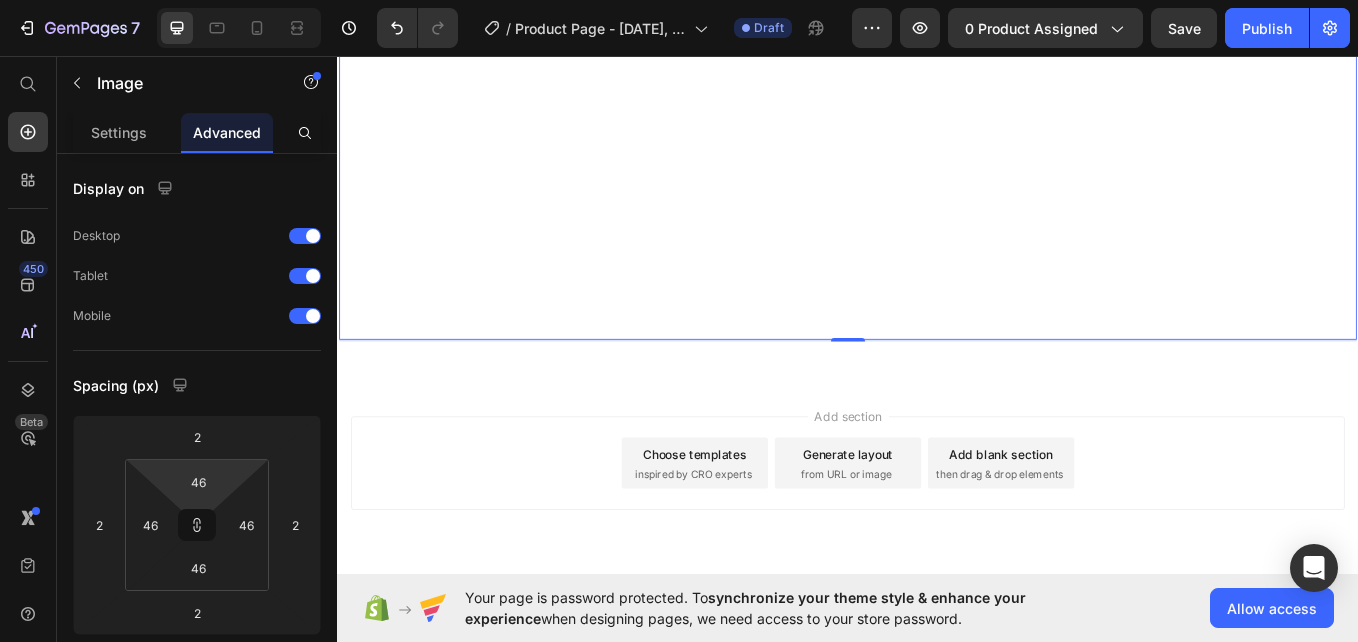 type on "48" 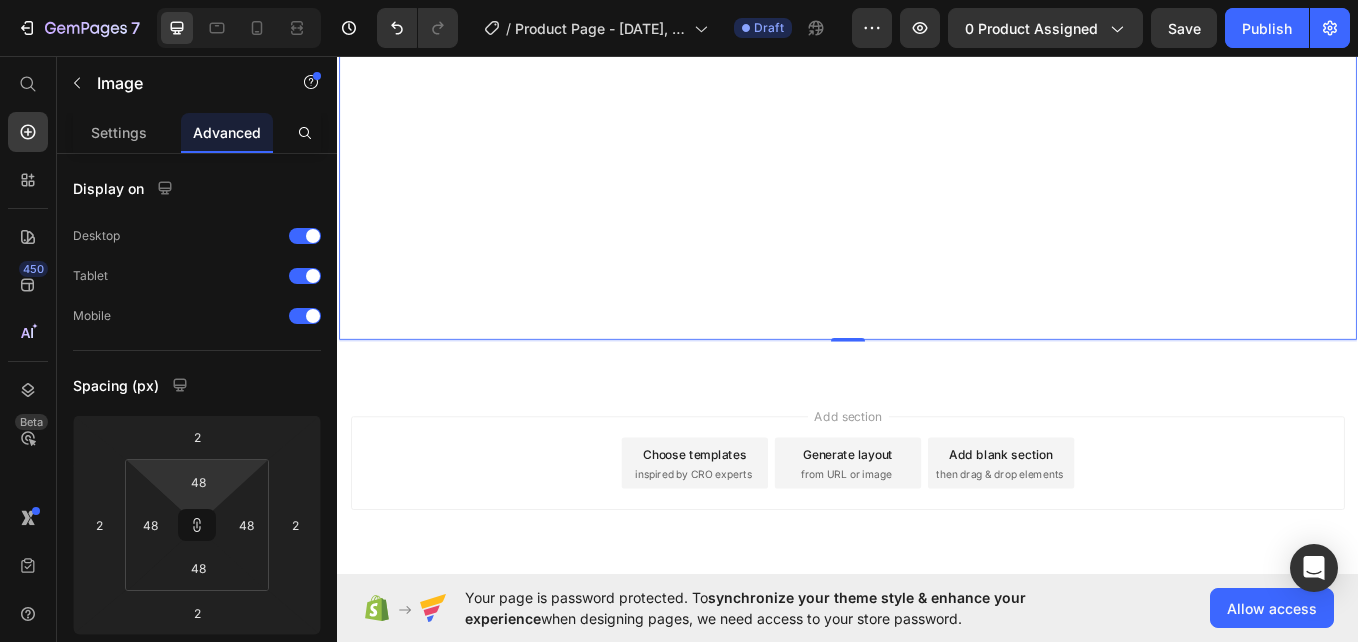 type on "50" 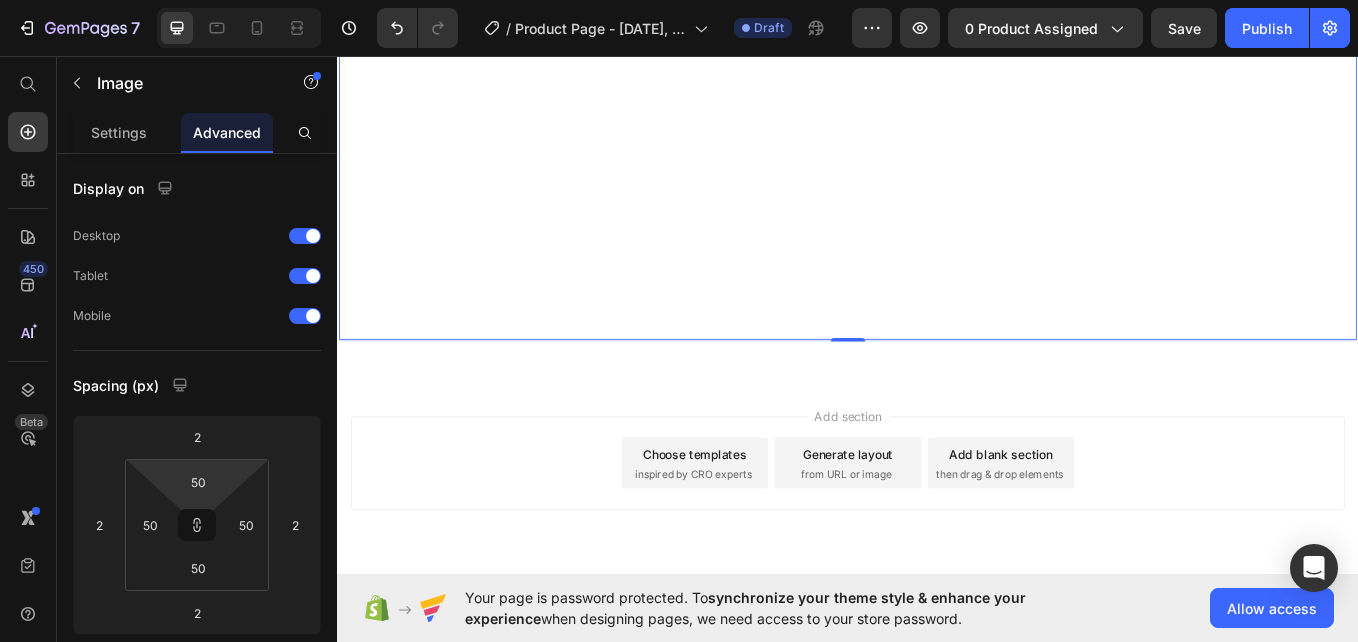 type on "52" 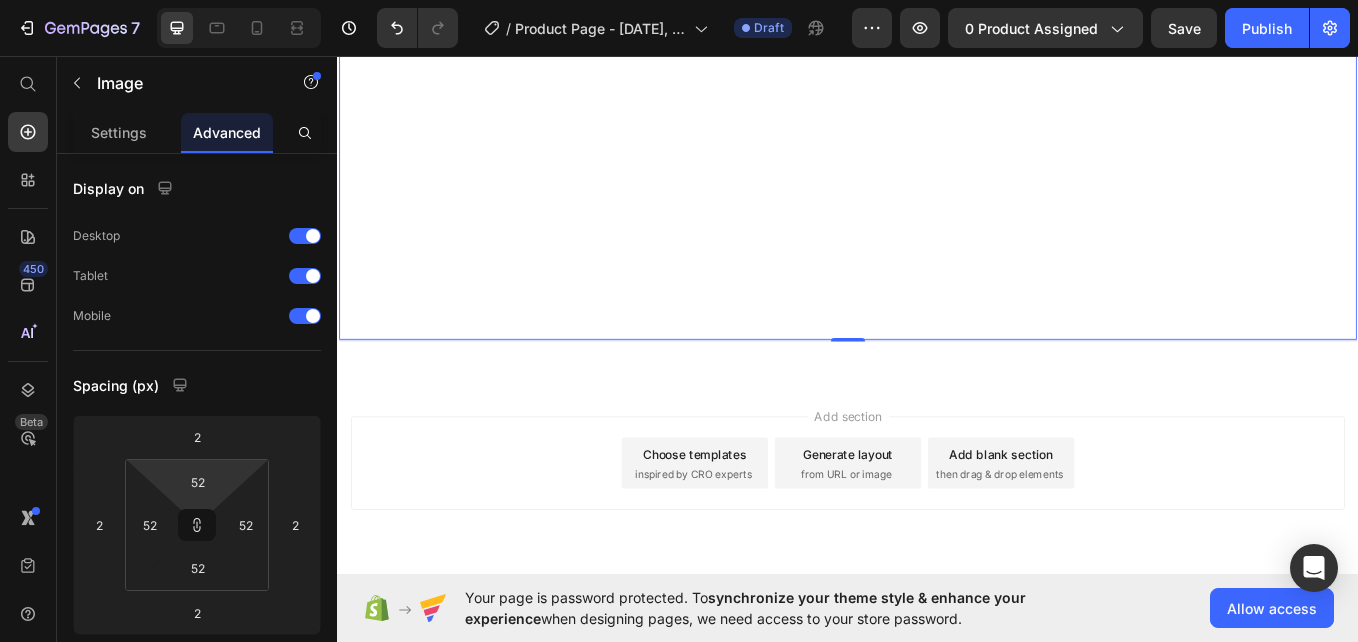 type on "54" 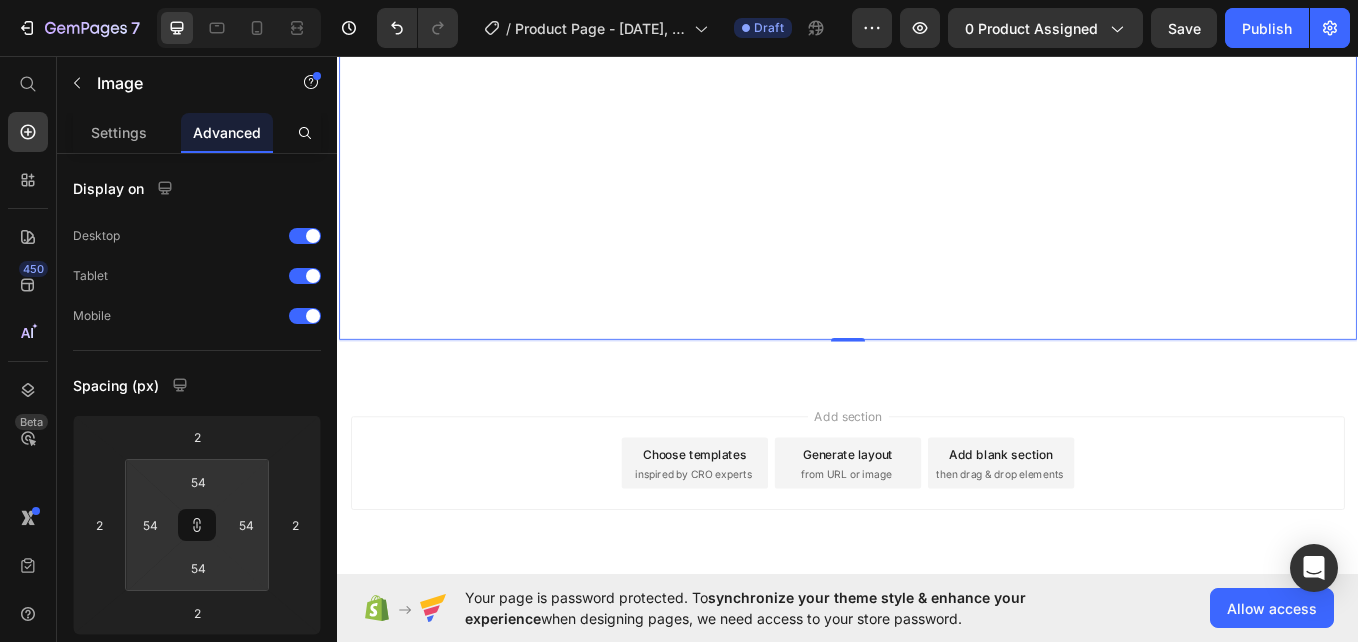 type on "56" 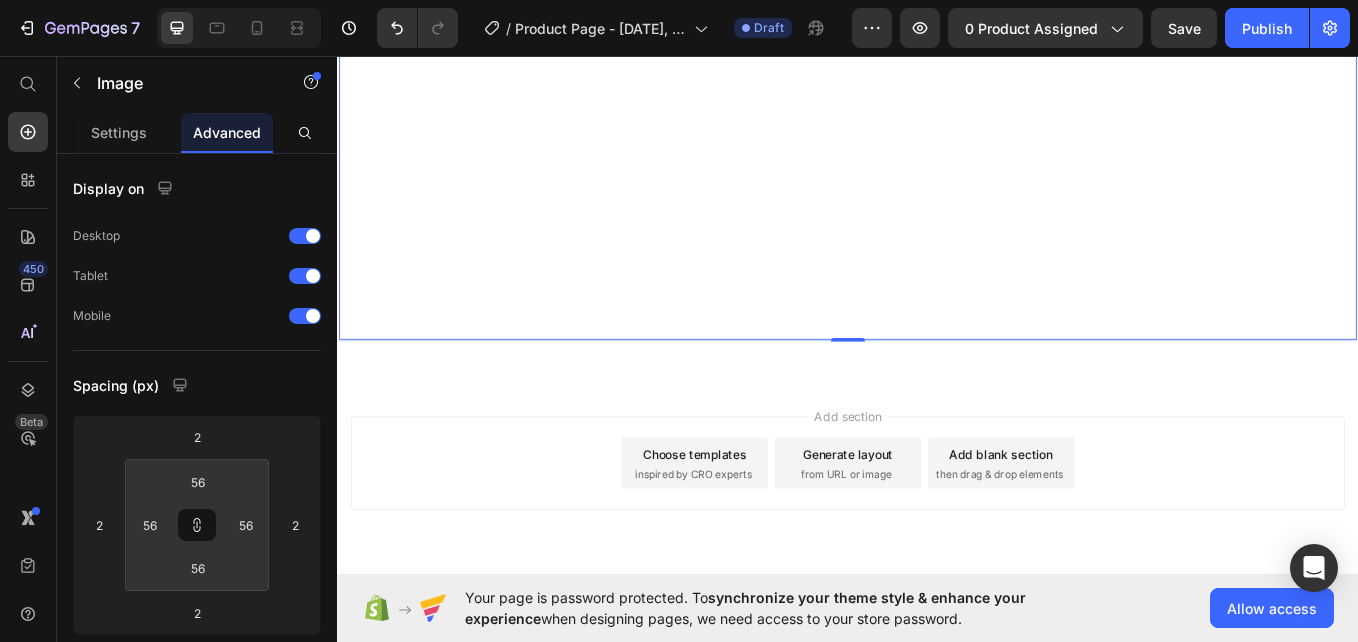 type on "90" 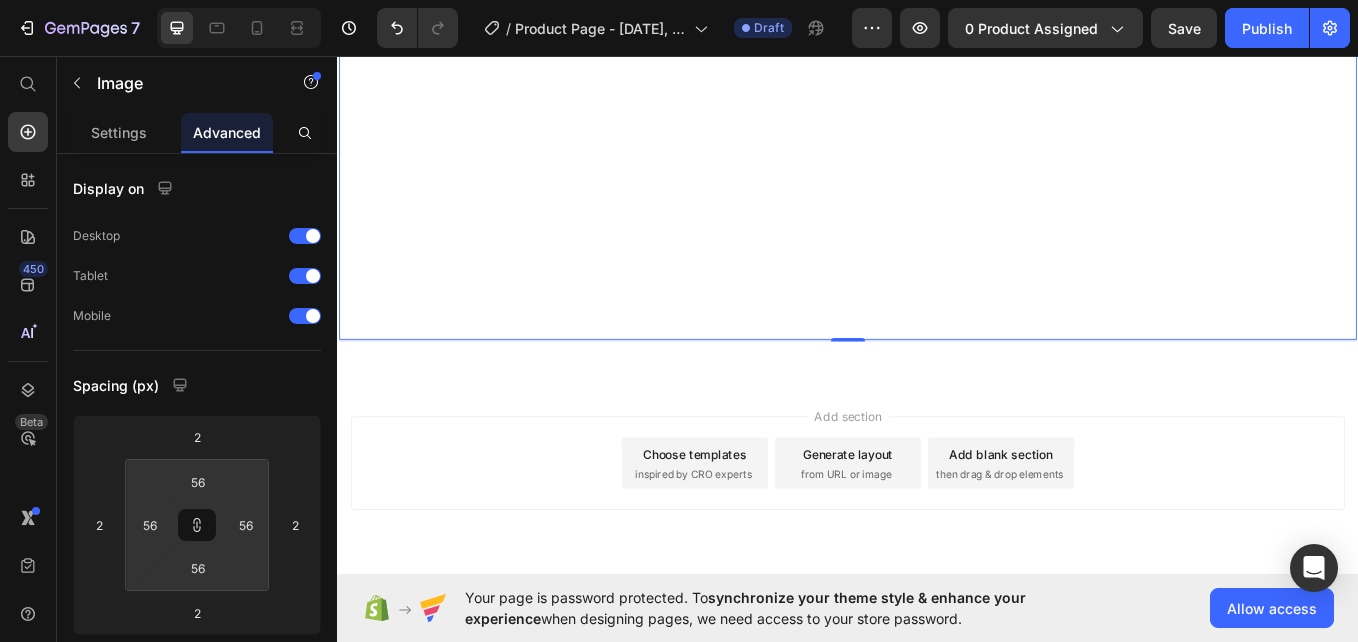 type on "90" 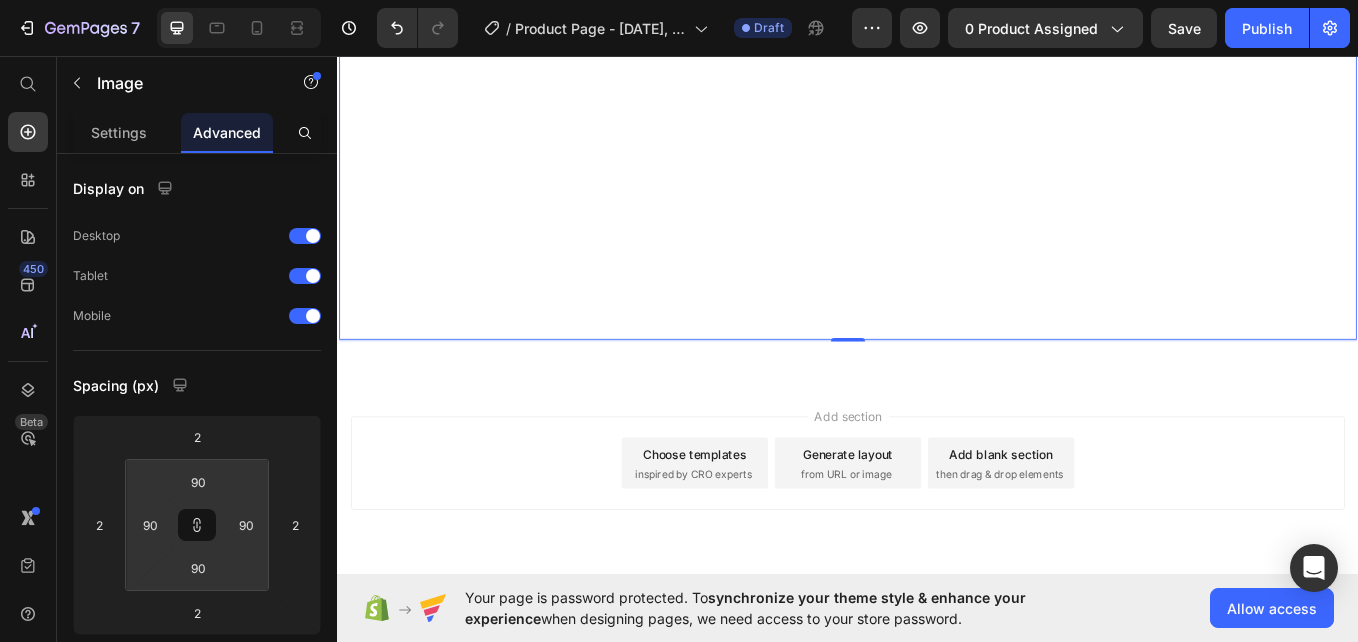 type on "92" 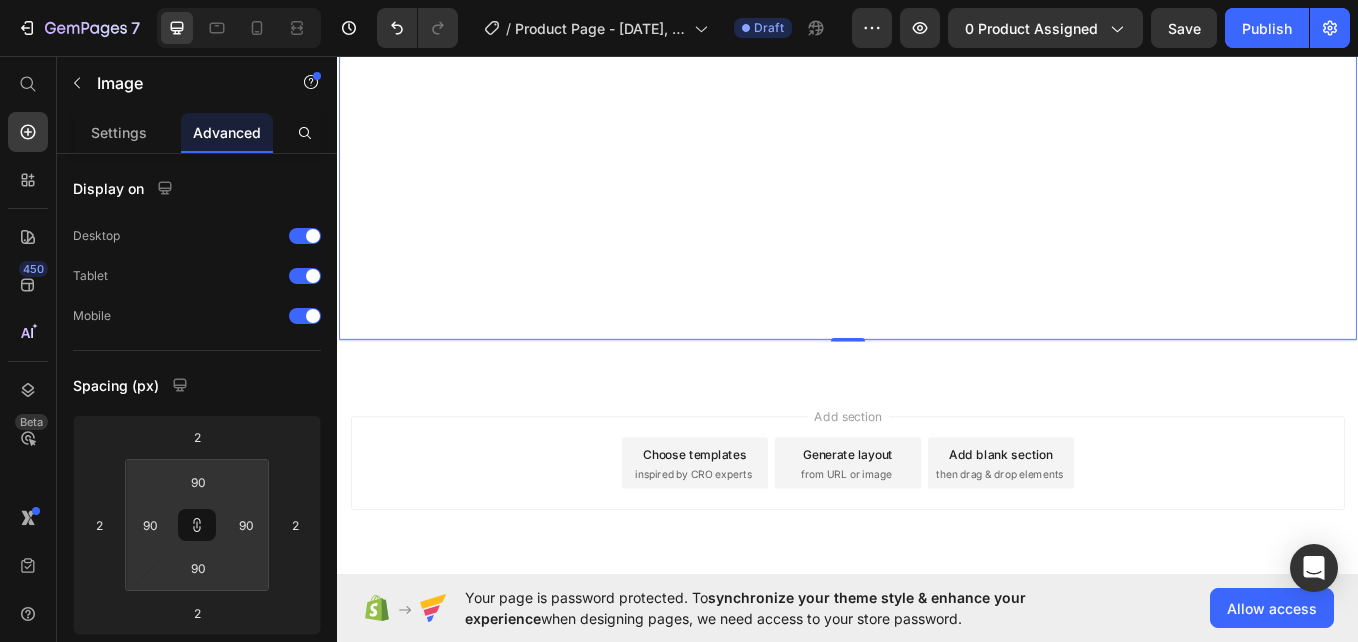 type on "92" 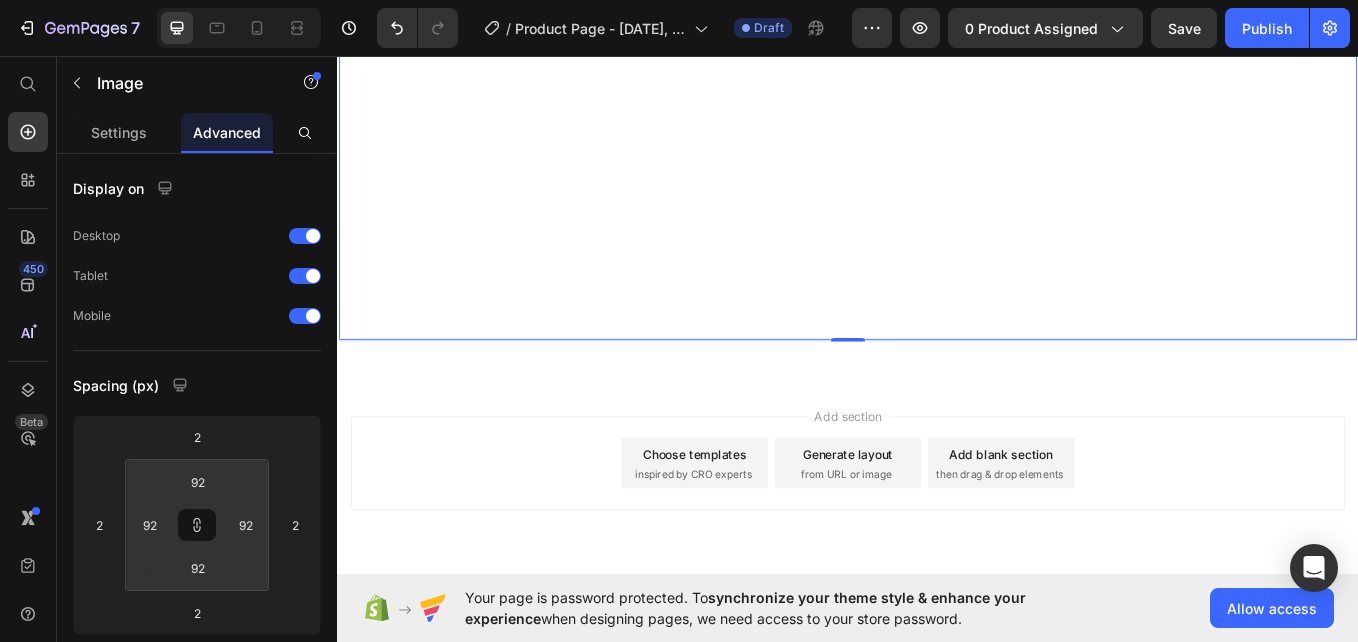 type on "94" 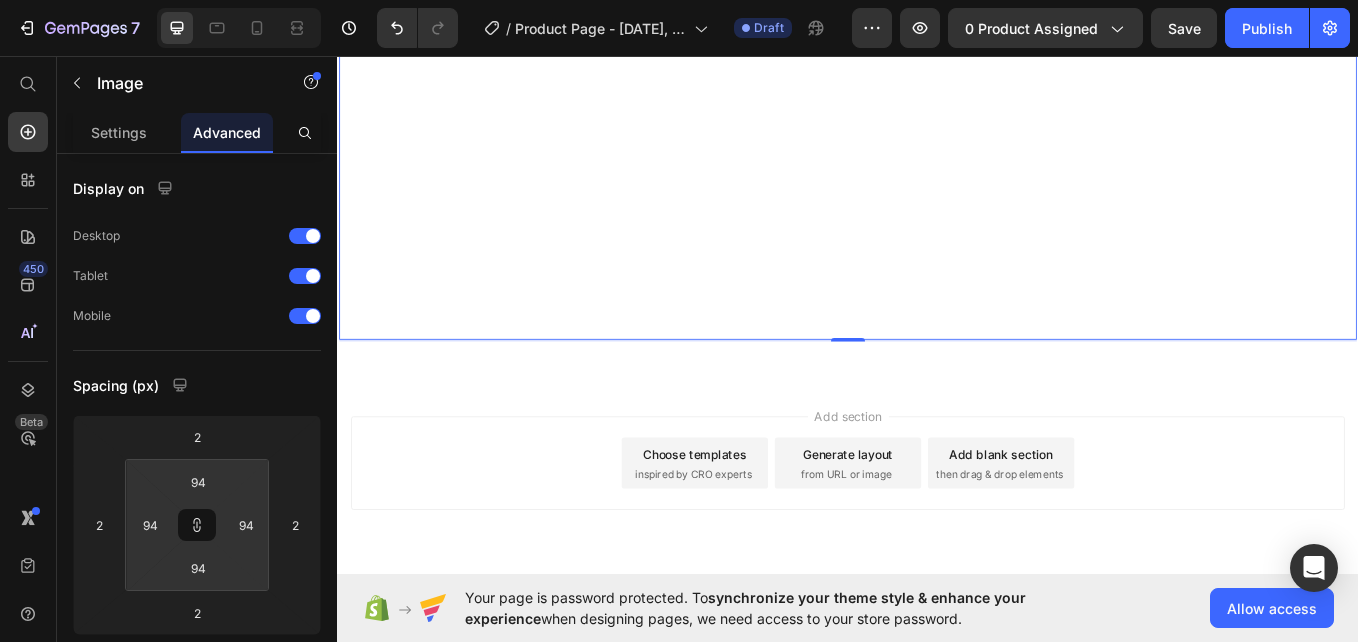 type on "96" 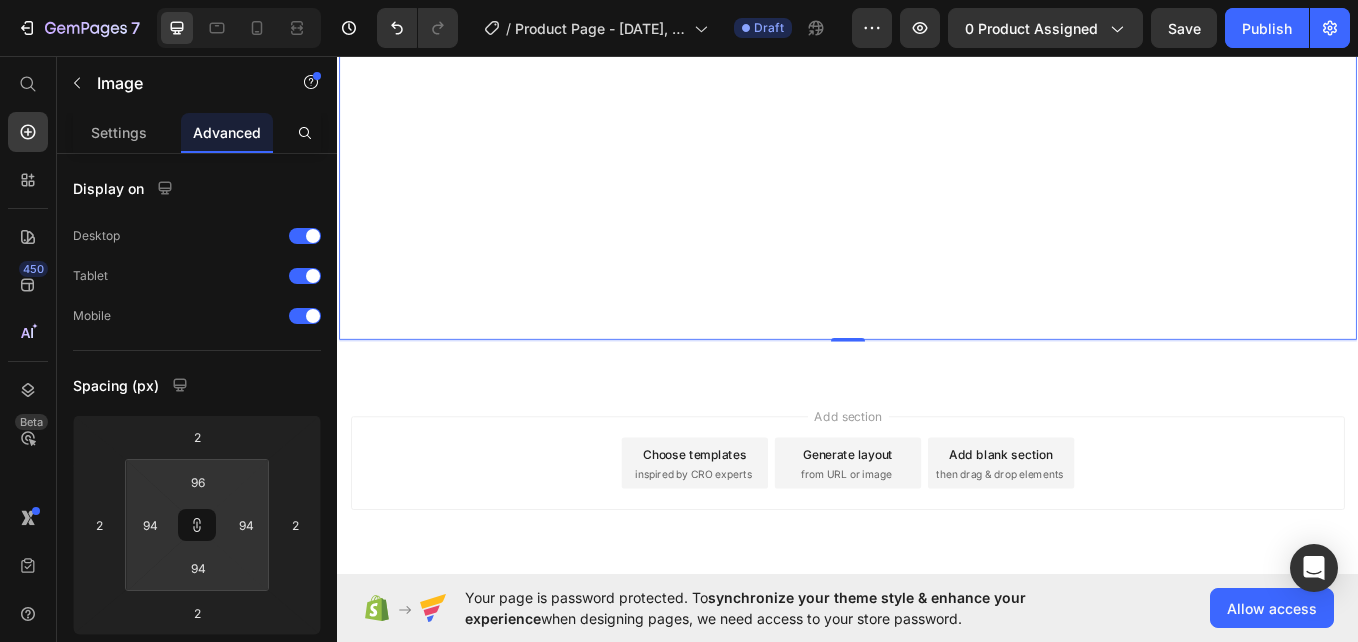 type on "96" 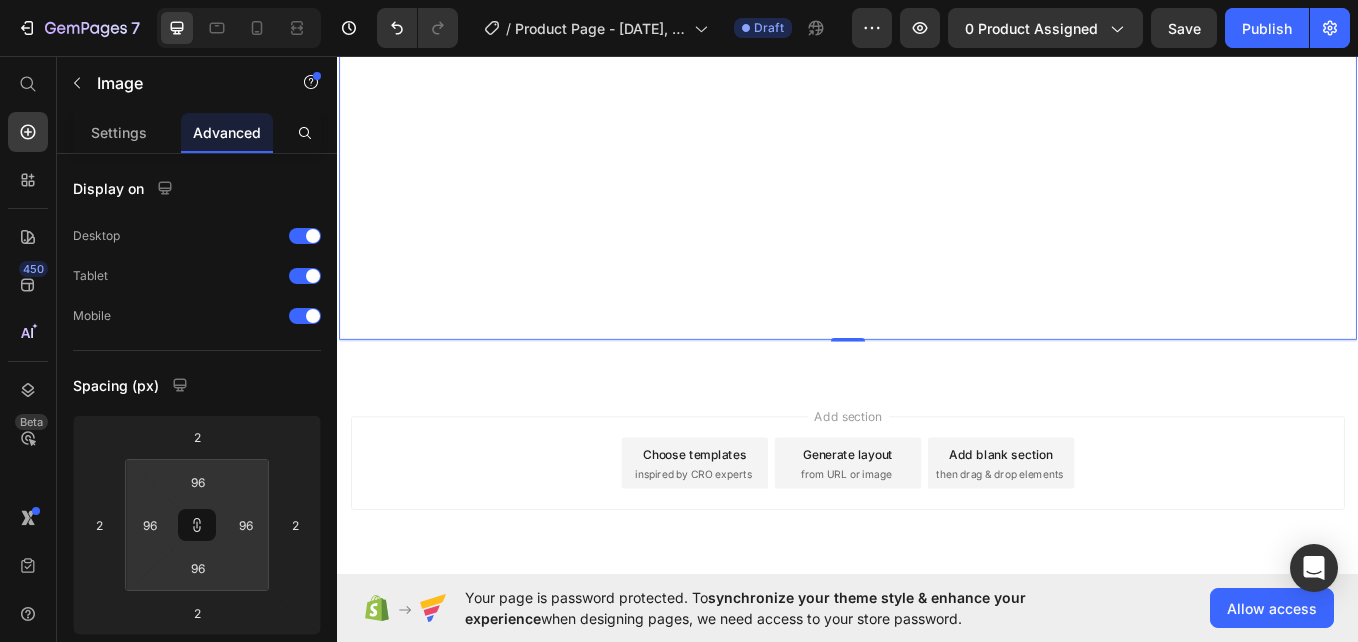 type on "108" 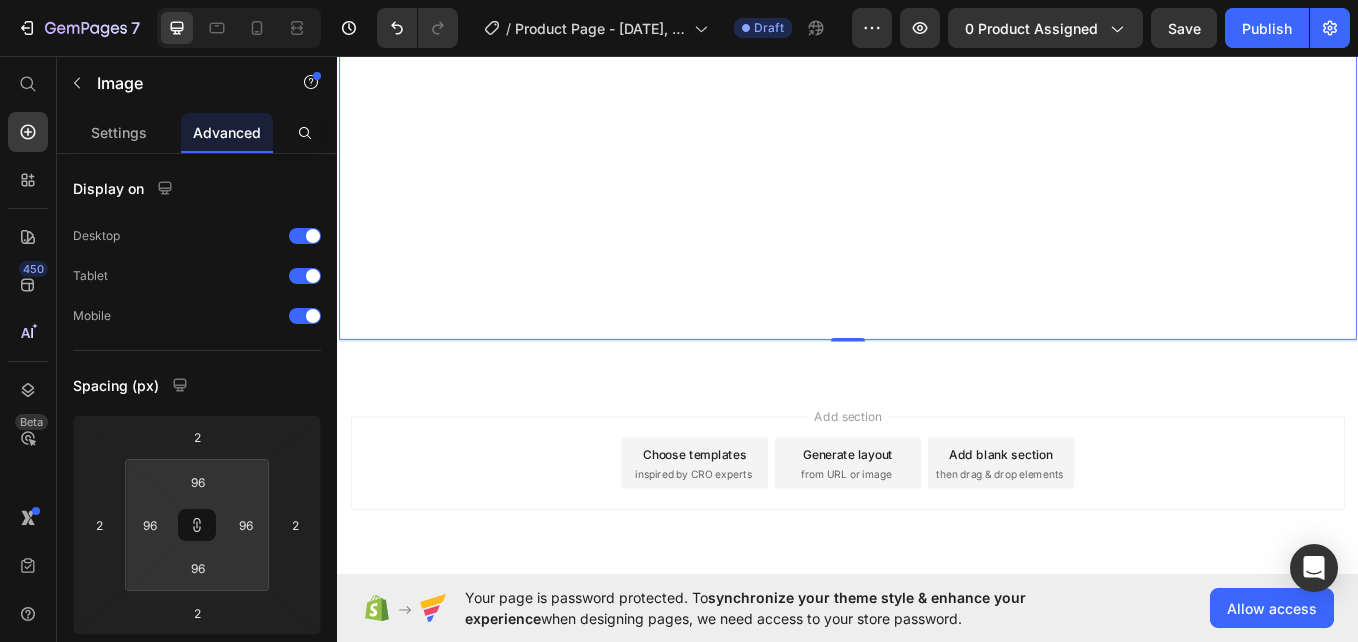 type on "108" 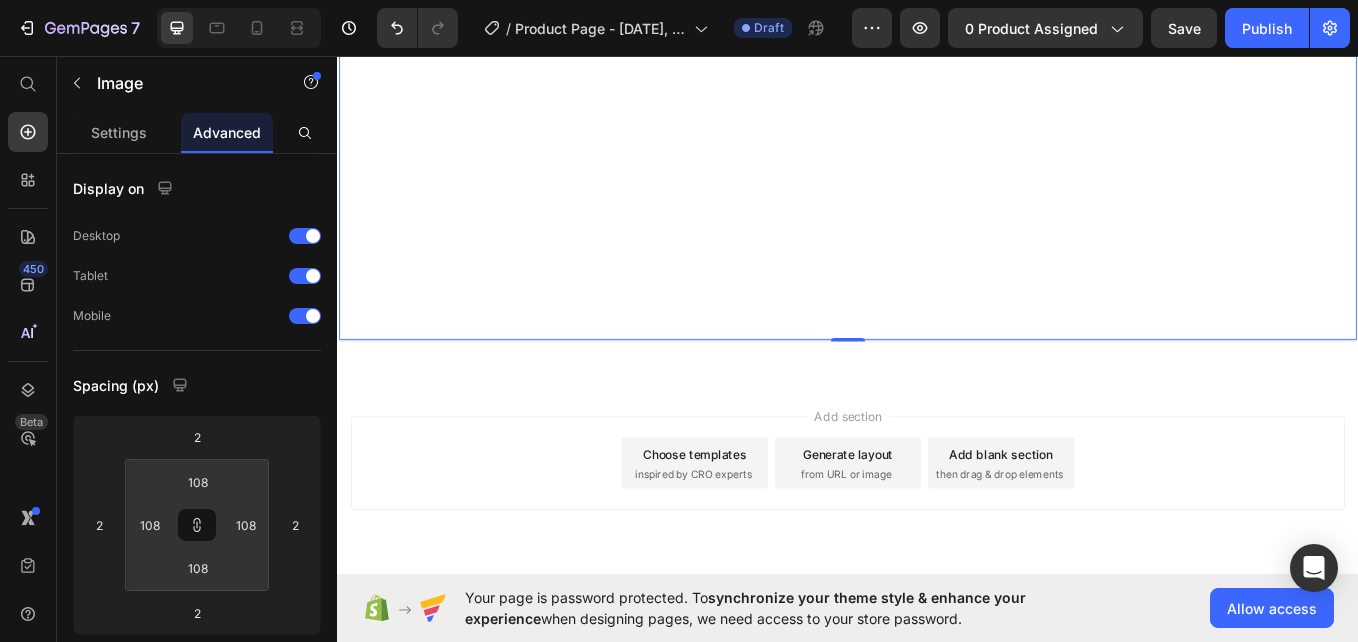 type on "116" 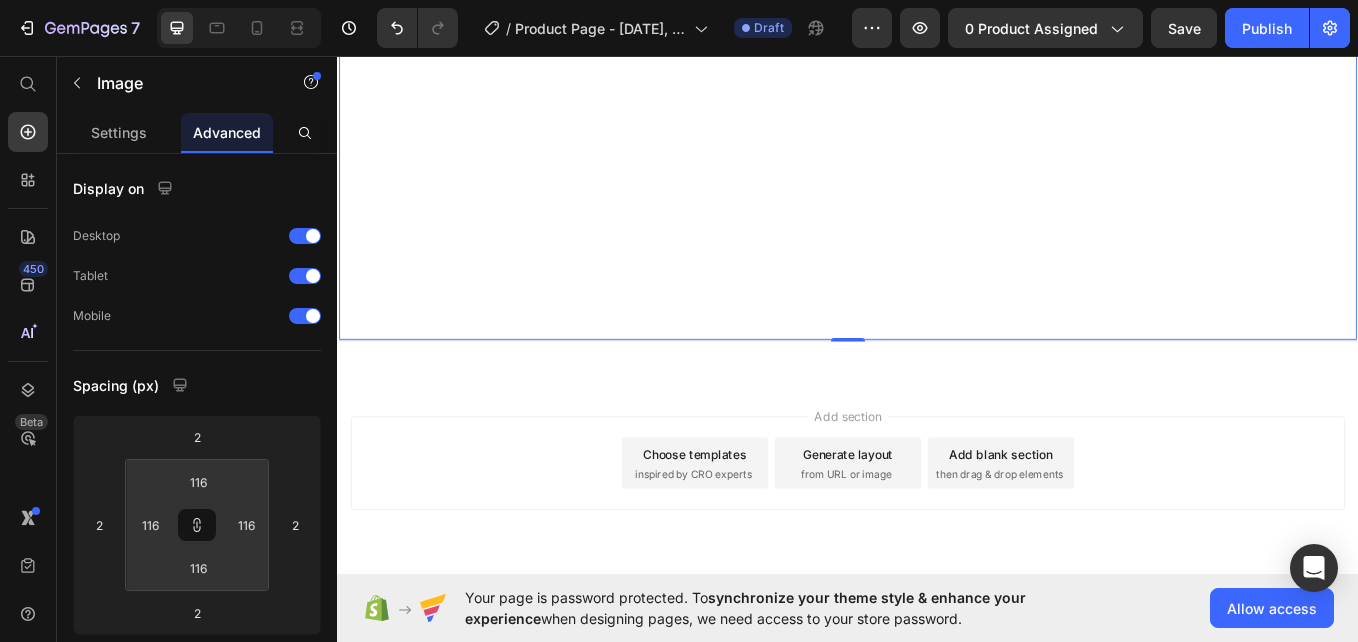 type on "118" 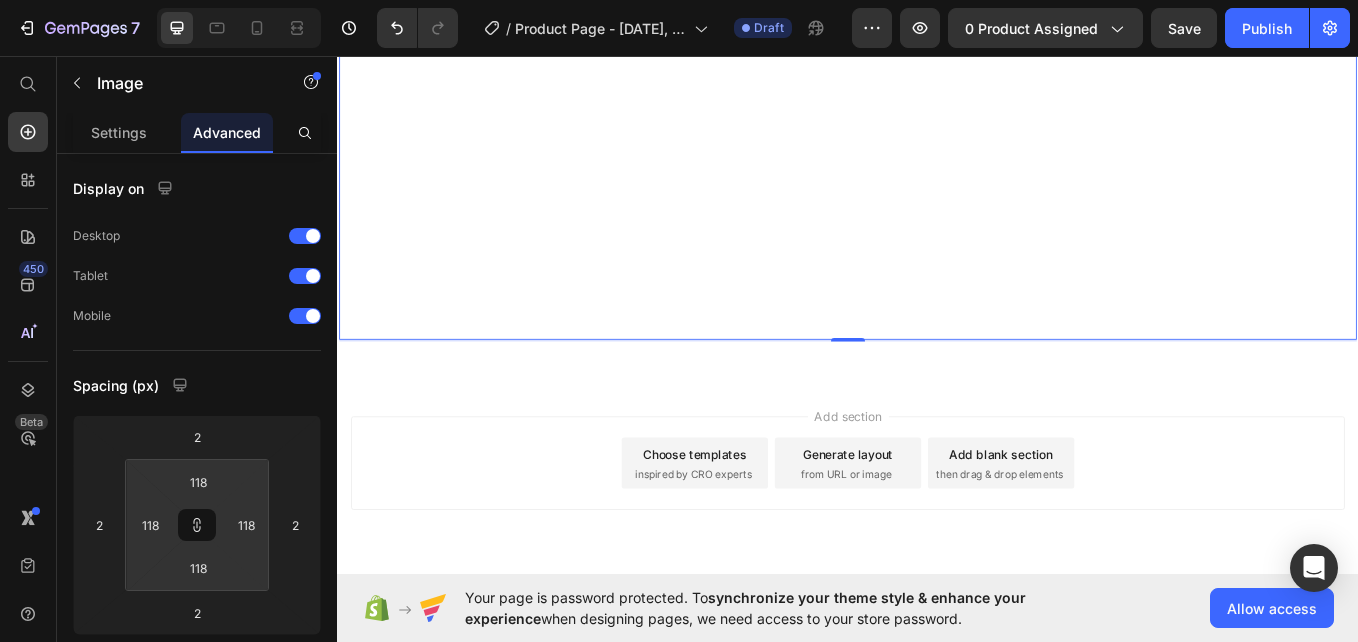type on "120" 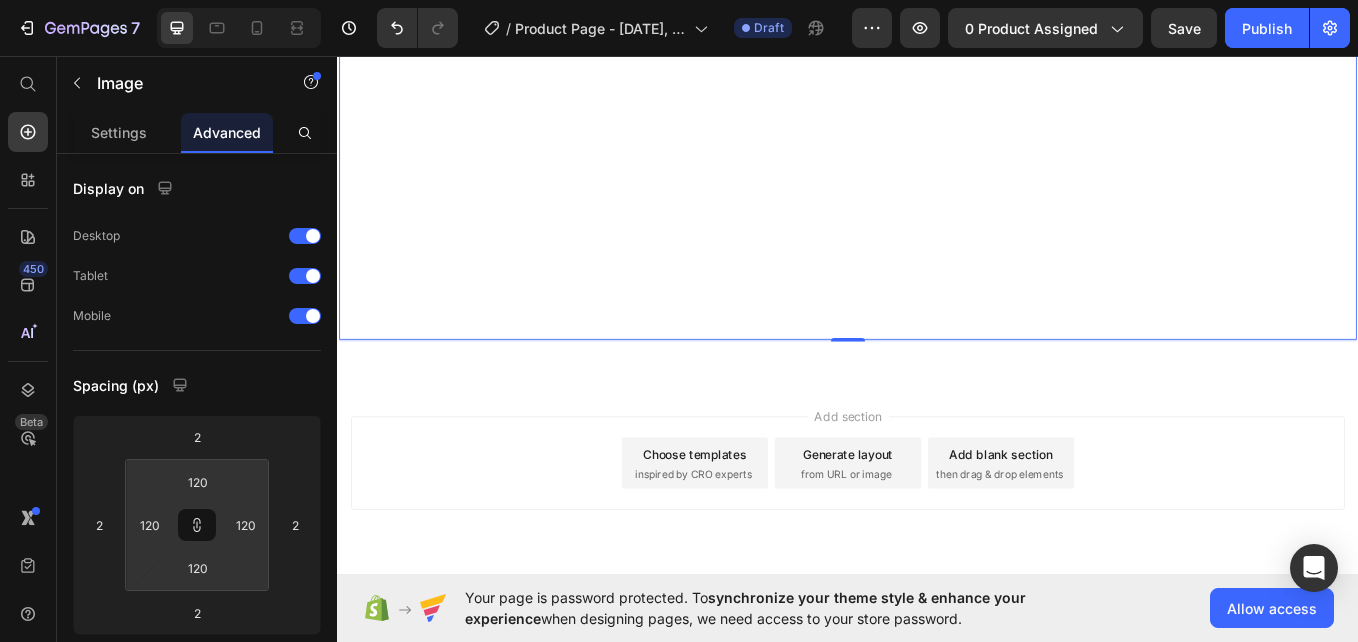 type on "122" 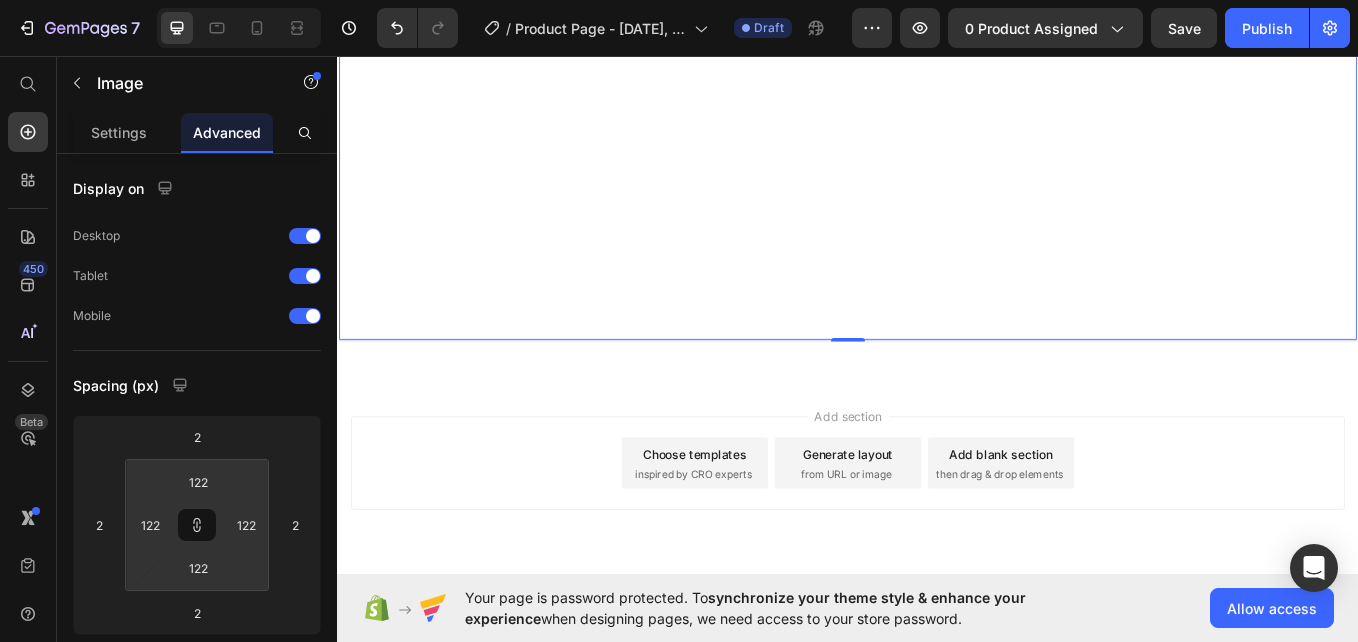 type on "124" 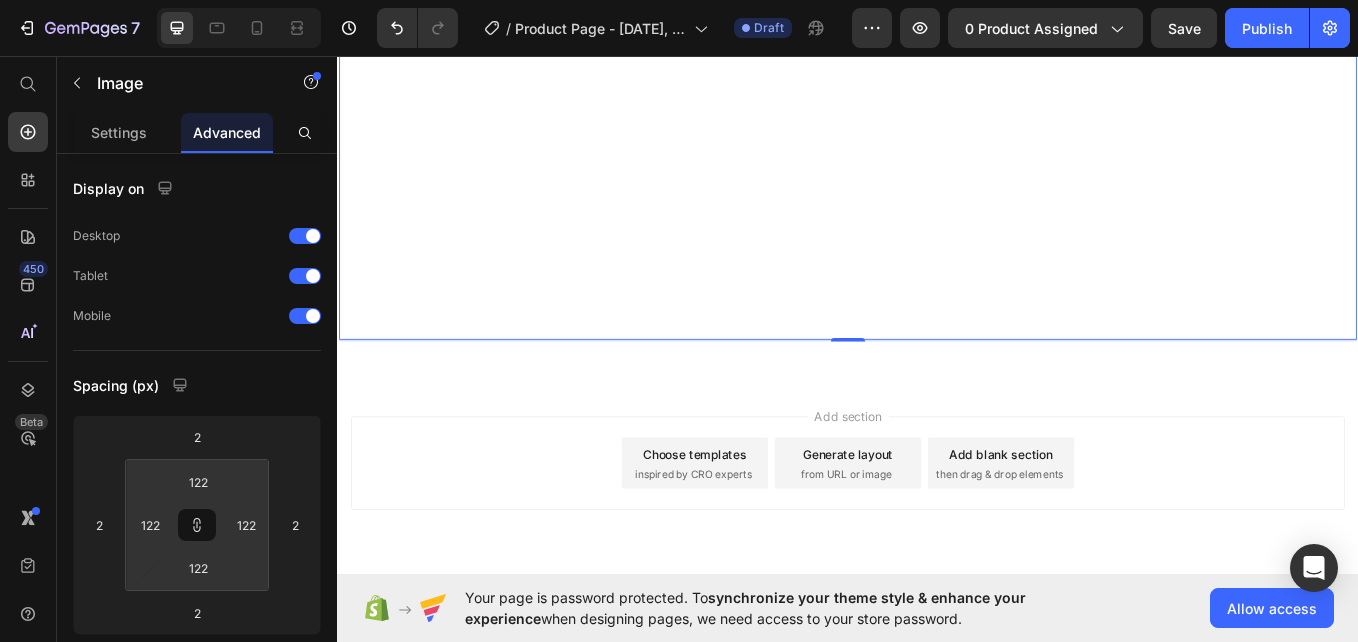 type on "124" 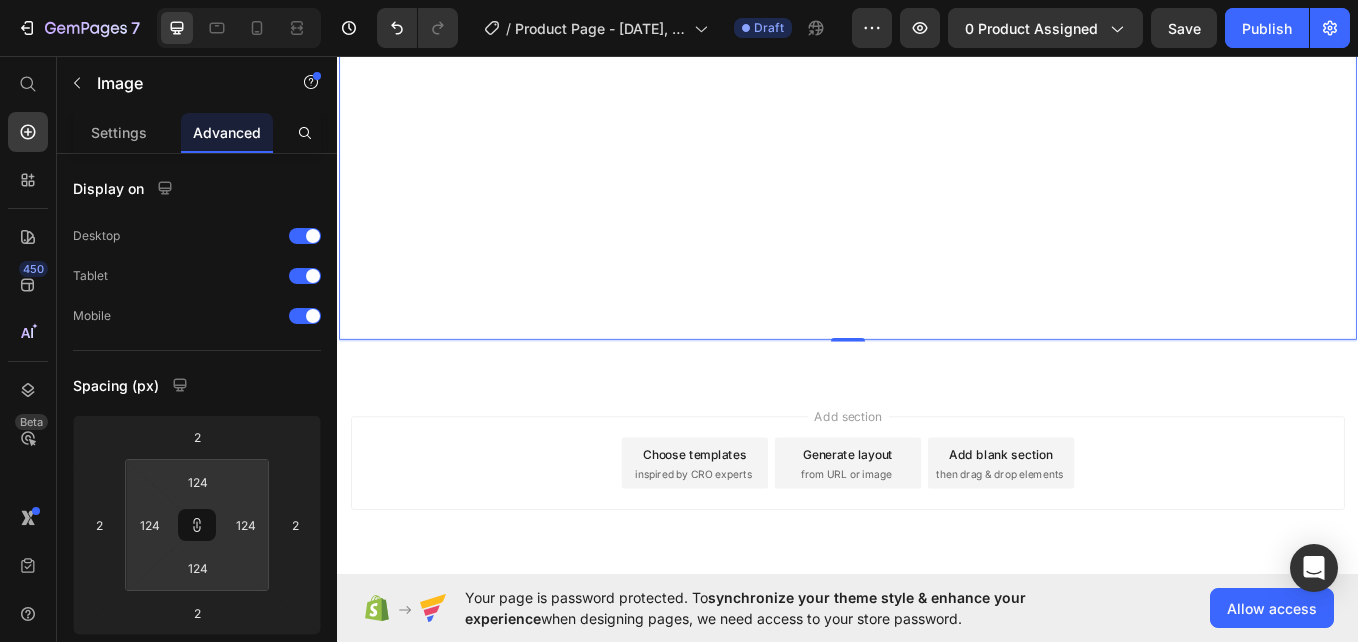 type on "126" 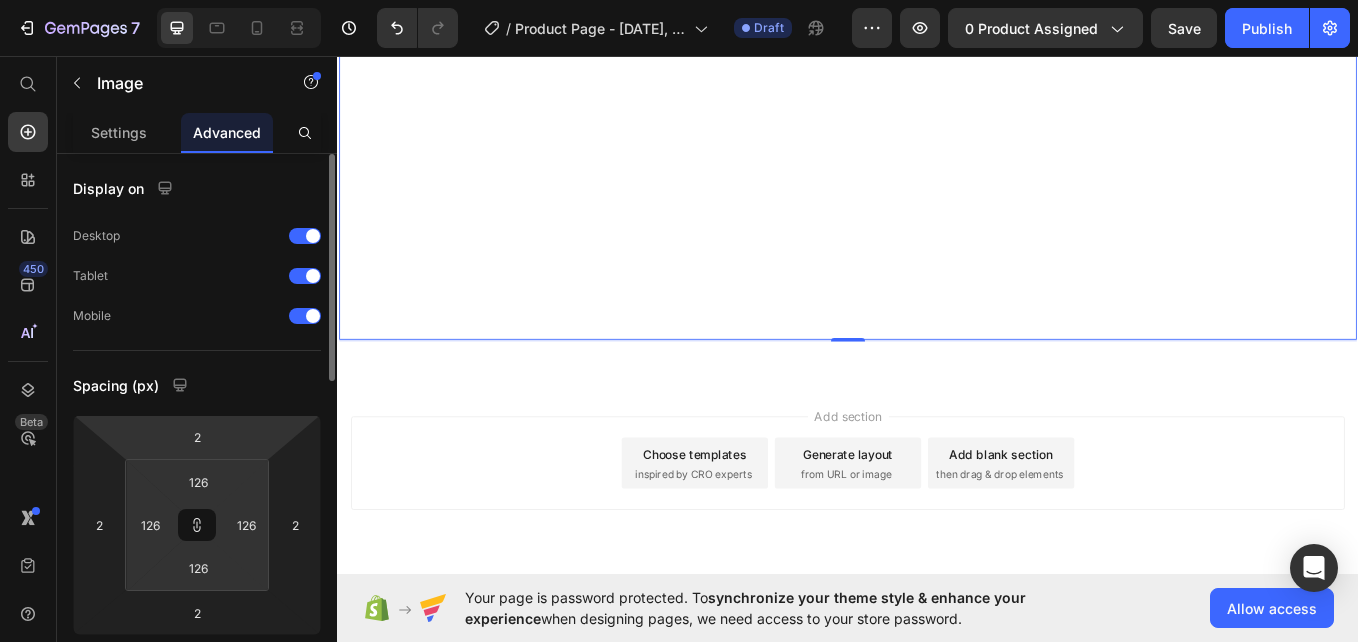 type on "128" 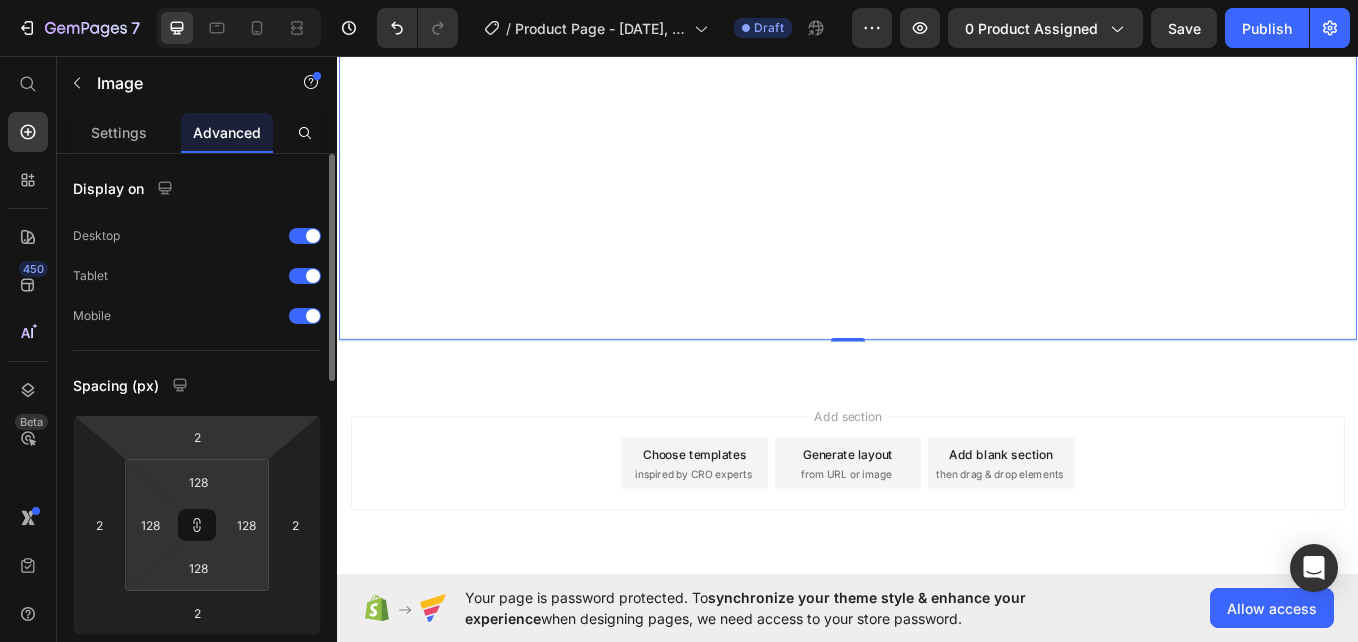 drag, startPoint x: 197, startPoint y: 461, endPoint x: 195, endPoint y: 419, distance: 42.047592 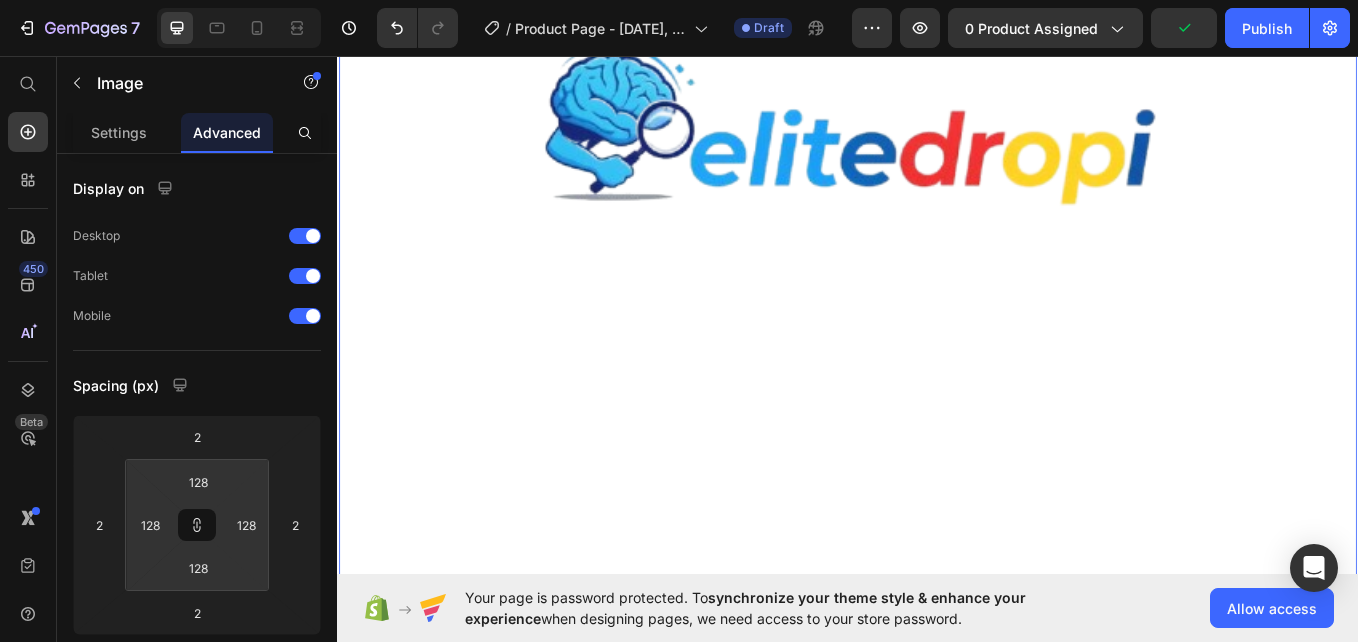 scroll, scrollTop: 583, scrollLeft: 0, axis: vertical 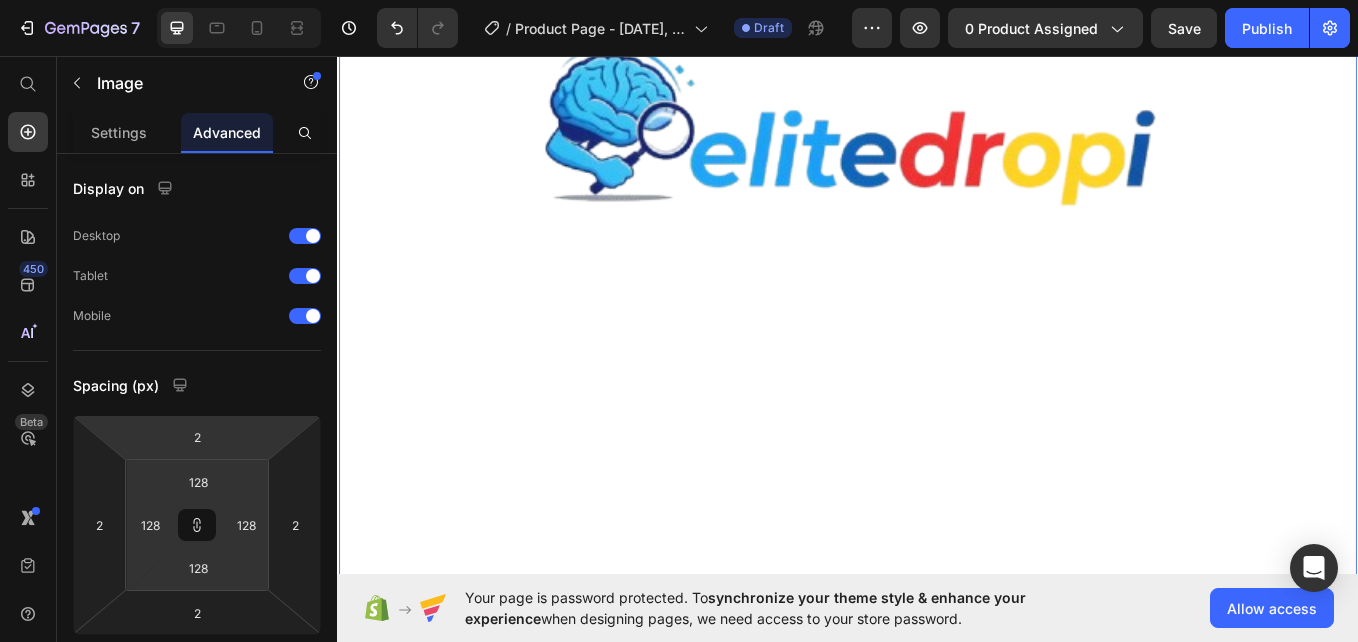 type on "-4" 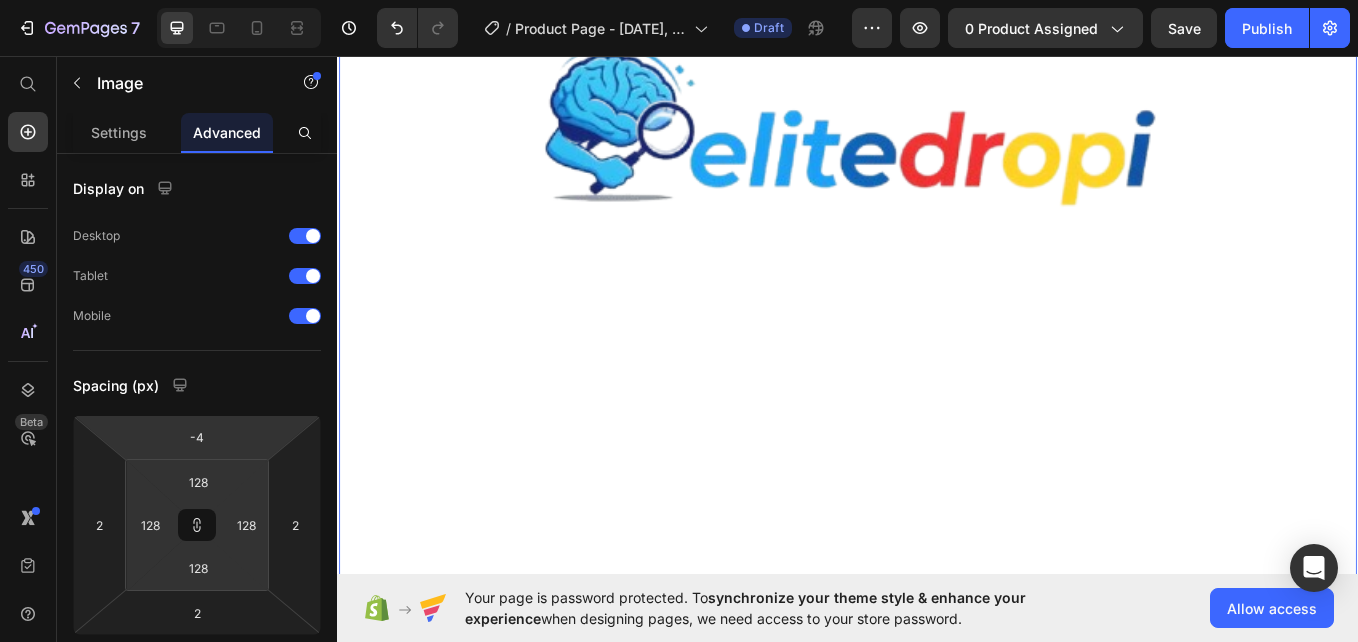 type on "-4" 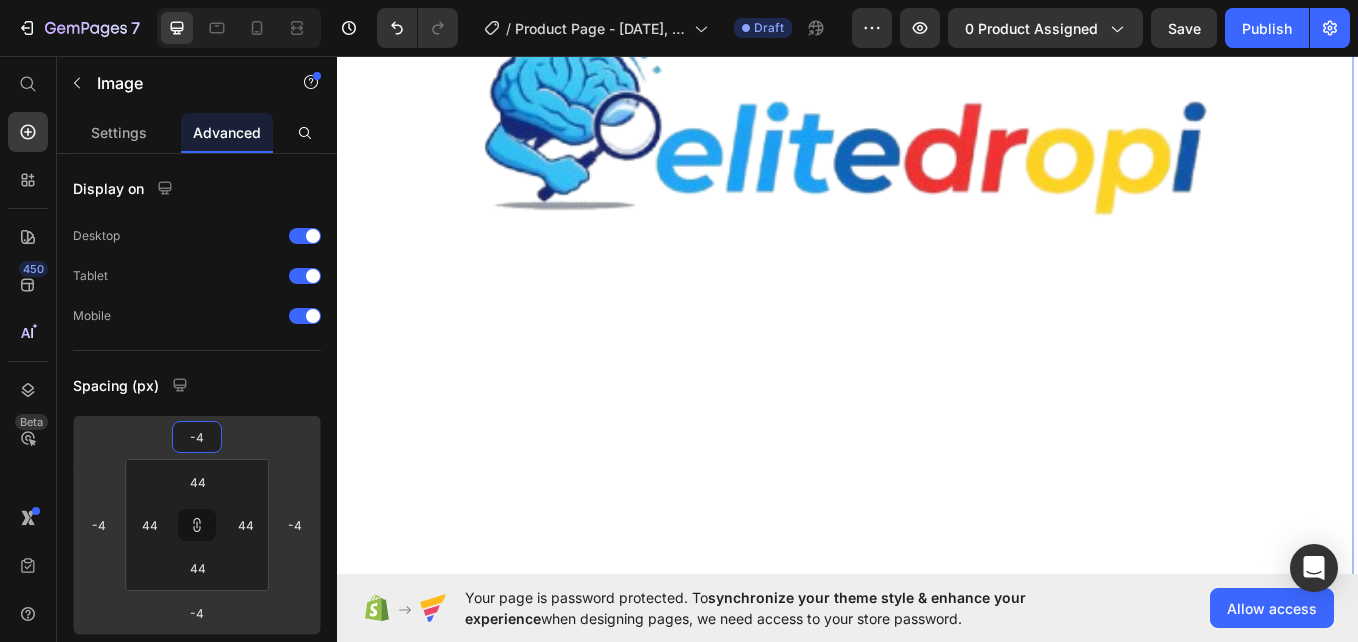 type on "-18" 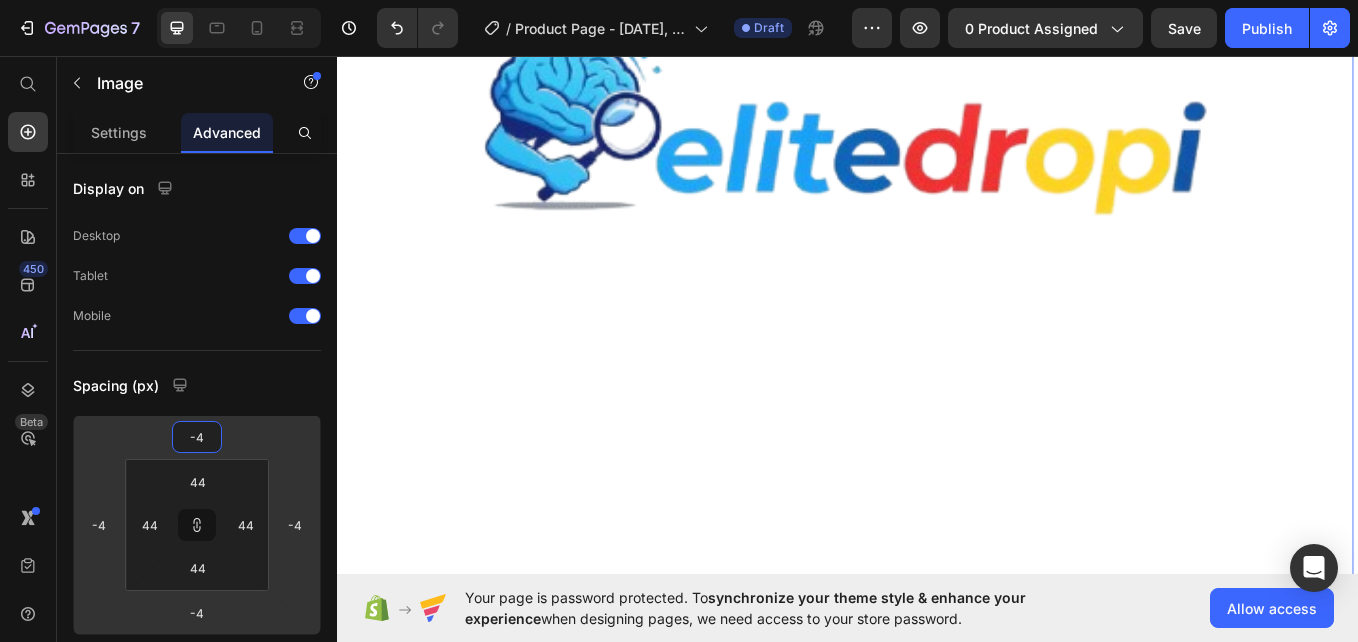 type on "-18" 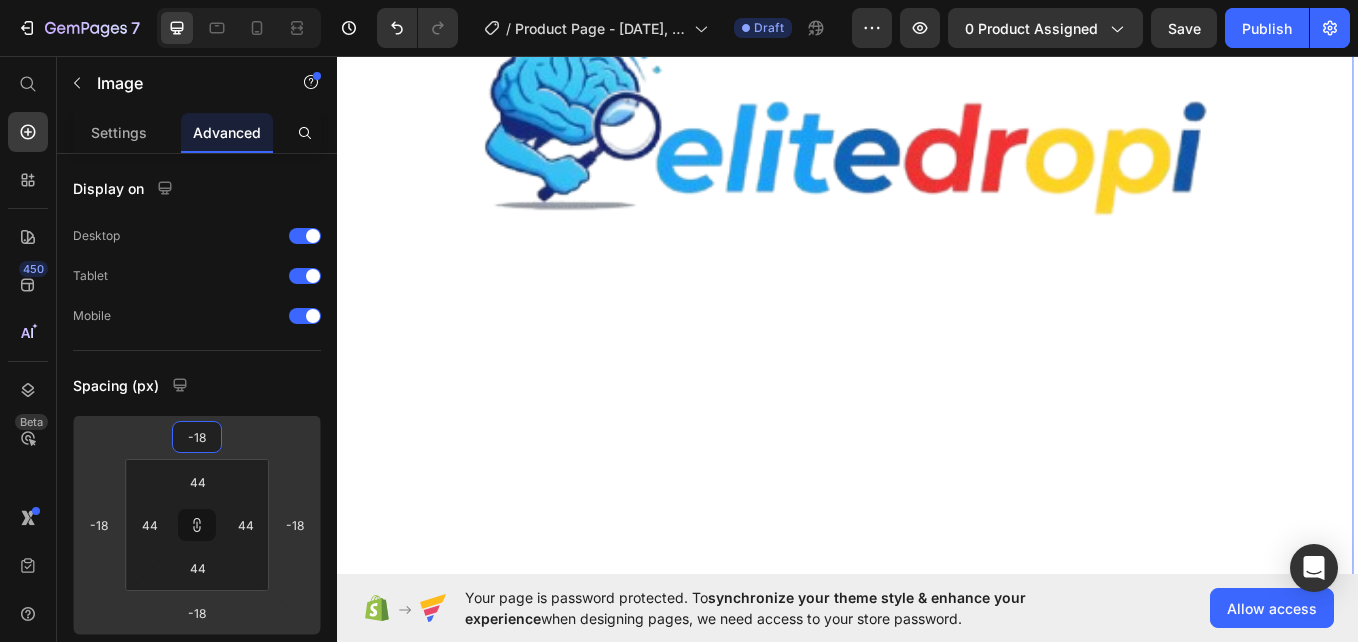 type on "-24" 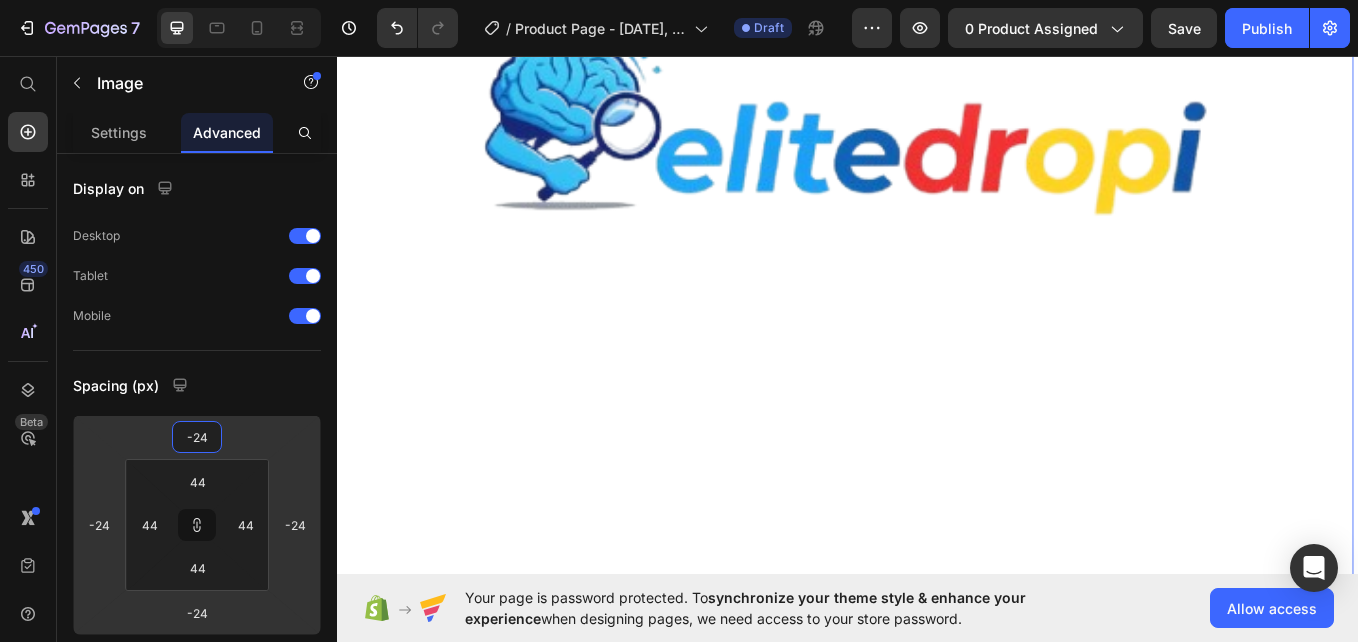 type on "-28" 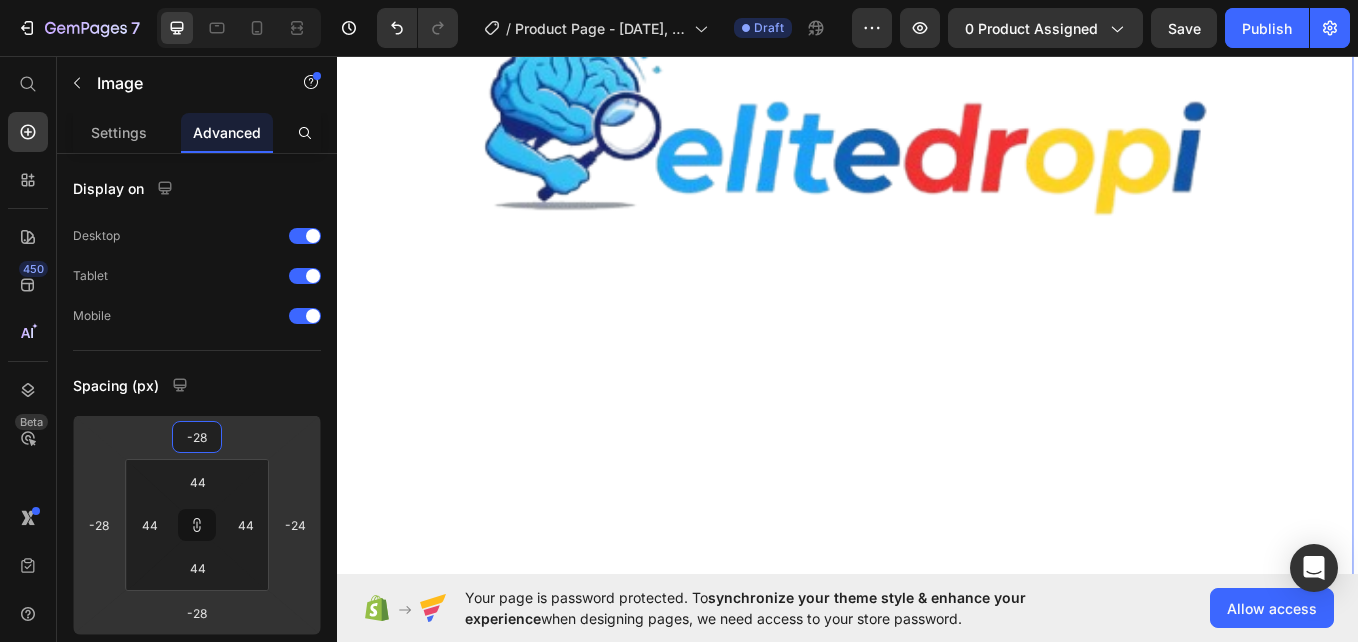 type on "-28" 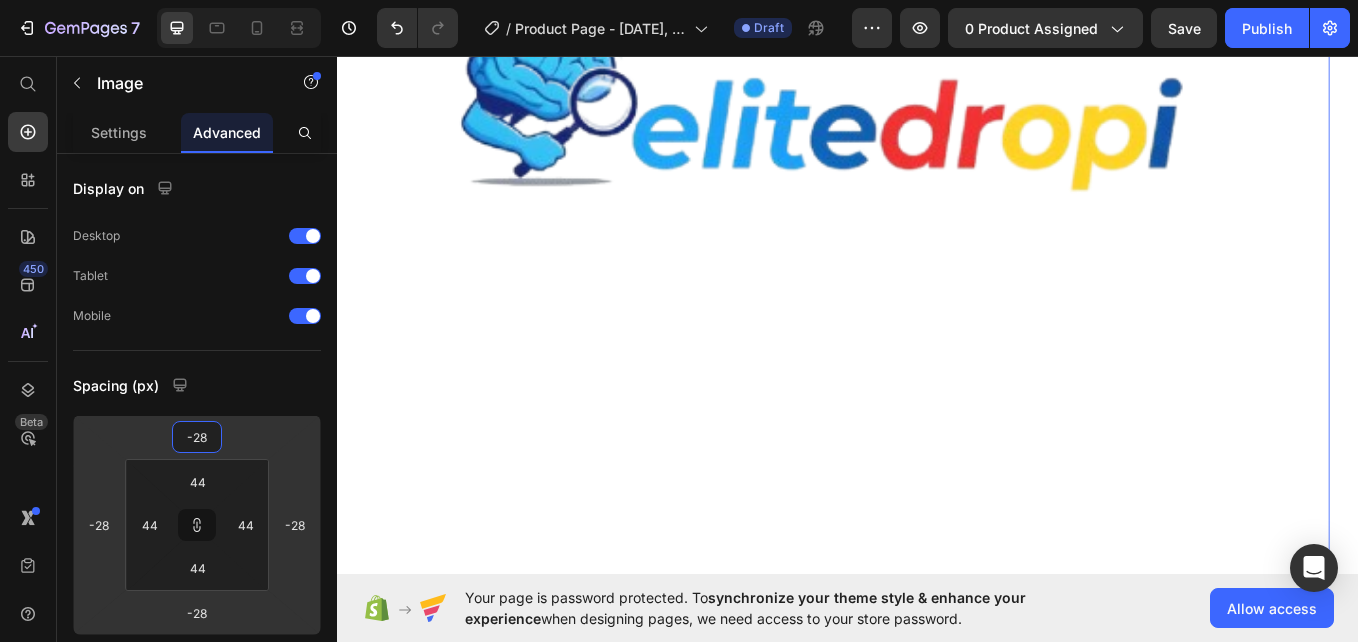 type on "-34" 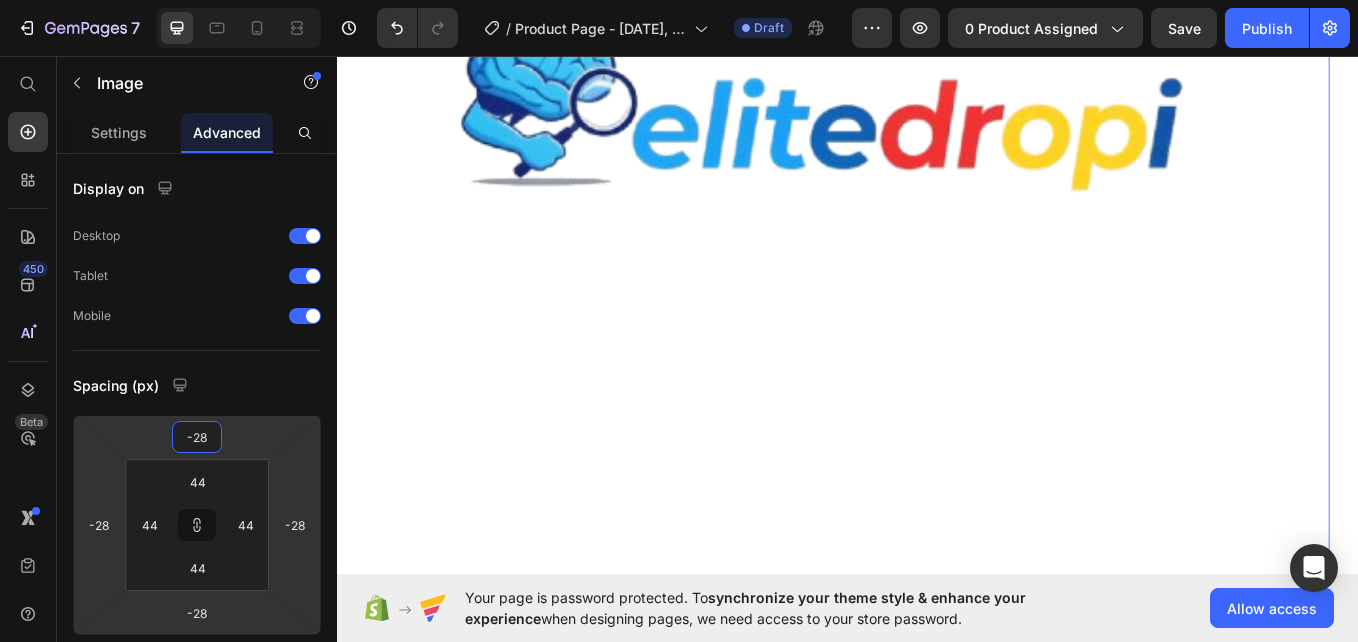 type on "-34" 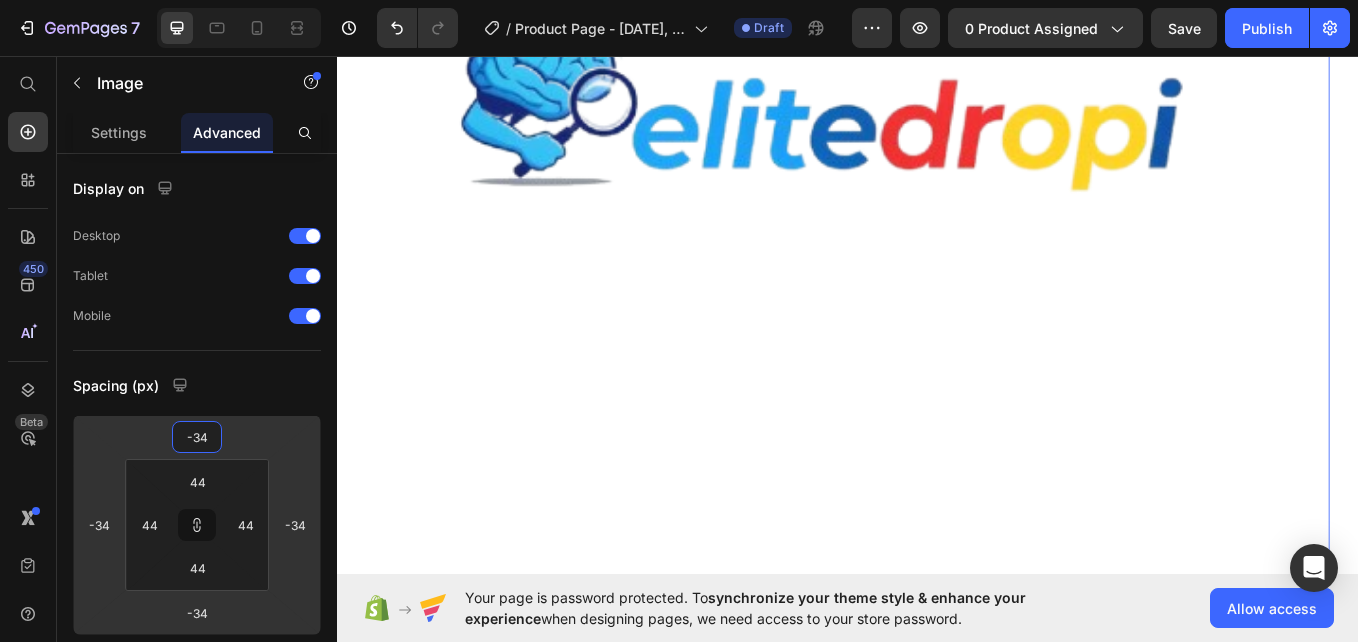 type on "-36" 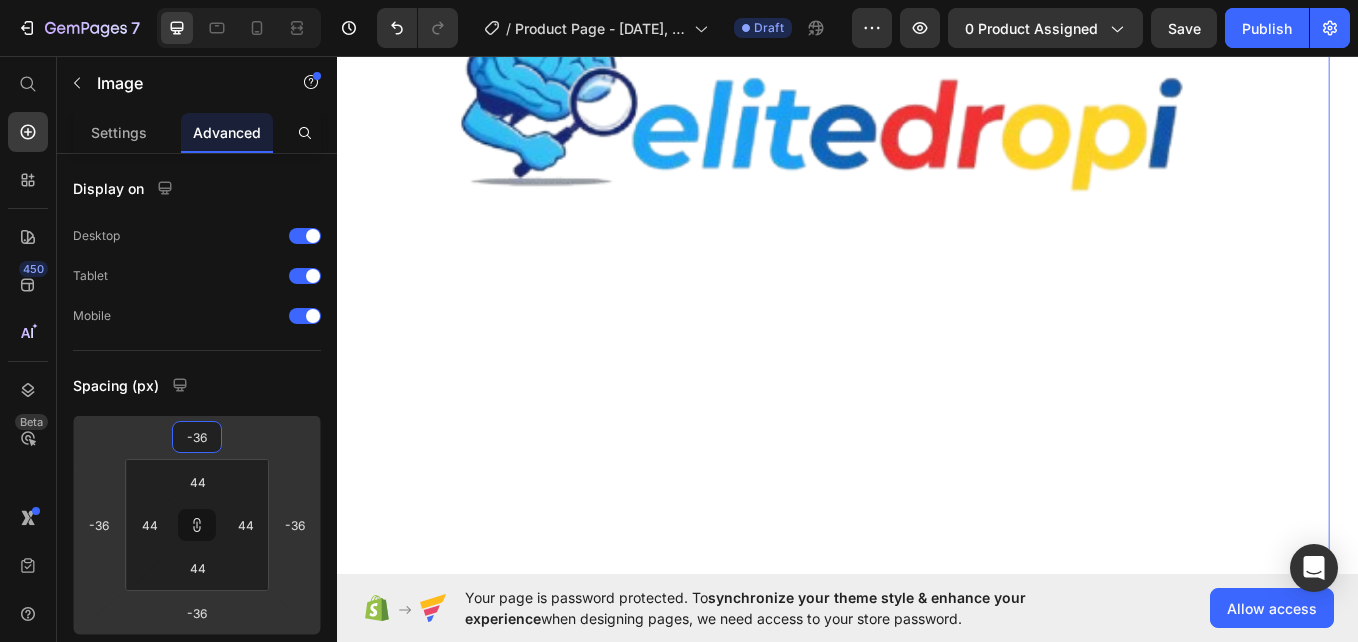 type on "-40" 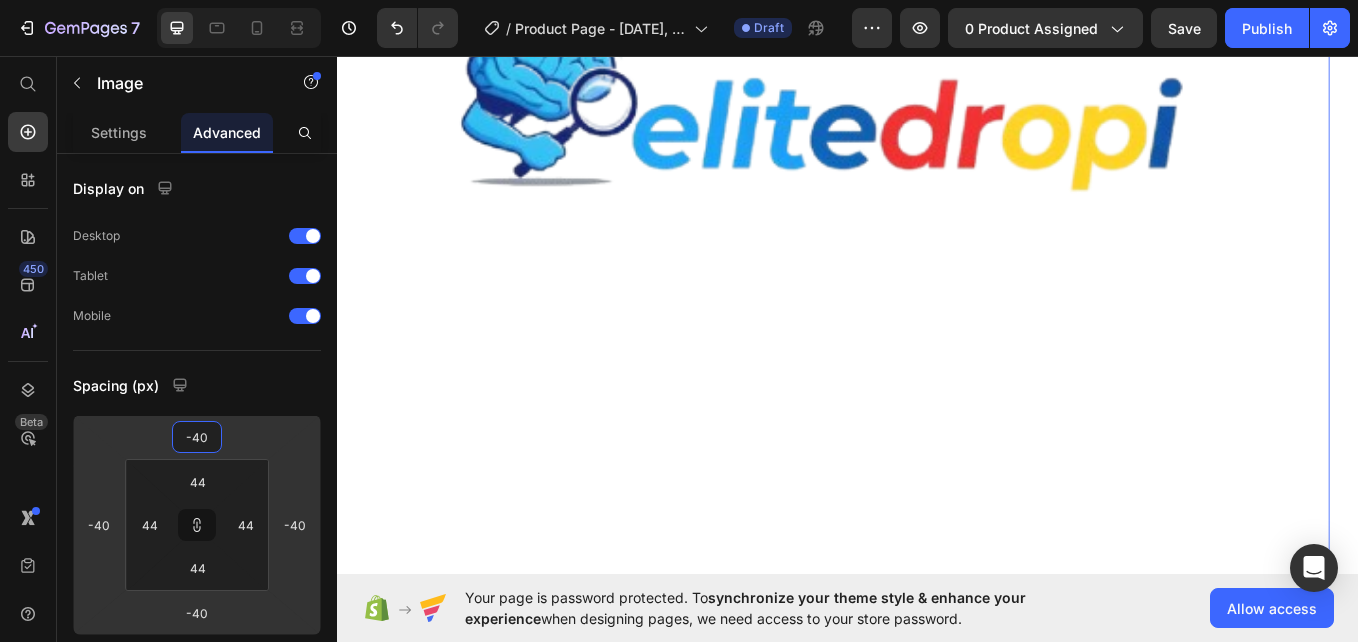 type on "-46" 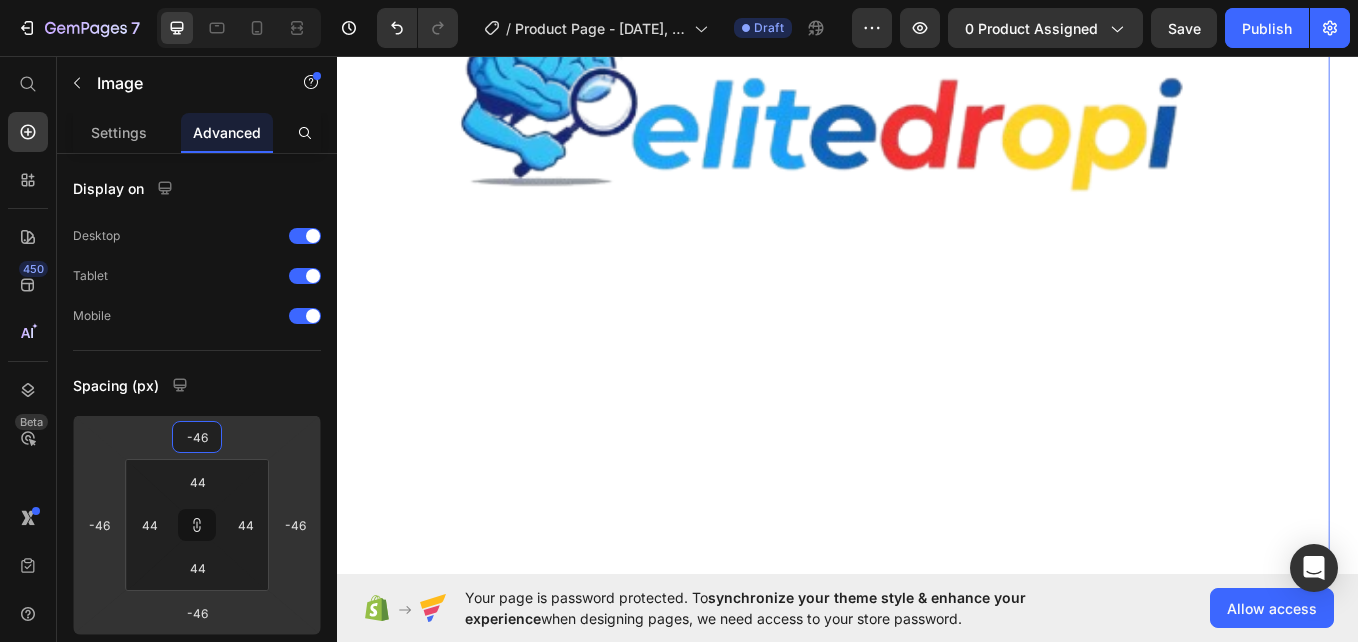 type on "-52" 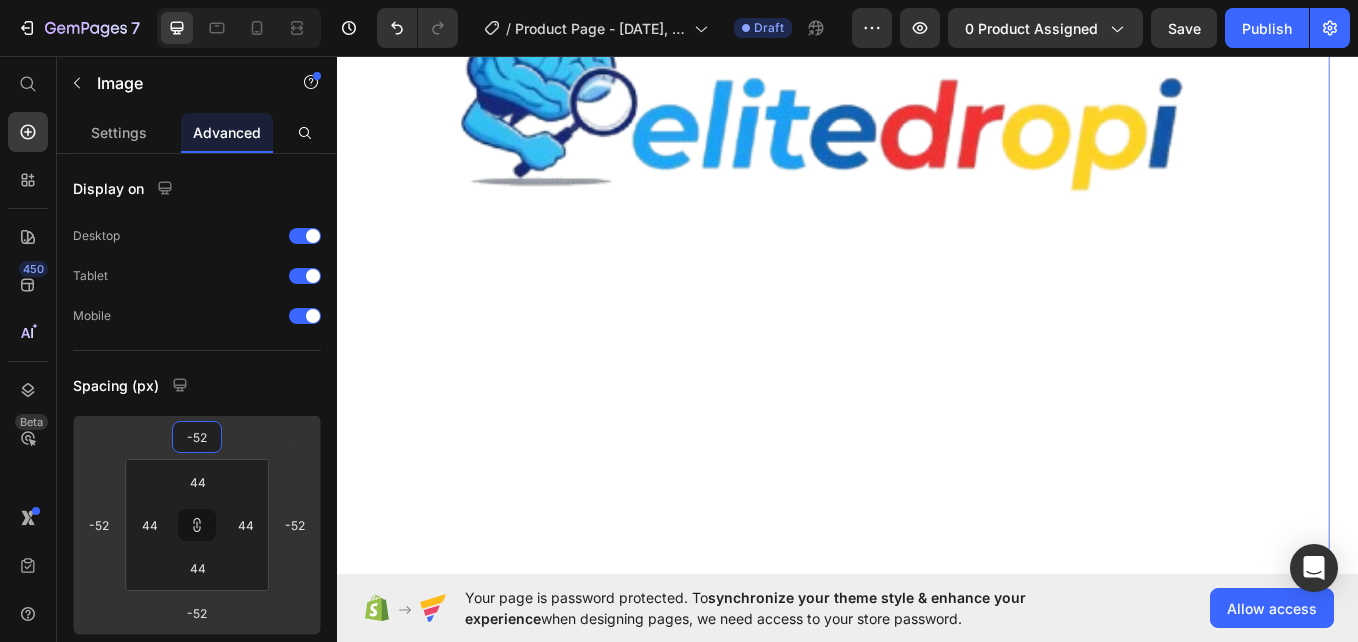type on "-56" 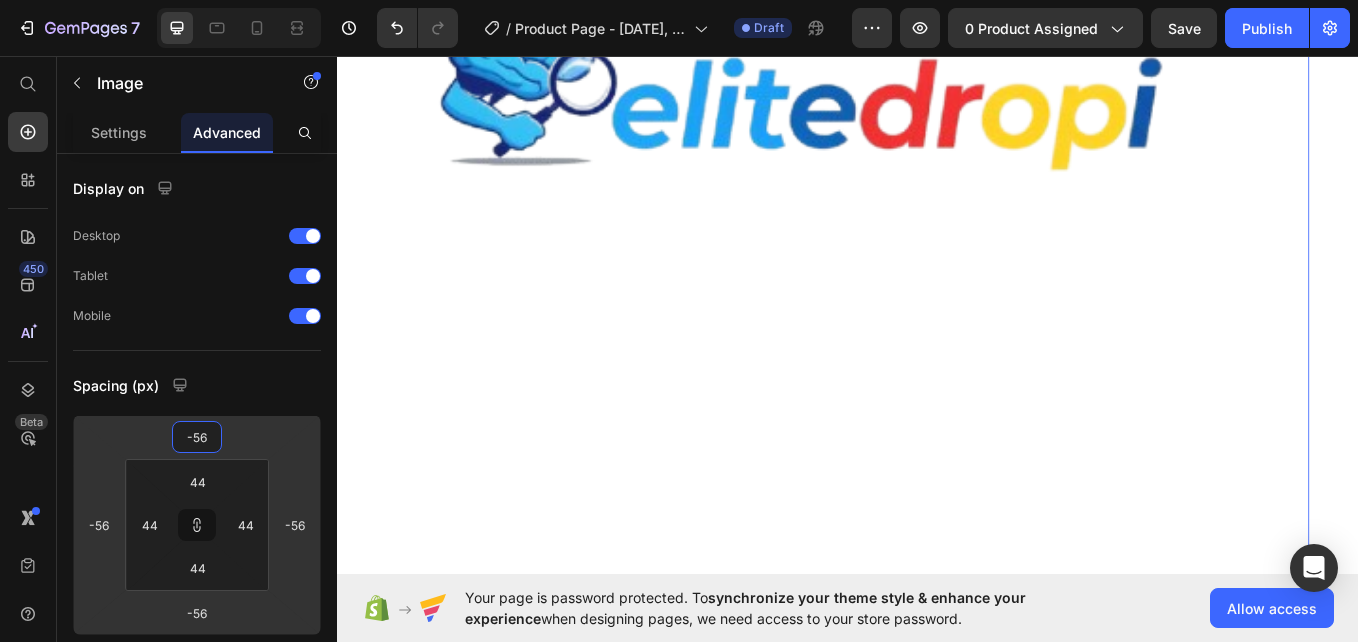 type on "-58" 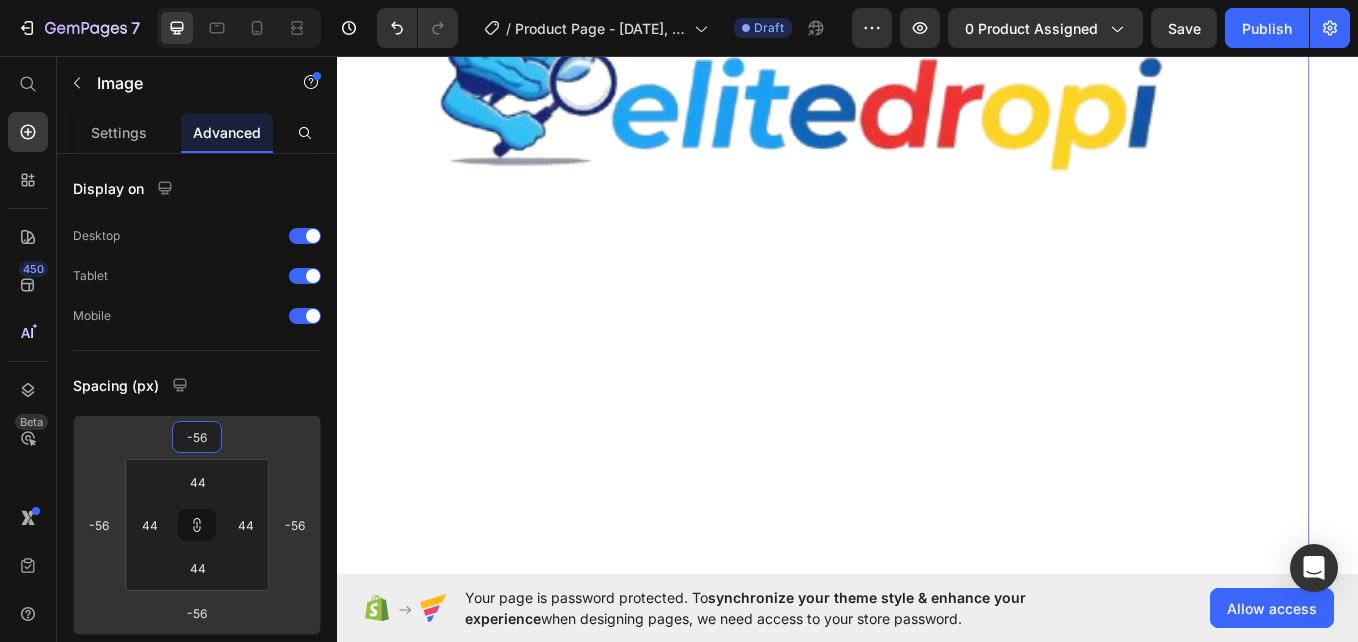 type on "-58" 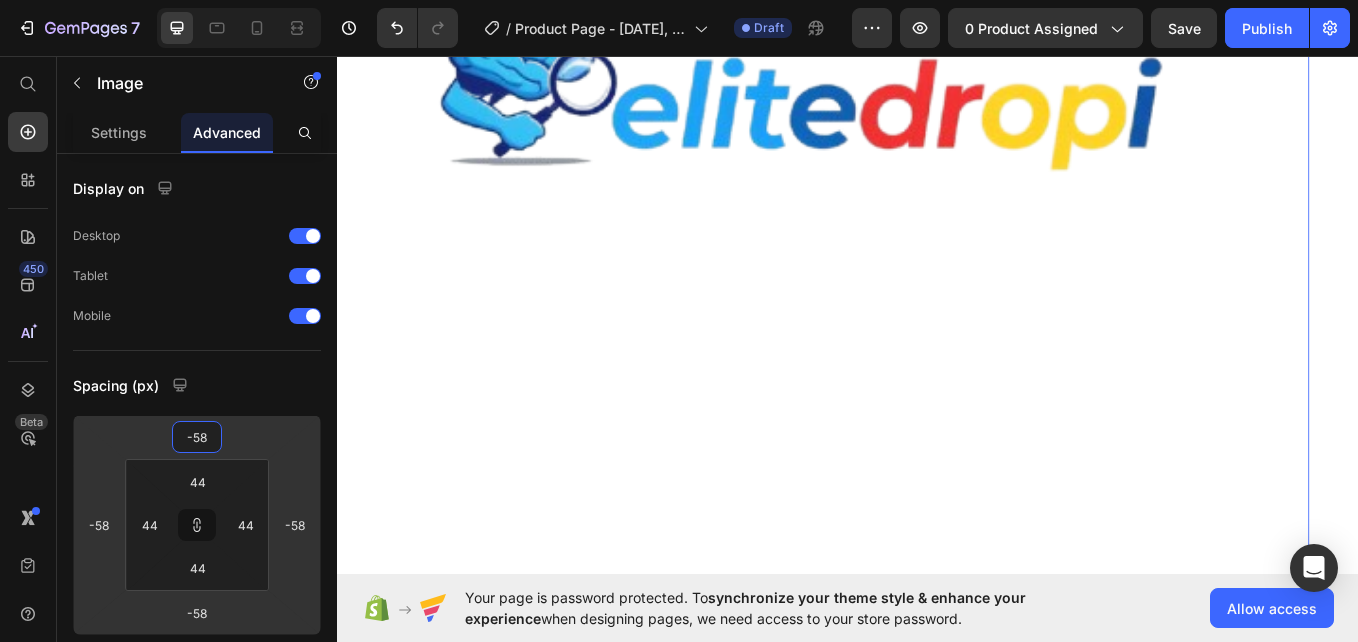 type on "-62" 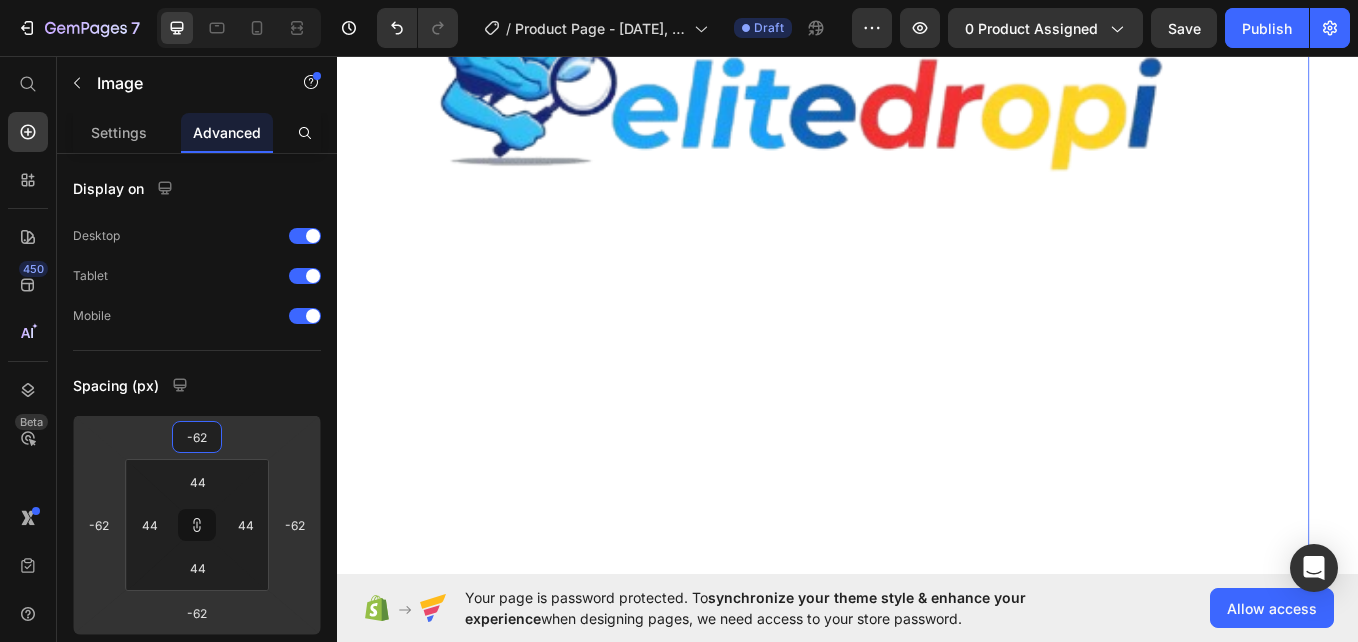 type on "-66" 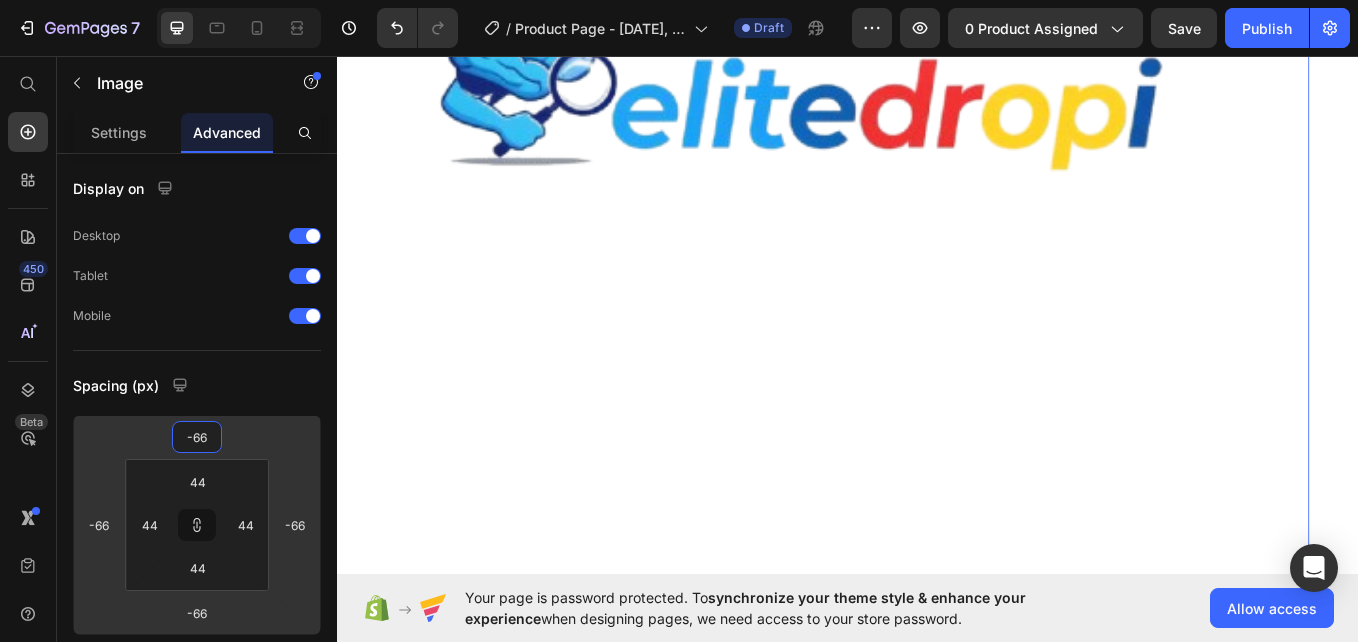 type on "-68" 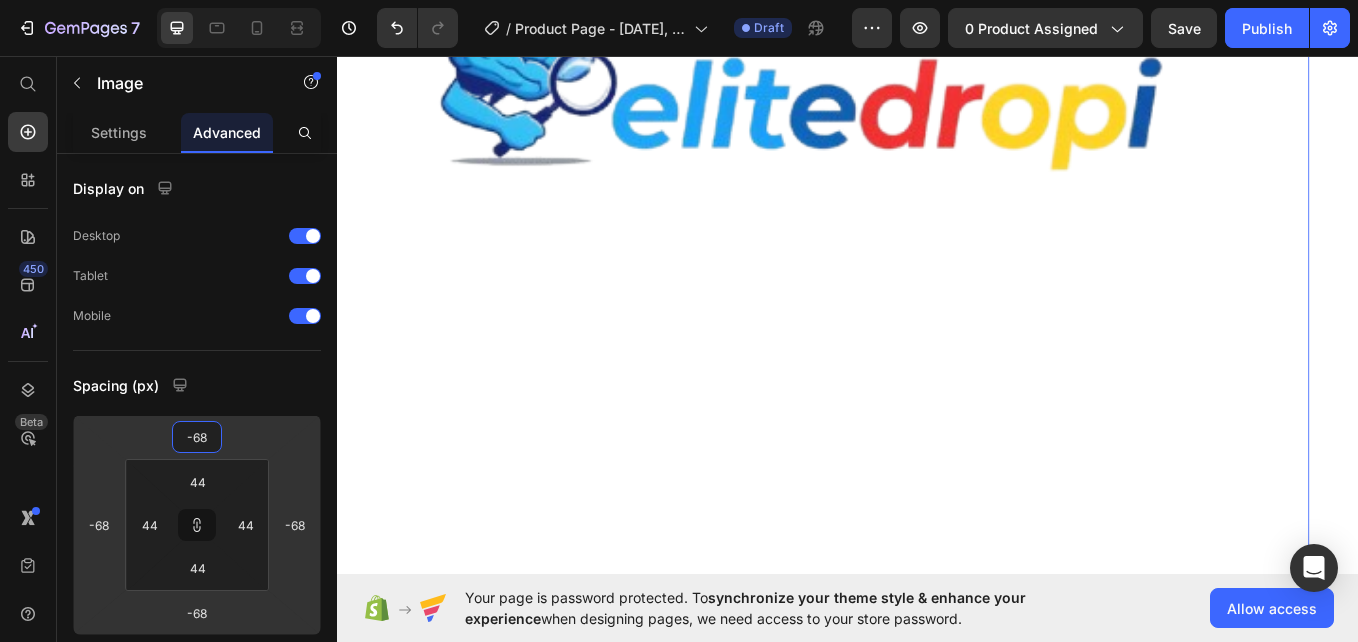 type on "-74" 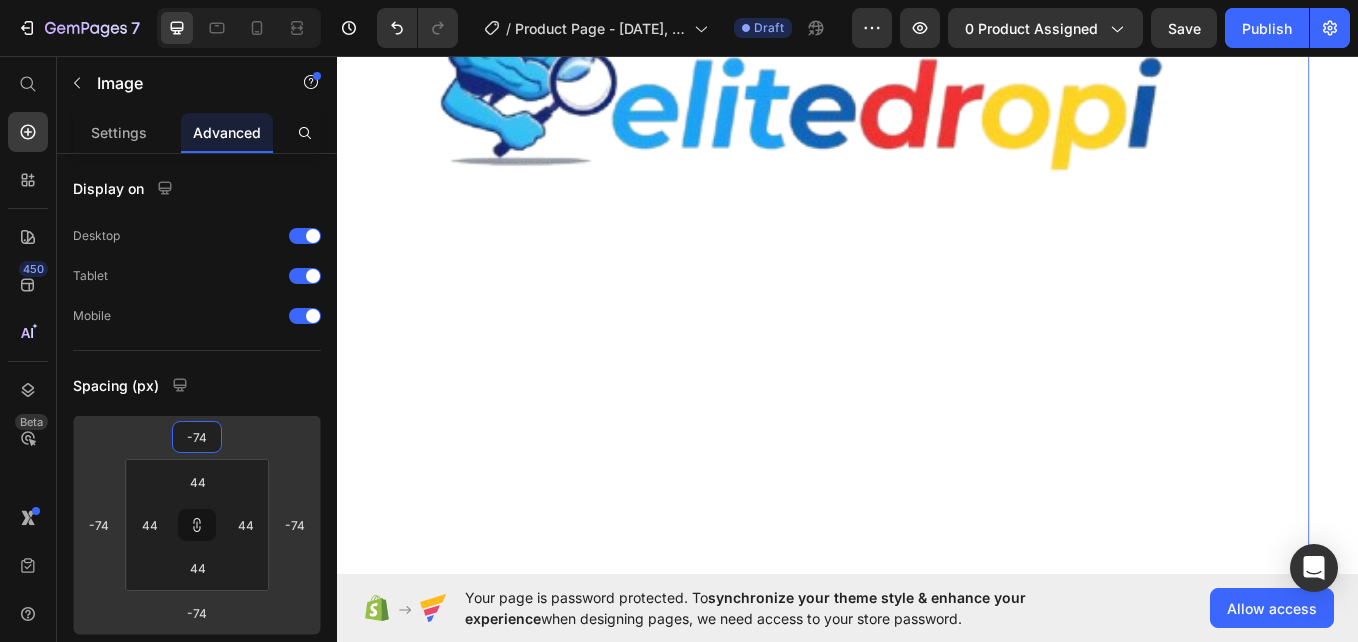 type on "-78" 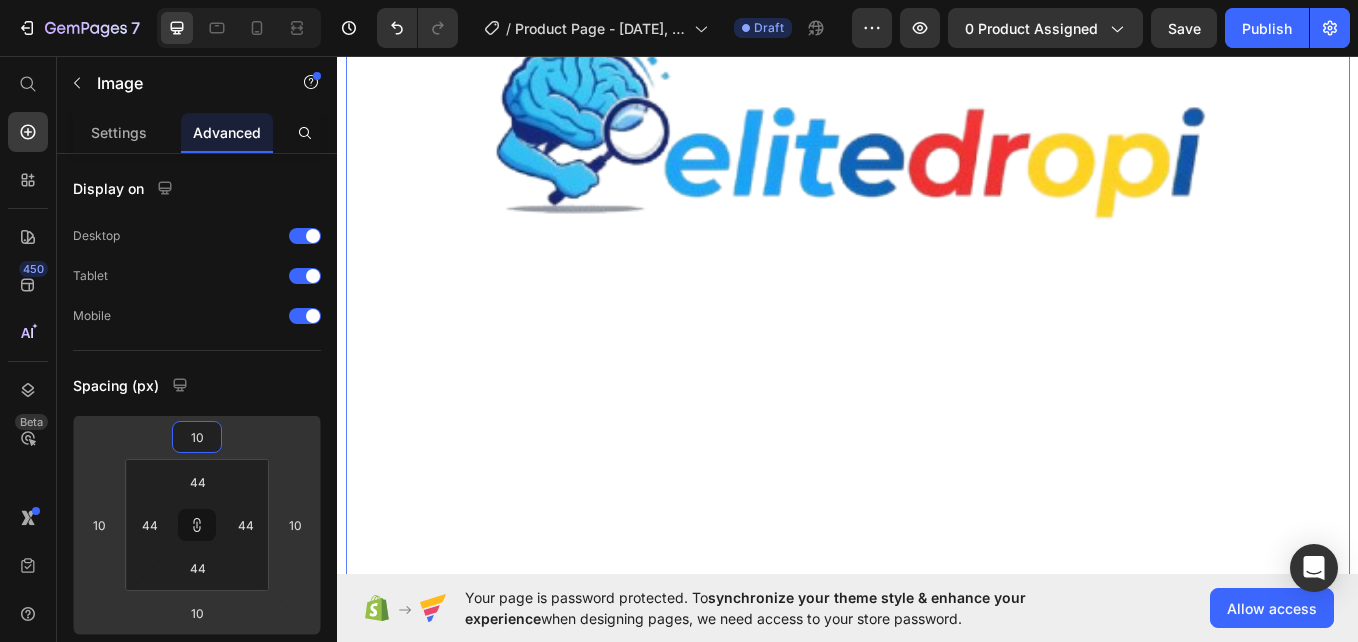 click on "7   /  Product Page - [DATE], [TIME] Draft Preview 0 product assigned  Save   Publish  450 Beta Start with Sections Elements Hero Section Product Detail Brands Trusted Badges Guarantee Product Breakdown How to use Testimonials Compare Bundle FAQs Social Proof Brand Story Product List Collection Blog List Contact Sticky Add to Cart Custom Footer Browse Library 450 Layout
Row
Row
Row
Row Text
Heading
Text Block Button
Button
Button
Sticky Back to top Media
Image" at bounding box center (679, 0) 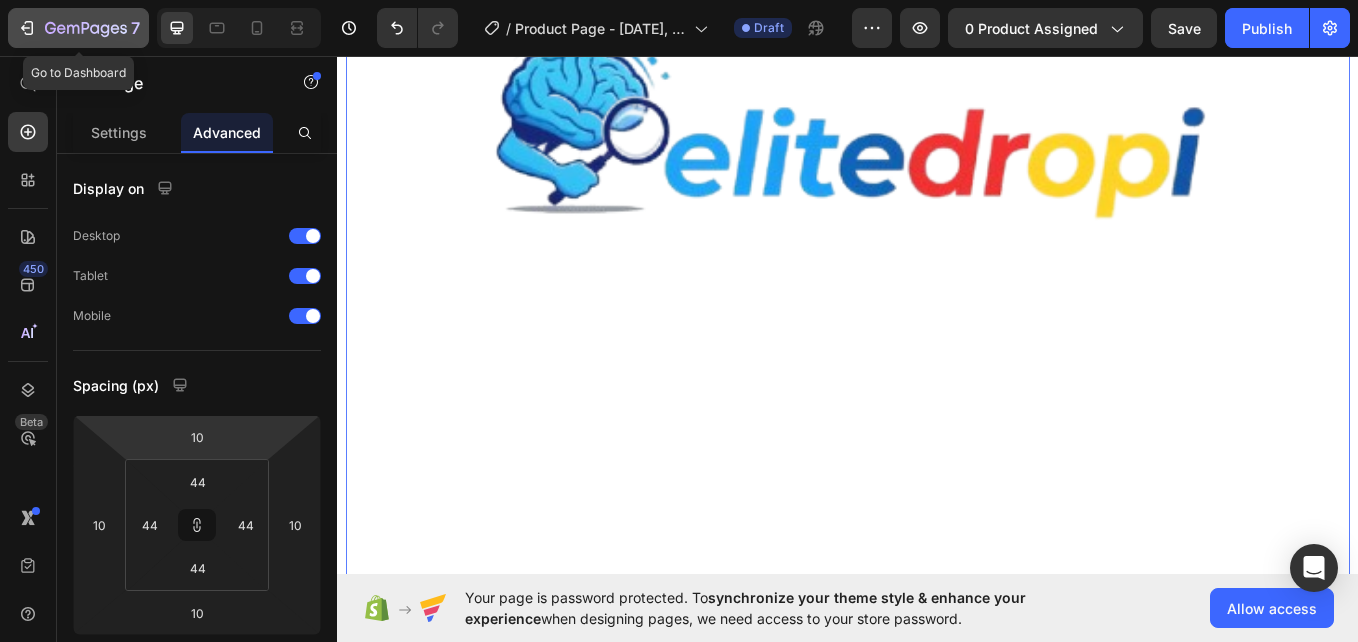 click 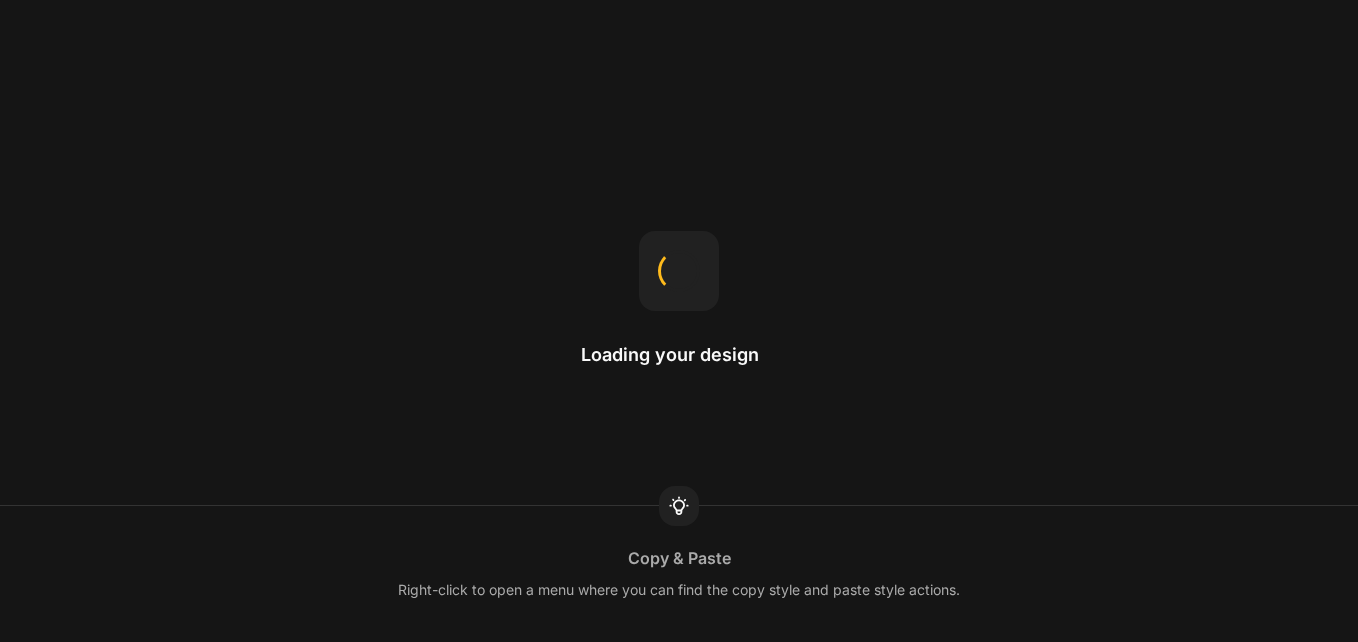 scroll, scrollTop: 0, scrollLeft: 0, axis: both 